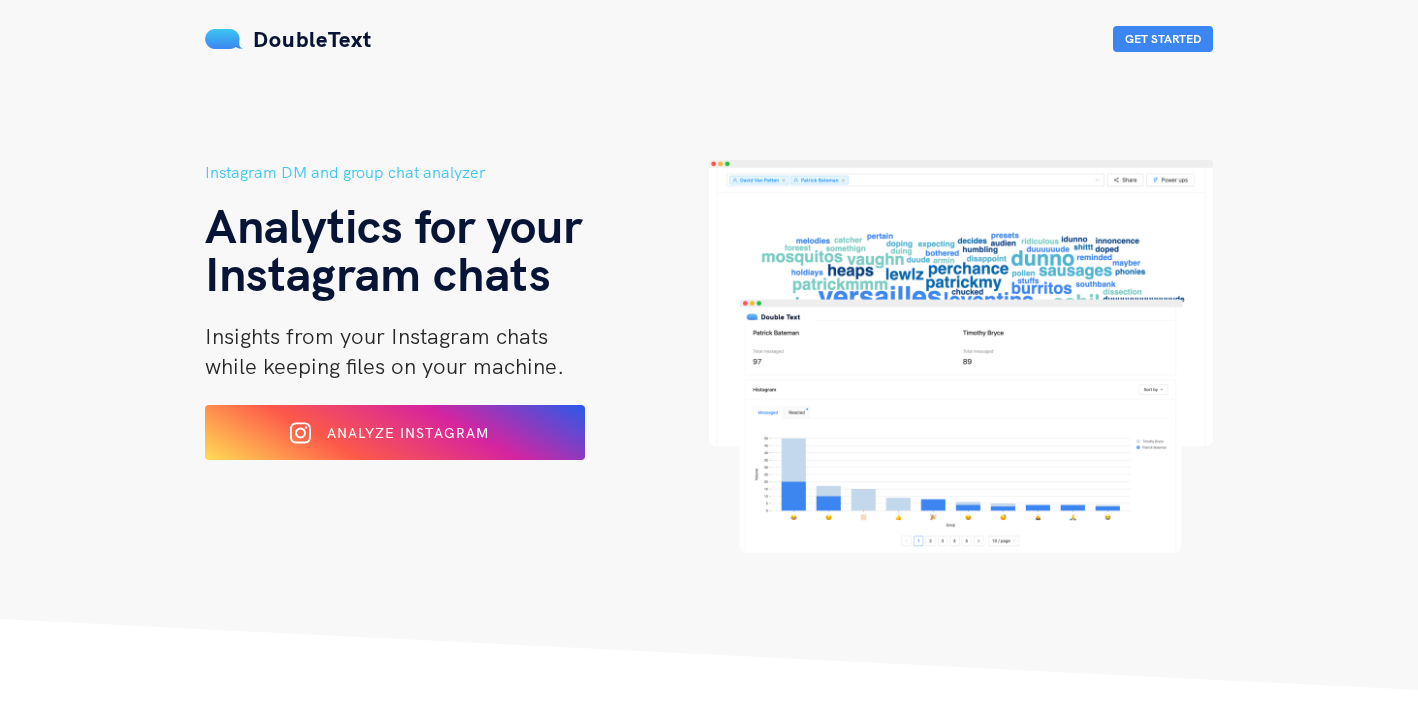 scroll, scrollTop: 0, scrollLeft: 0, axis: both 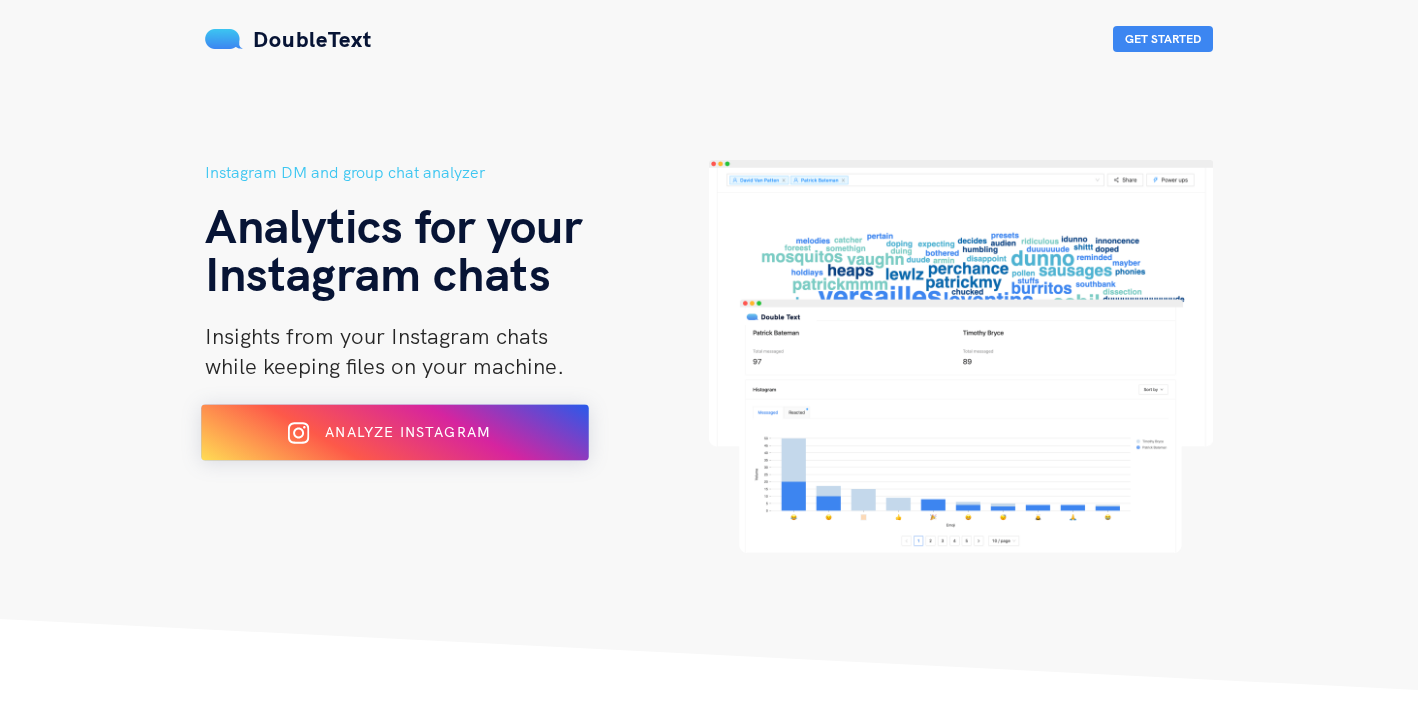 click on "Analyze Instagram" at bounding box center [407, 432] 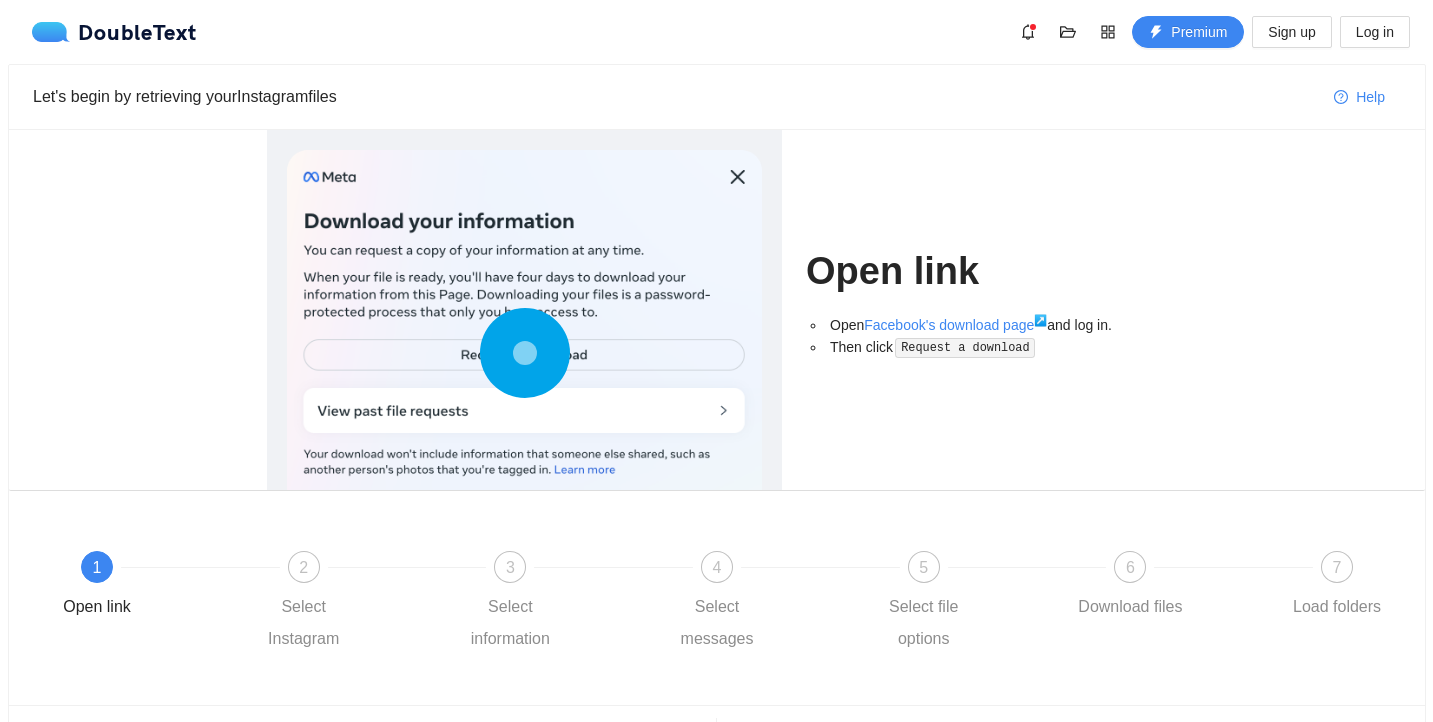 scroll, scrollTop: 0, scrollLeft: 0, axis: both 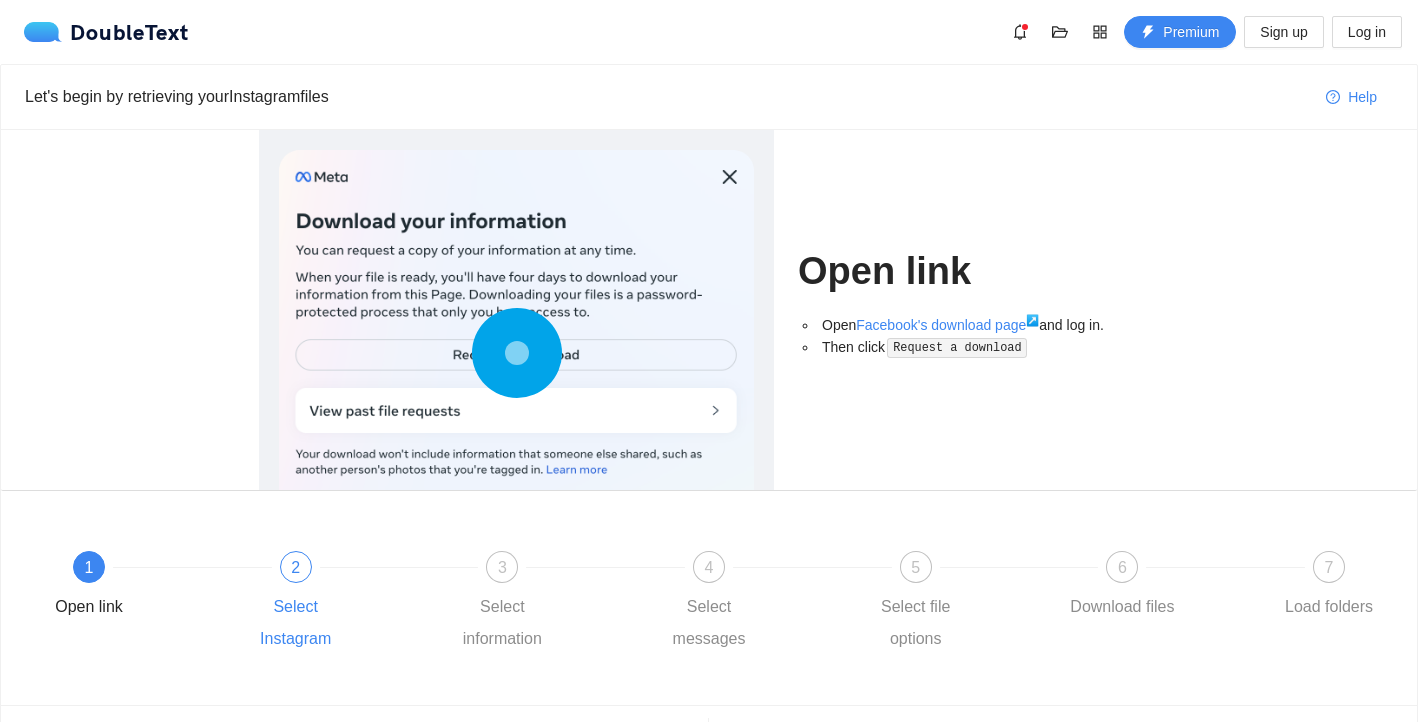 click on "2 Select Instagram" at bounding box center (341, 603) 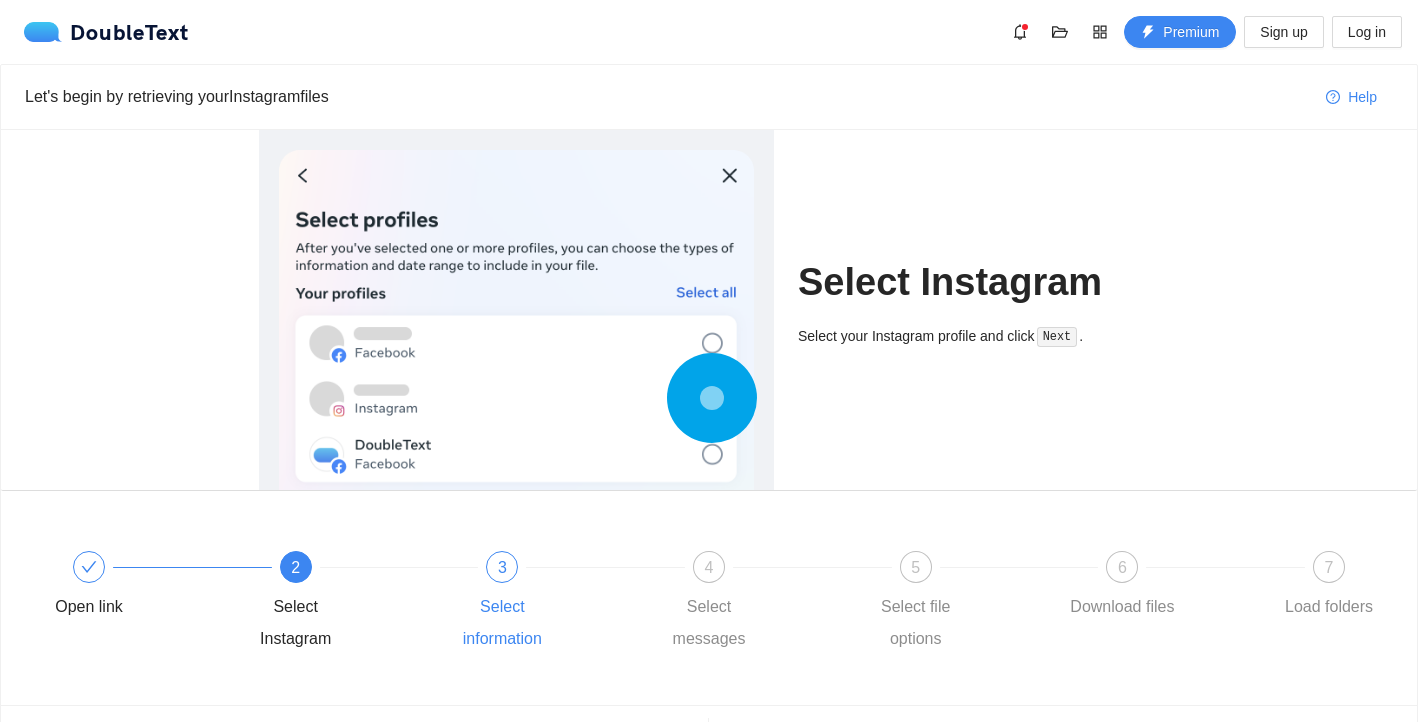 click on "3 Select information" at bounding box center [547, 603] 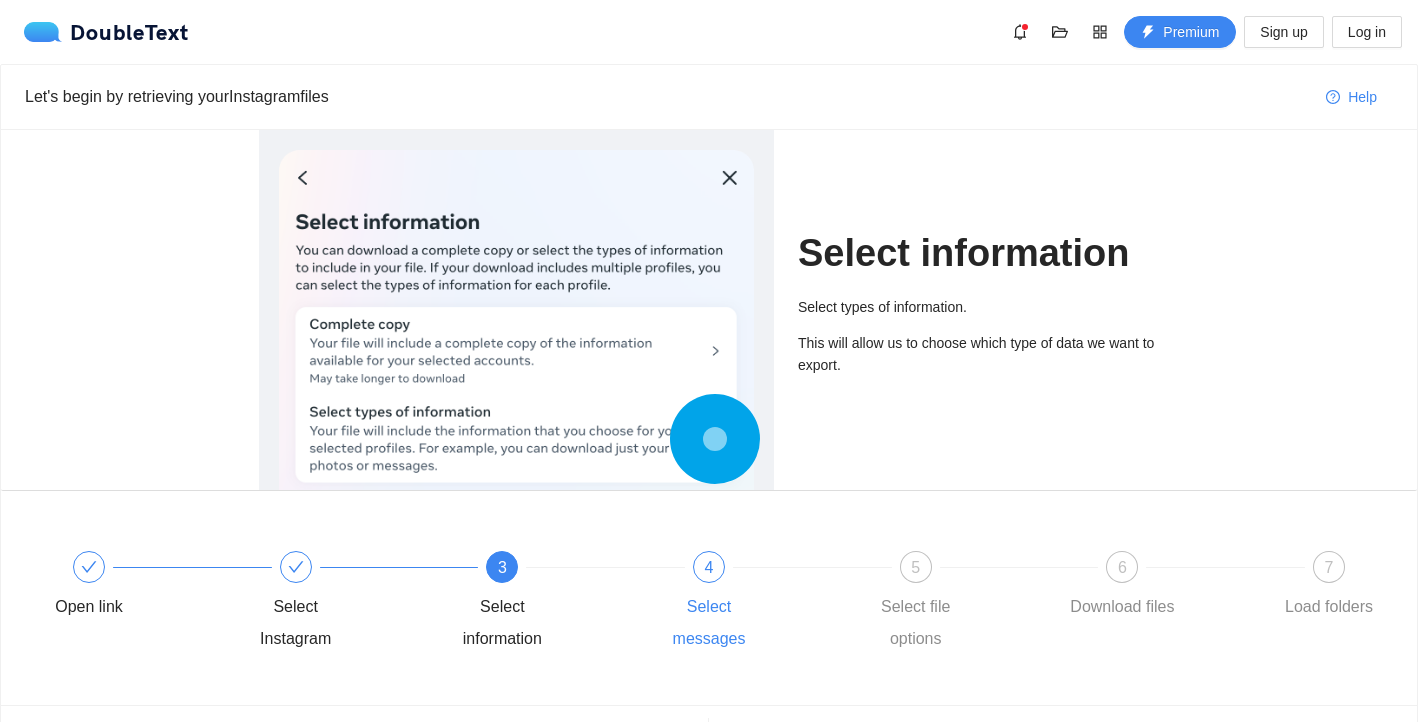 click on "4 Select messages" at bounding box center [754, 603] 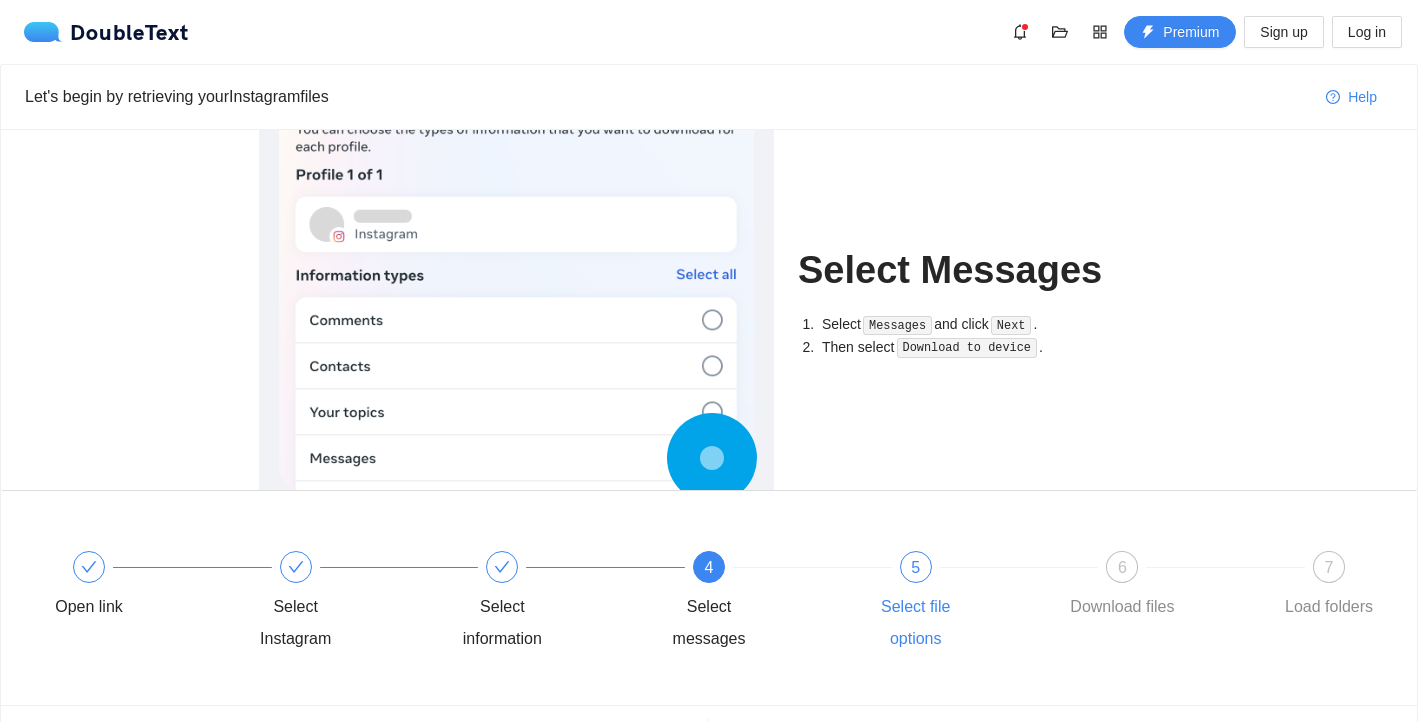 click on "5 Select file options" at bounding box center (961, 603) 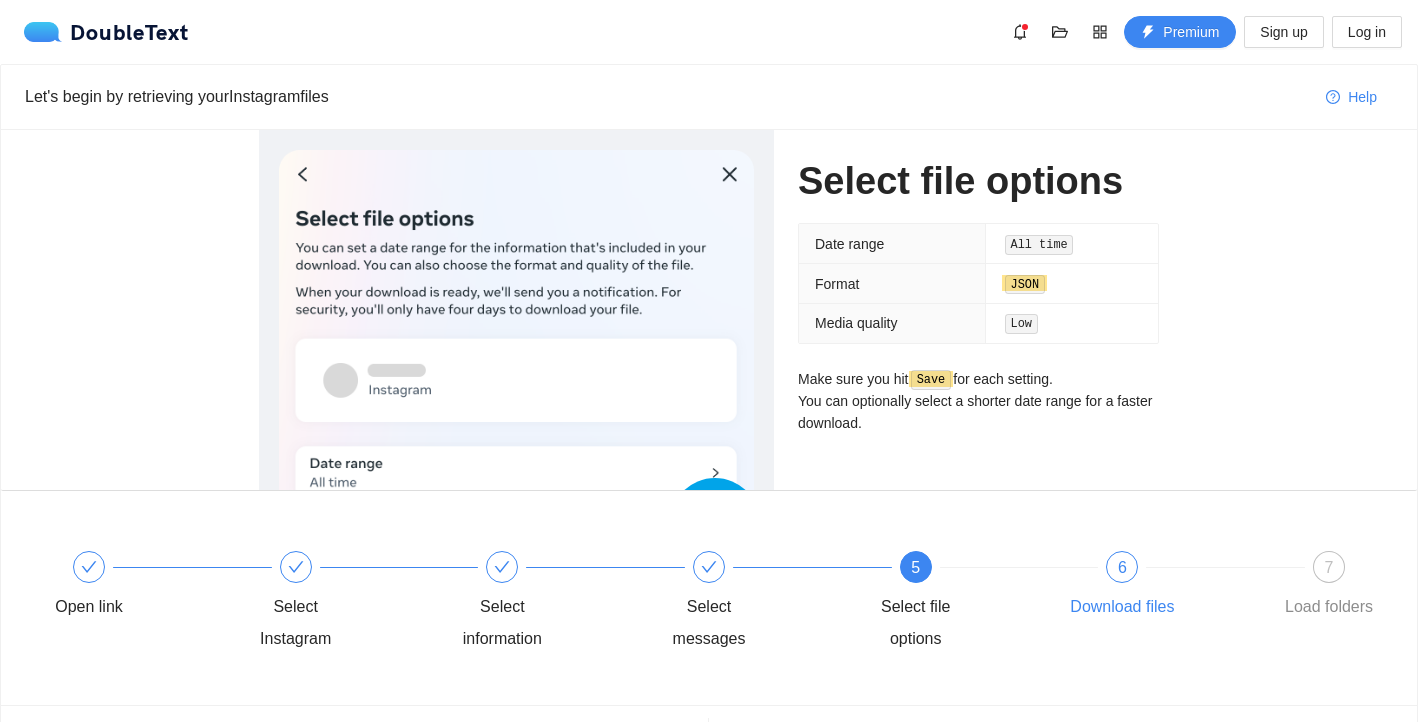 click on "6 Download files" at bounding box center [1167, 587] 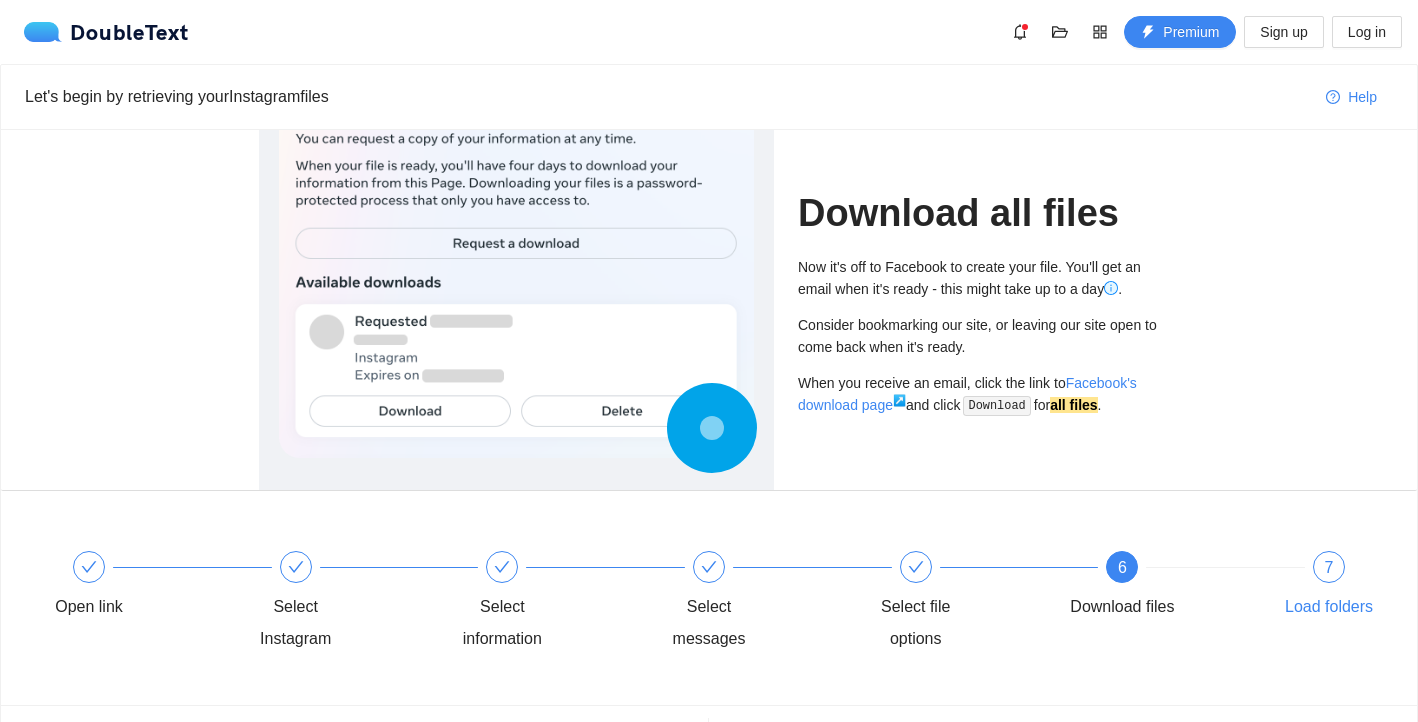 click on "7" at bounding box center (1329, 567) 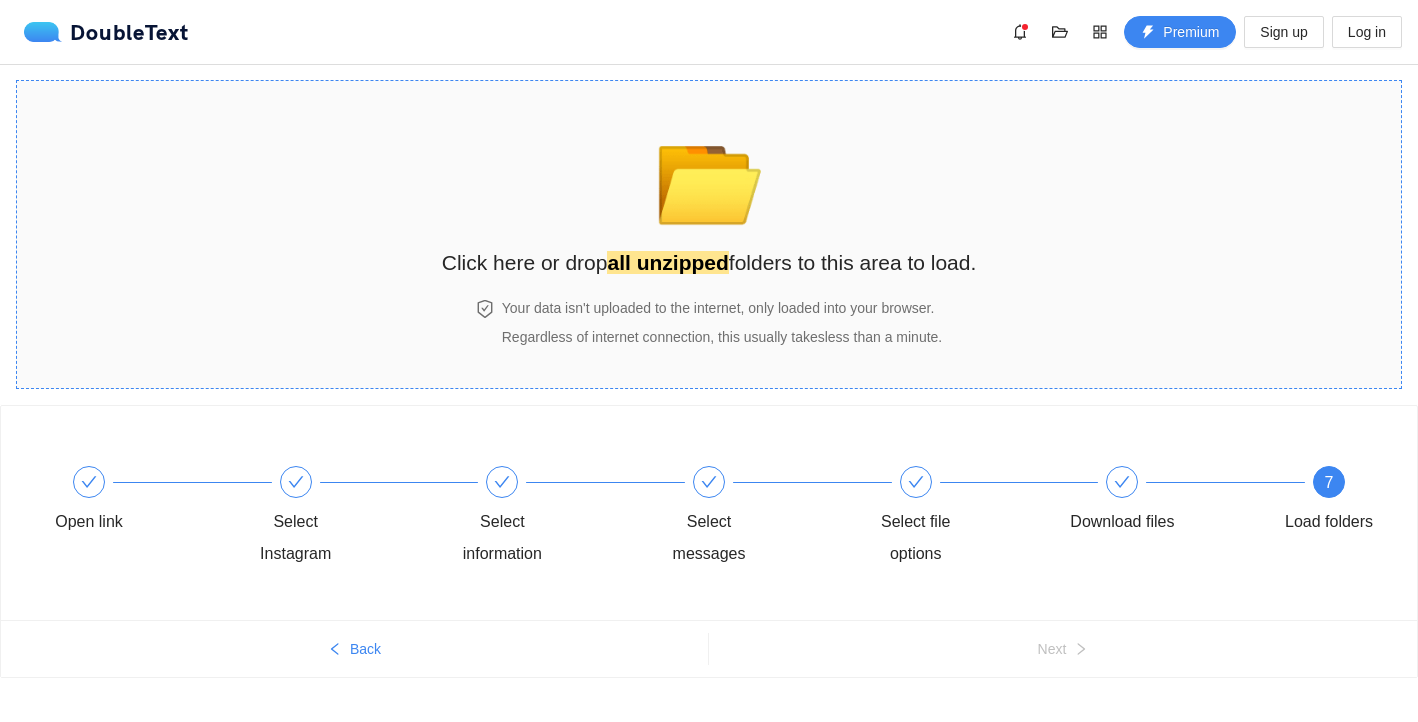 click on "📂 Click here or drop  all unzipped  folders to this area to load." at bounding box center [709, 195] 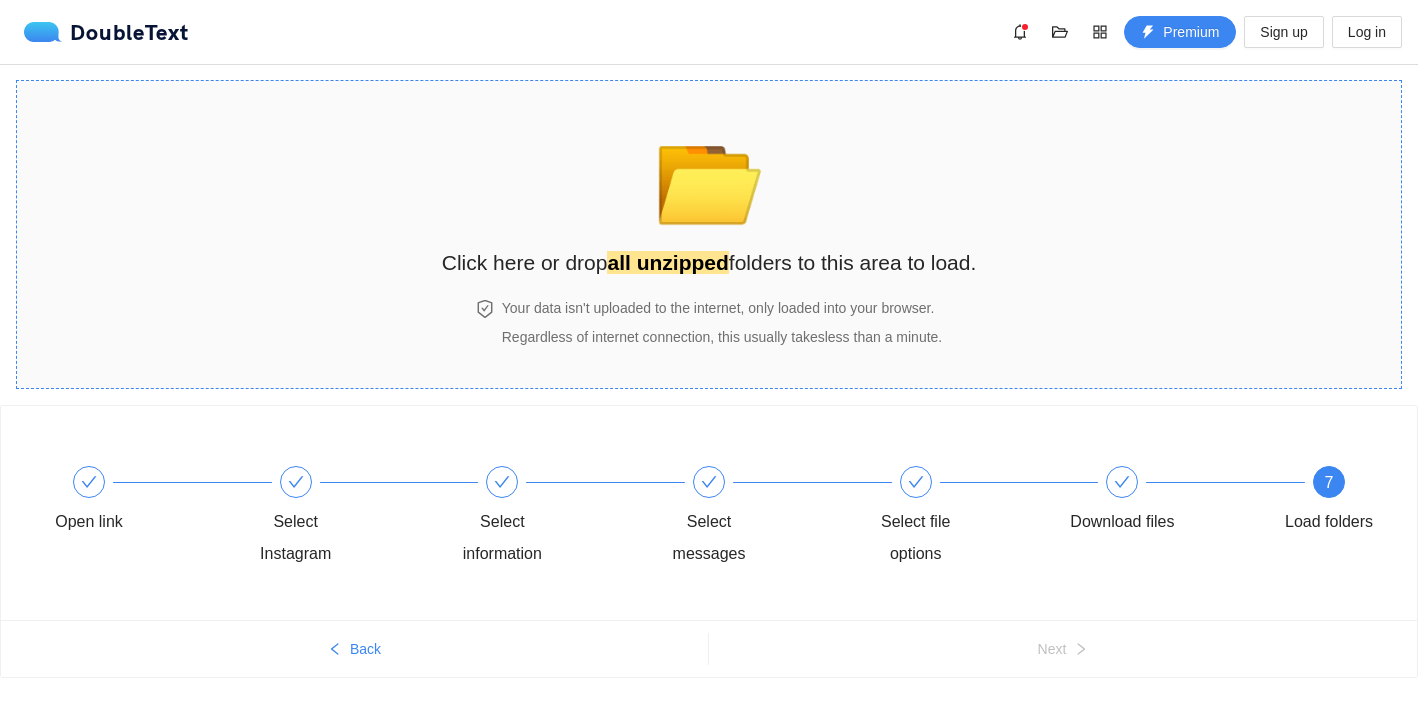 click on "Regardless of internet connection, this usually takes  less than a minute ." at bounding box center [722, 337] 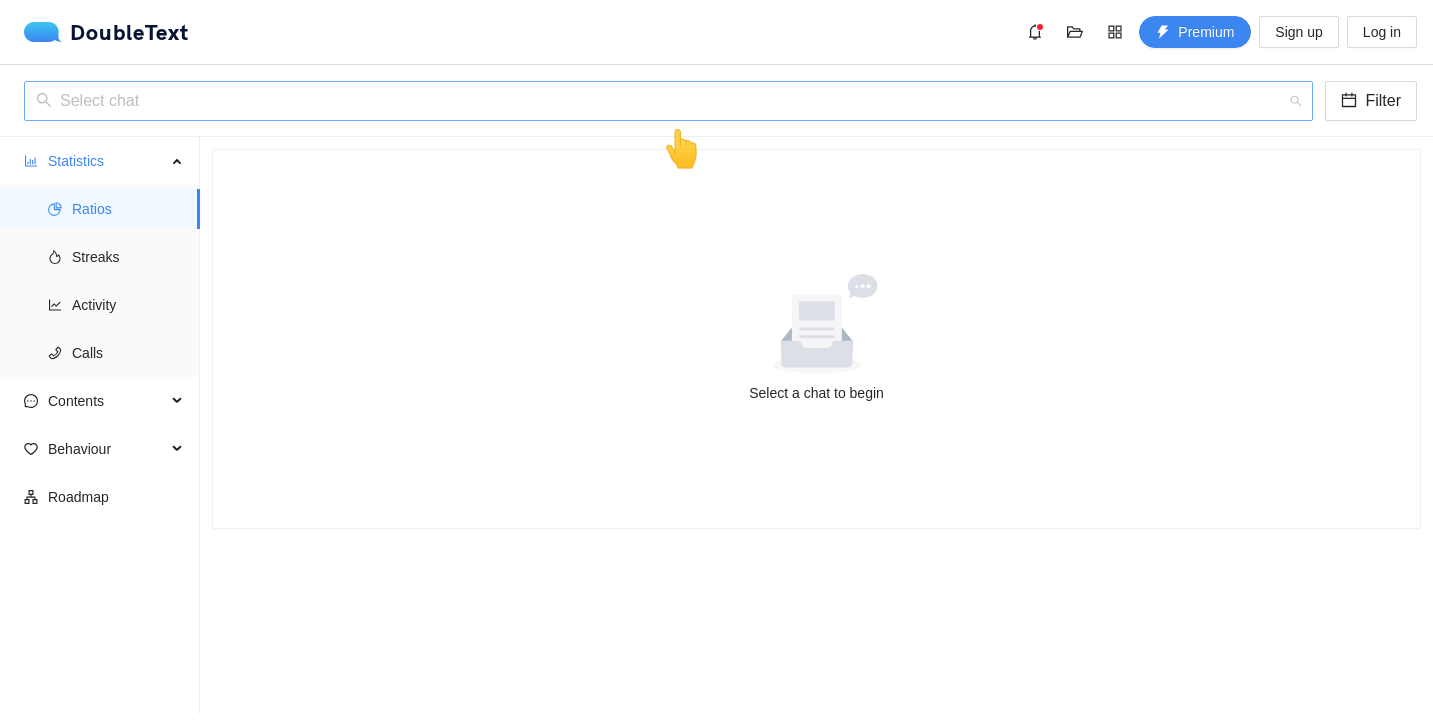 click at bounding box center [661, 101] 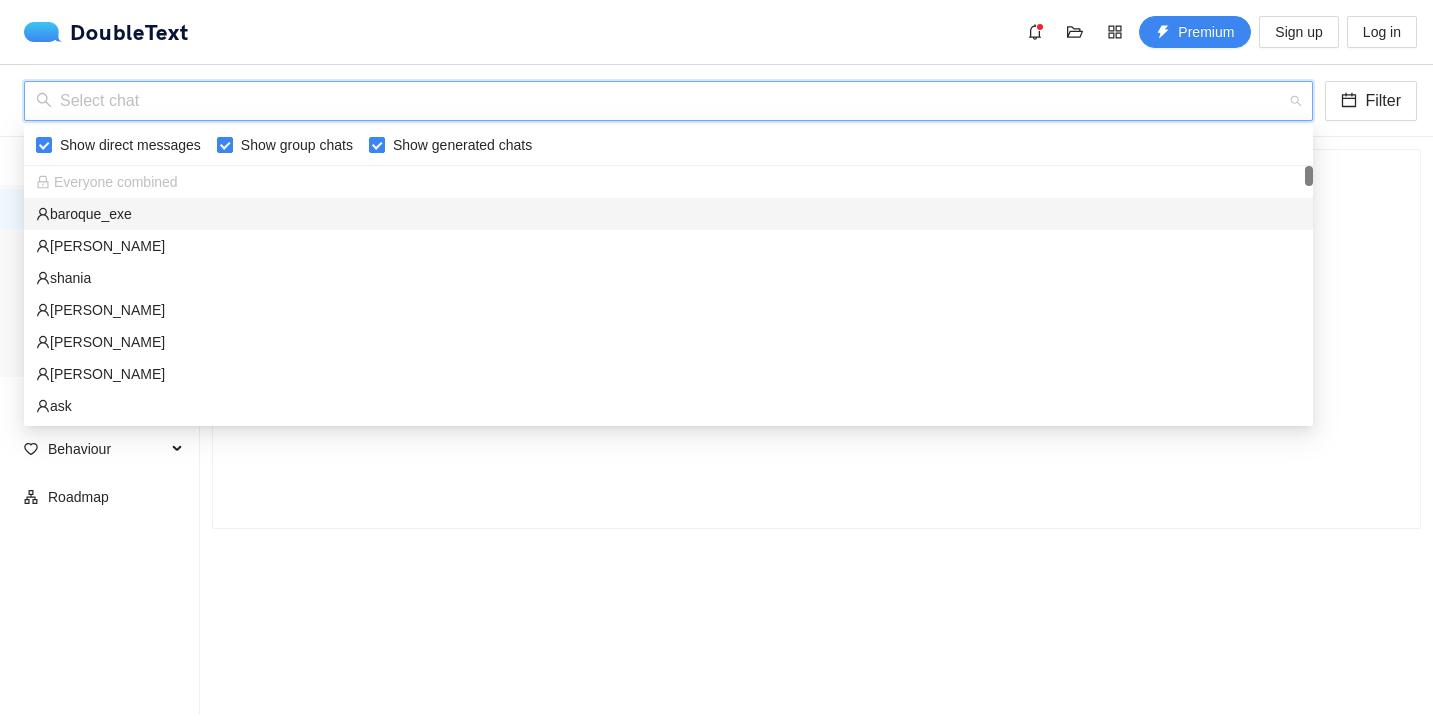 click on "baroque_exe" at bounding box center [668, 214] 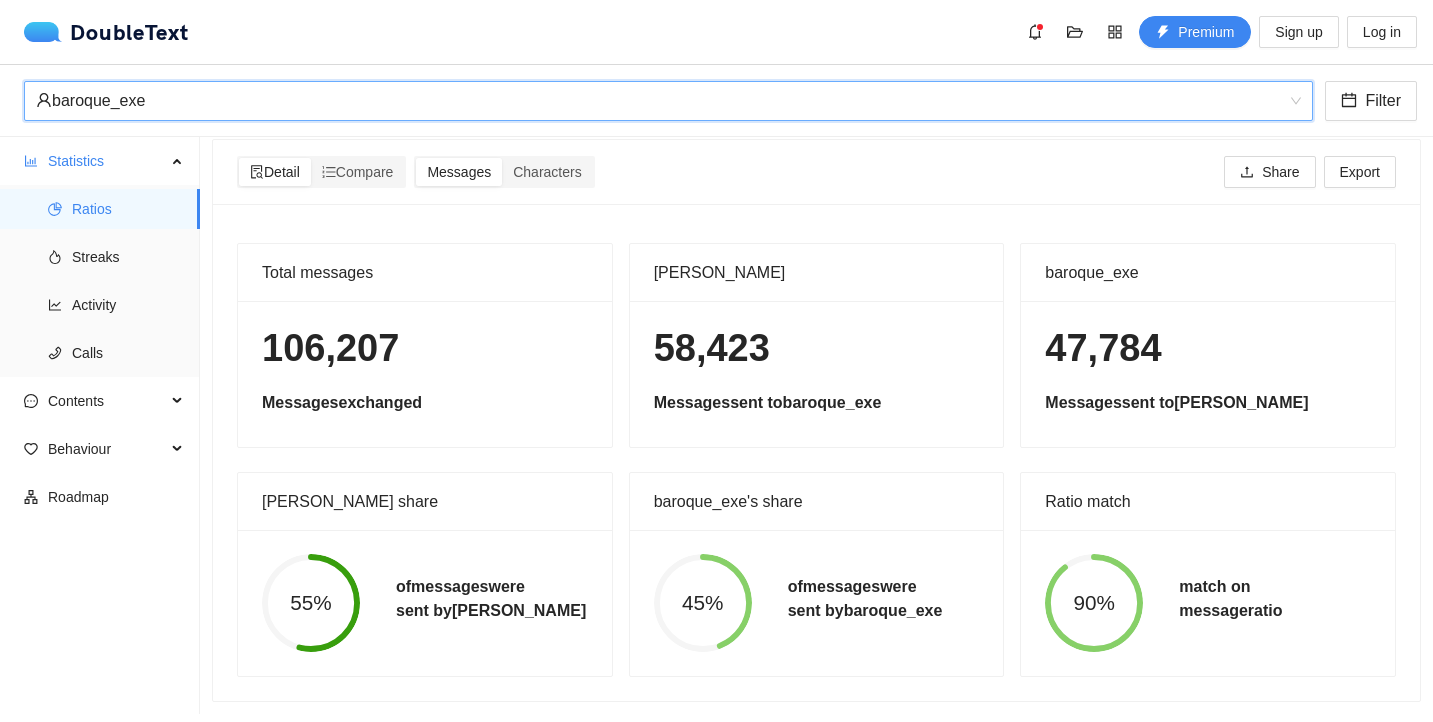 scroll, scrollTop: 25, scrollLeft: 0, axis: vertical 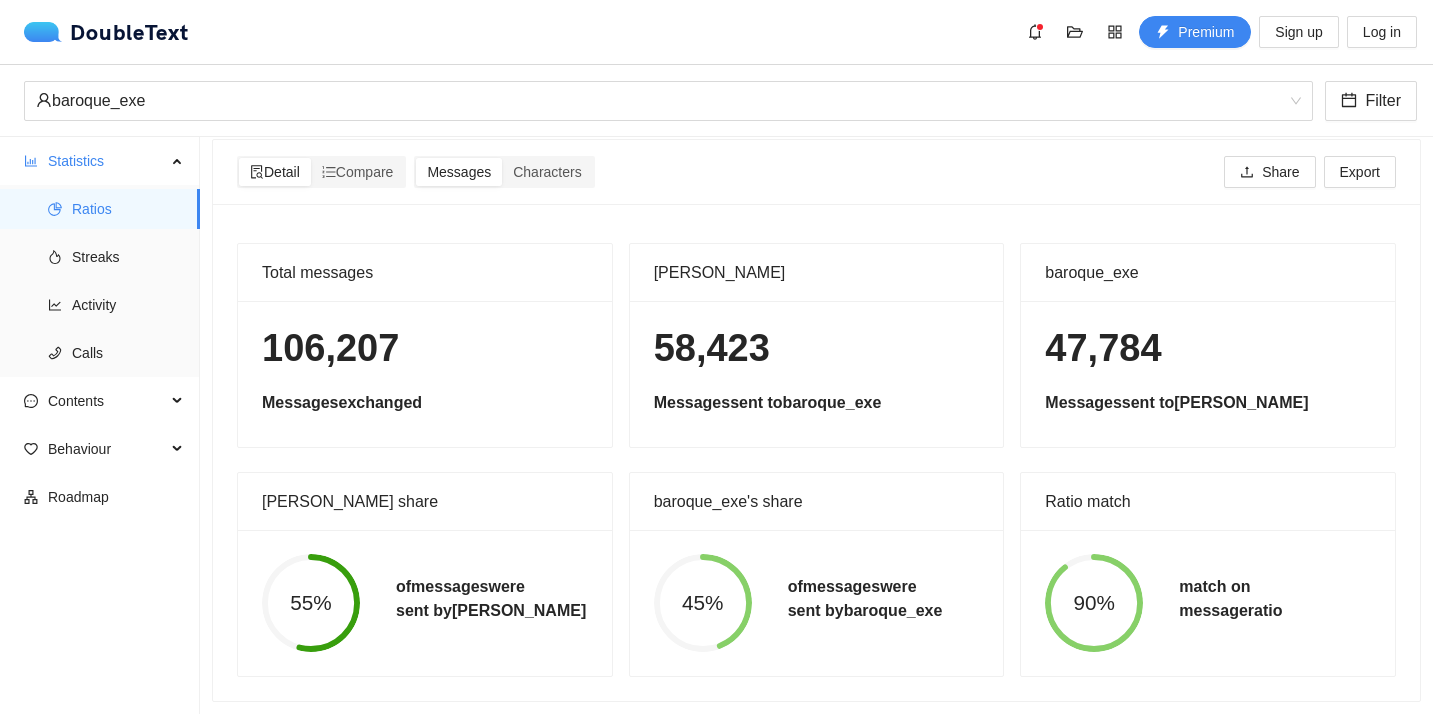 click on "match on    message  ratio" at bounding box center [1230, 599] 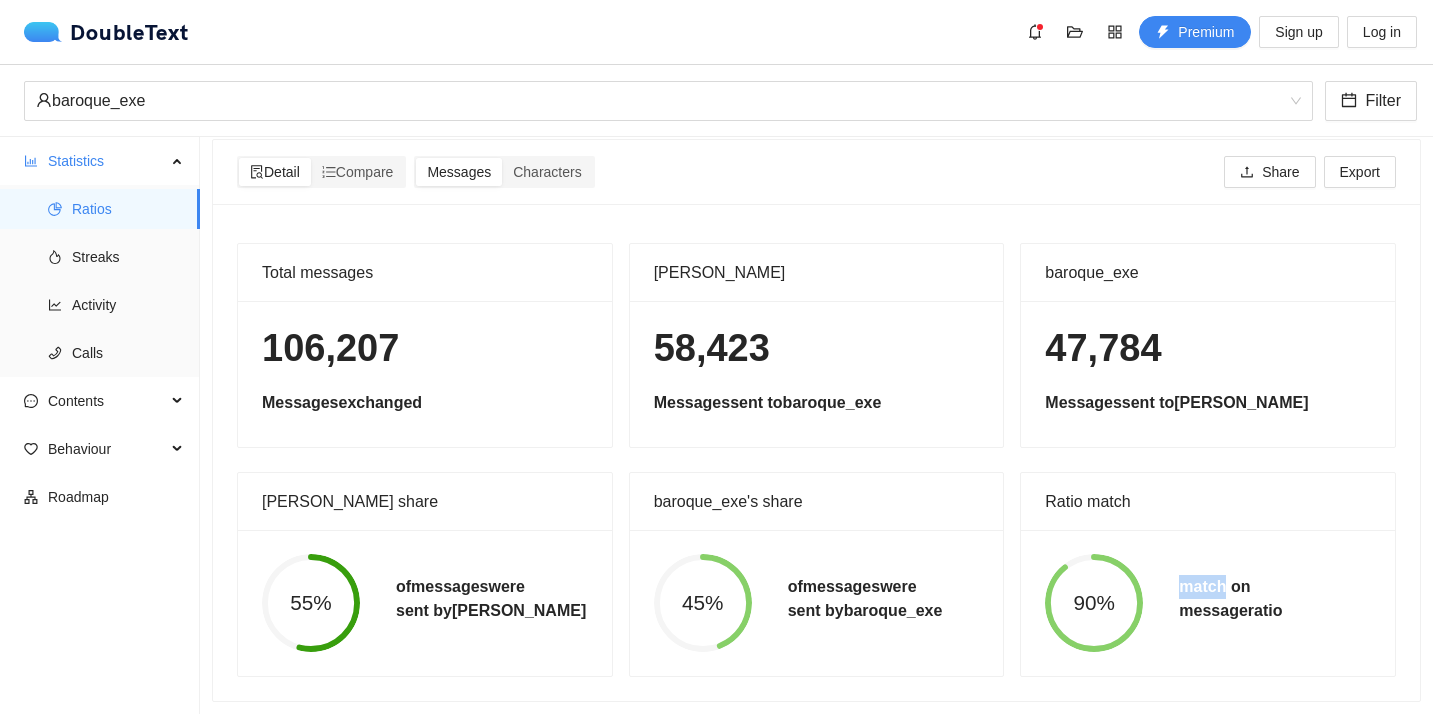 click on "match on    message  ratio" at bounding box center [1230, 599] 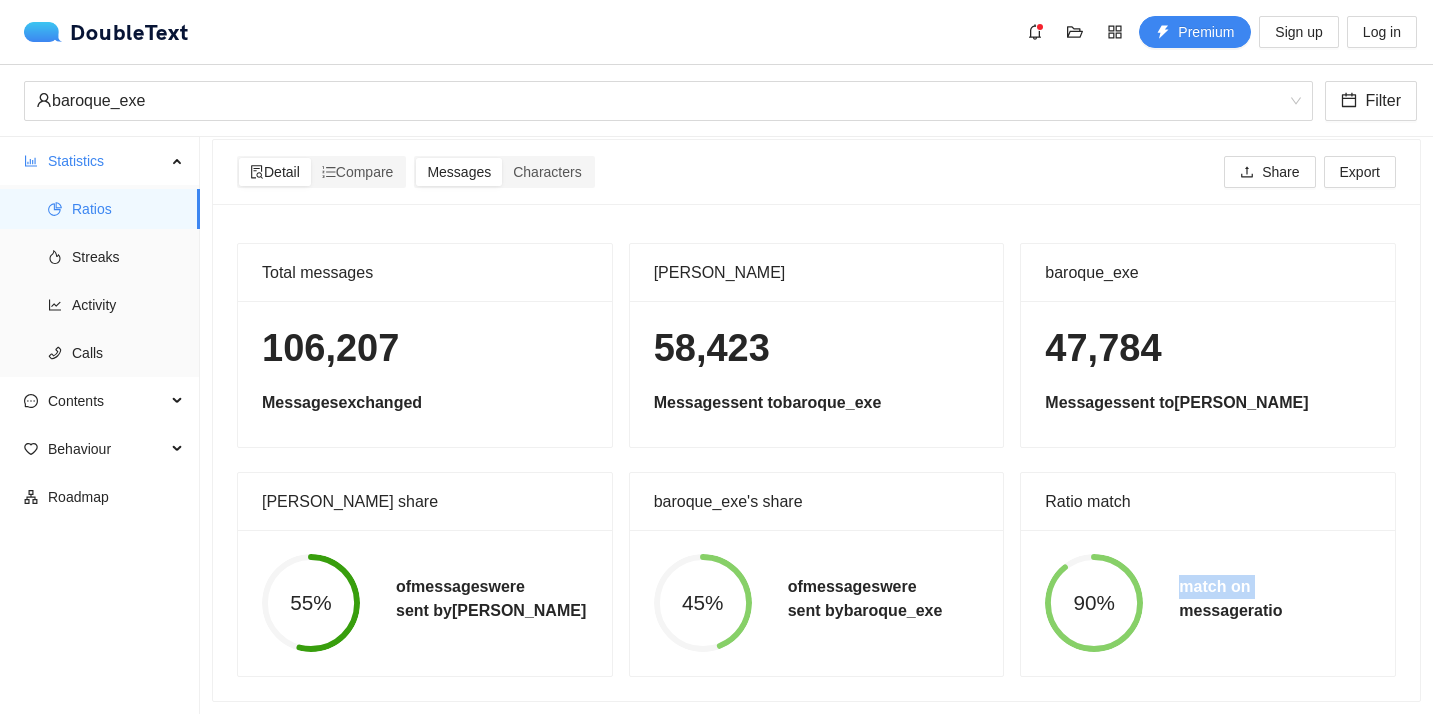 click on "match on    message  ratio" at bounding box center (1230, 599) 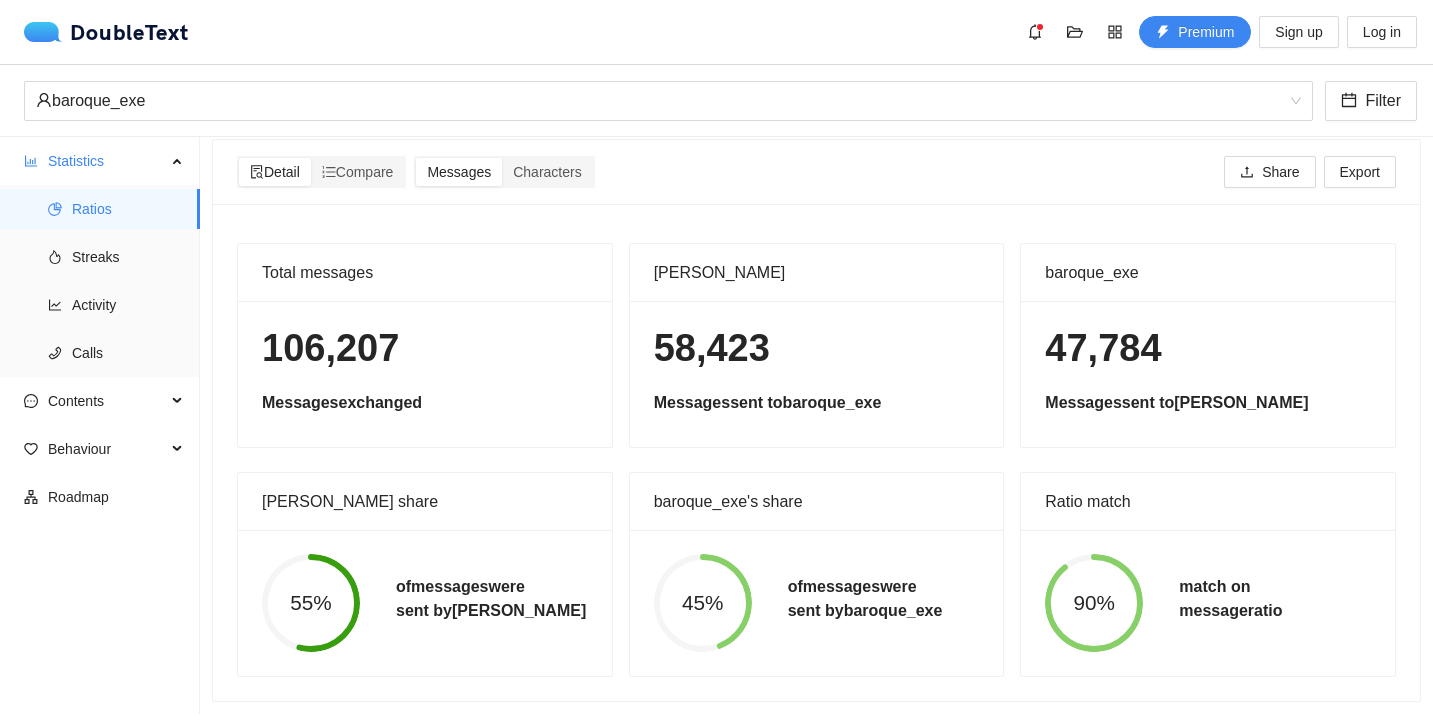 click on "of  messages  were   sent by  baroque_exe" at bounding box center [865, 599] 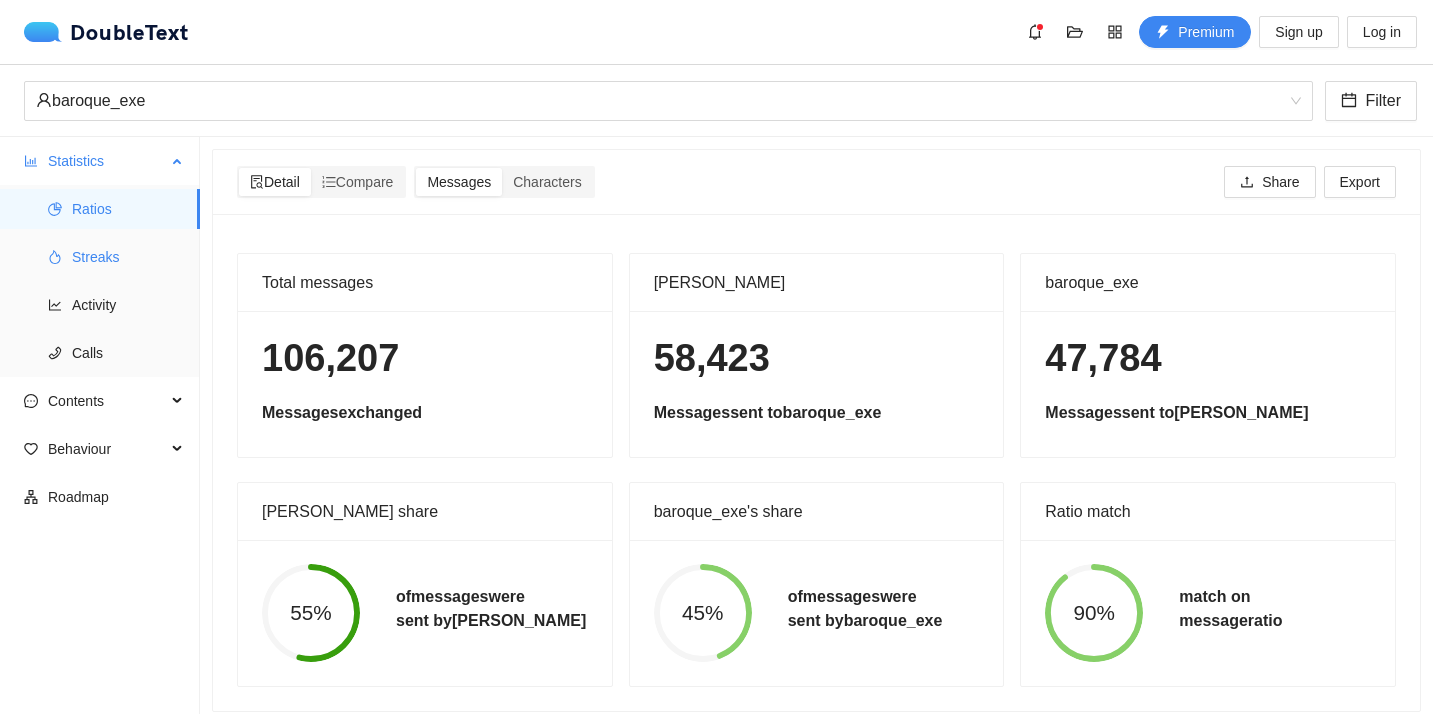 click on "Streaks" at bounding box center [128, 257] 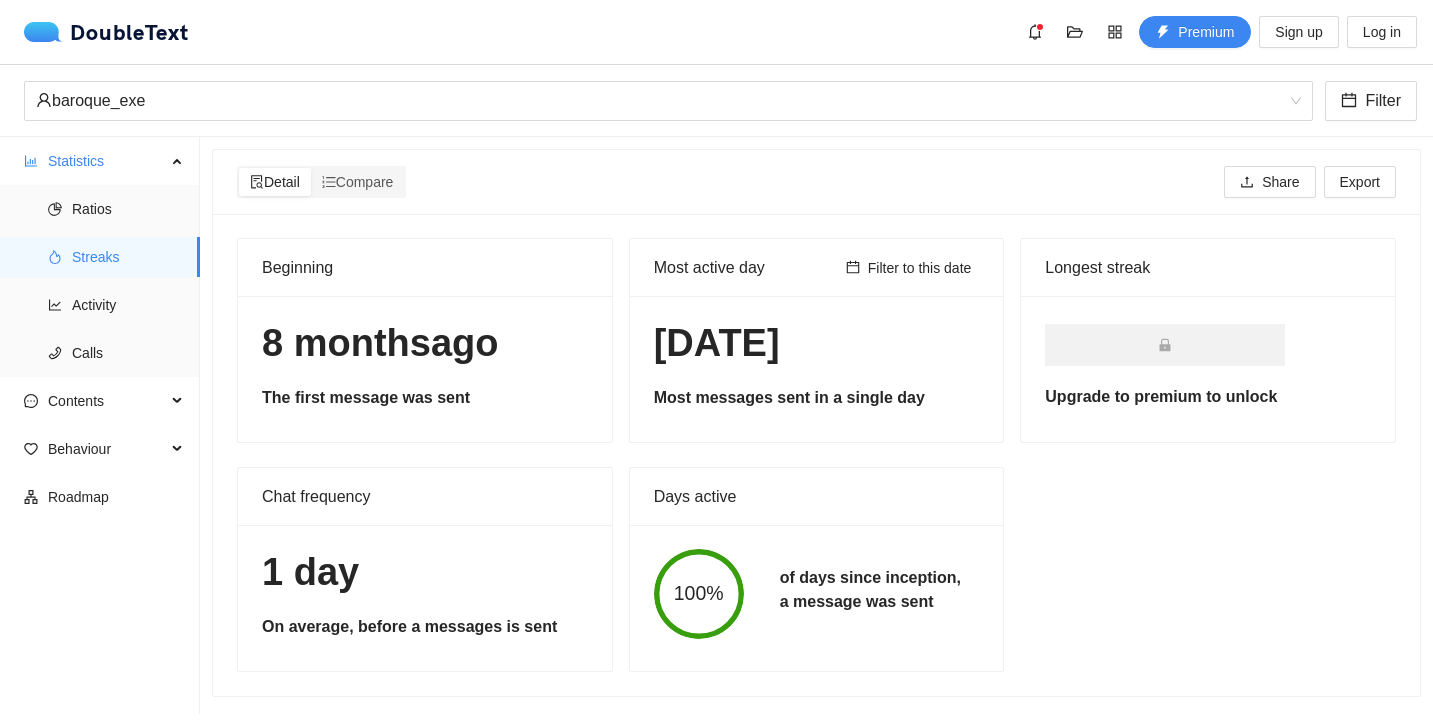 click on "[DATE]" at bounding box center (425, 343) 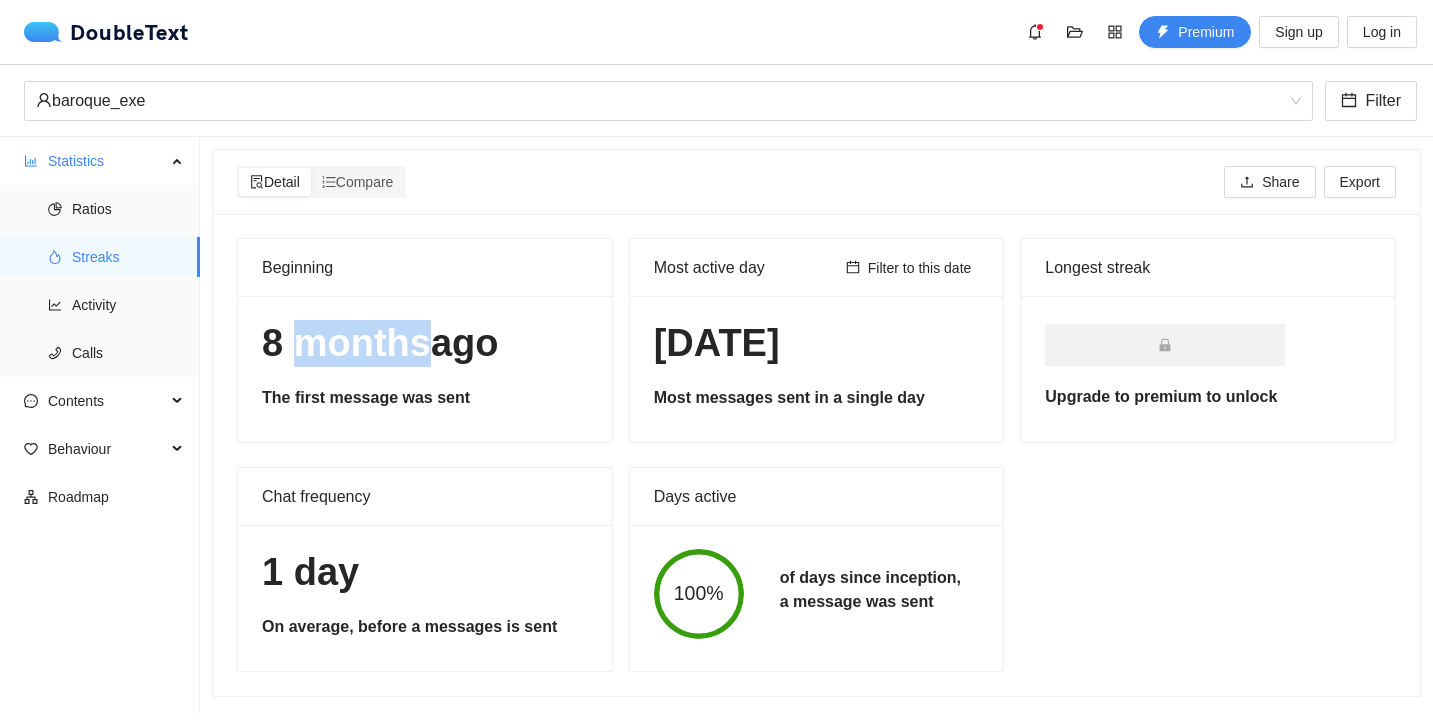 click on "[DATE]" at bounding box center [425, 343] 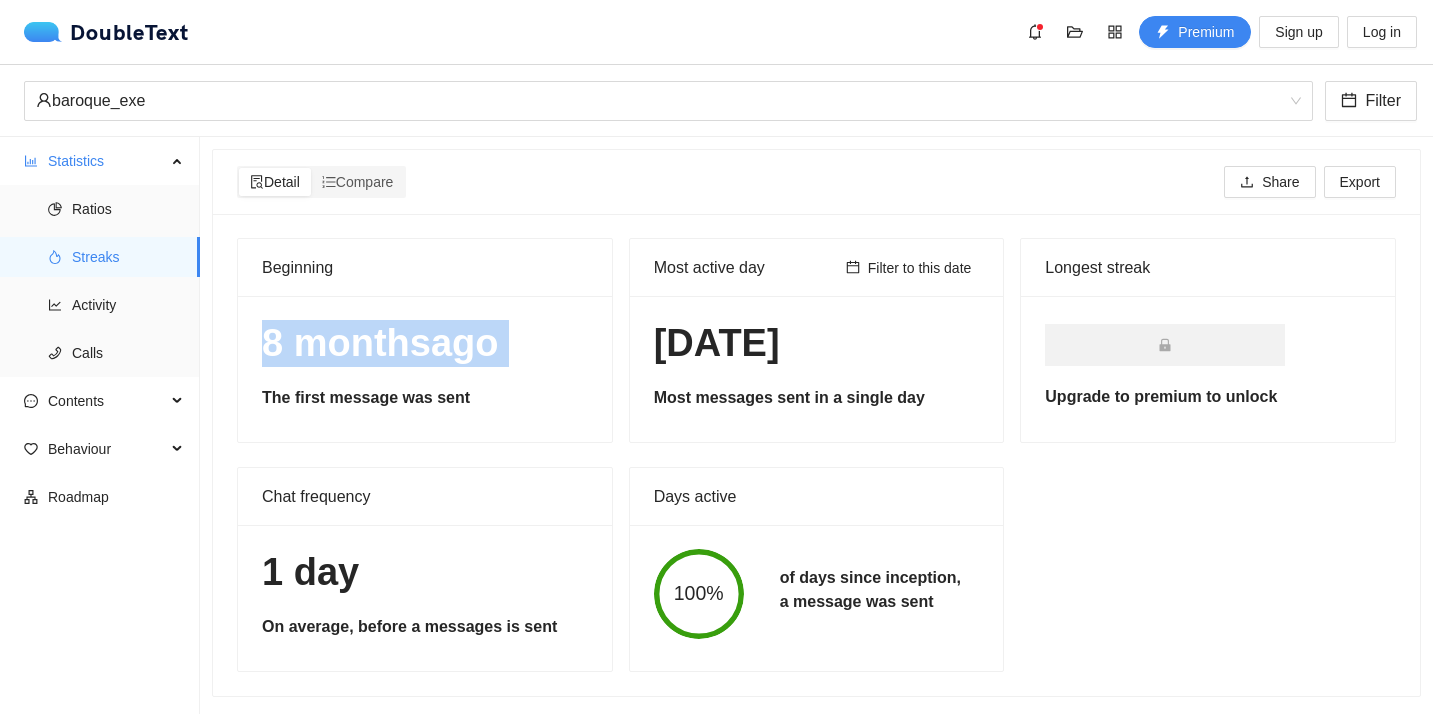 click on "[DATE]" at bounding box center (425, 343) 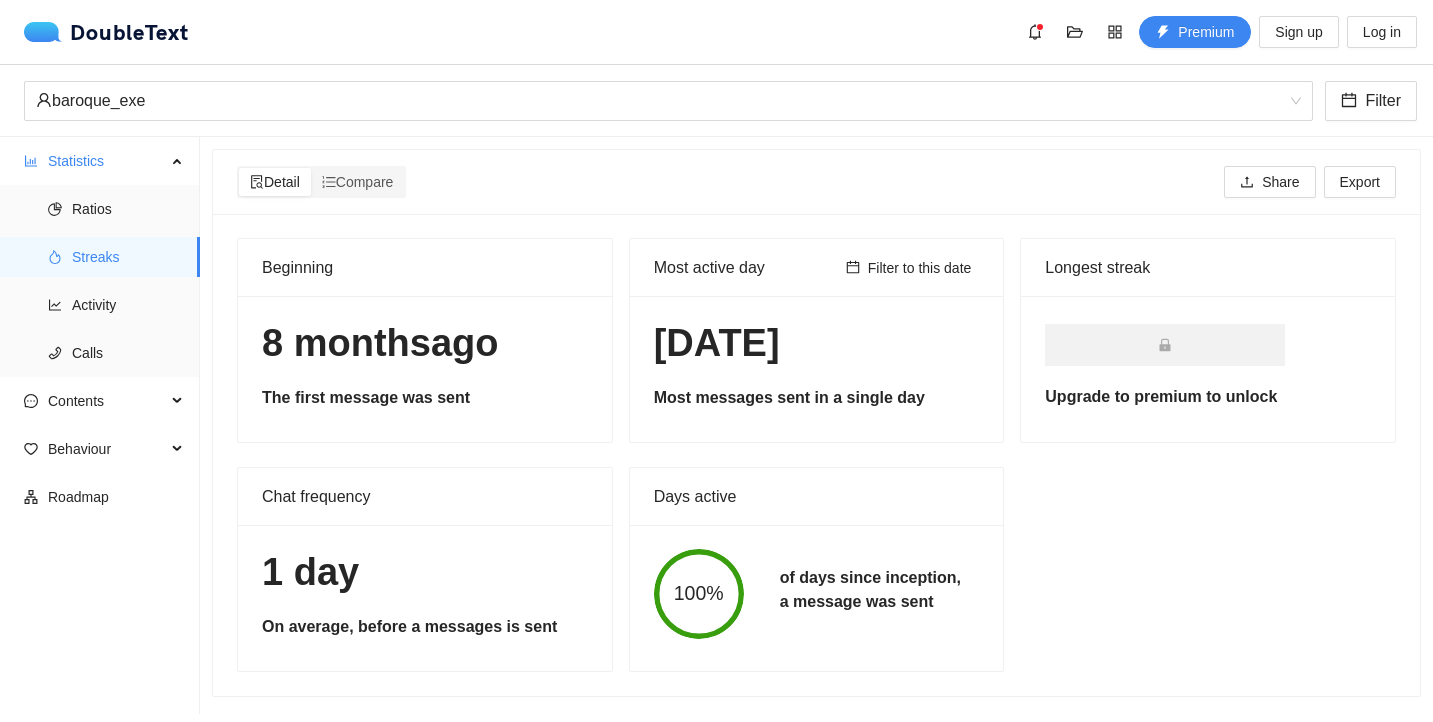 click on "[DATE]" at bounding box center (817, 343) 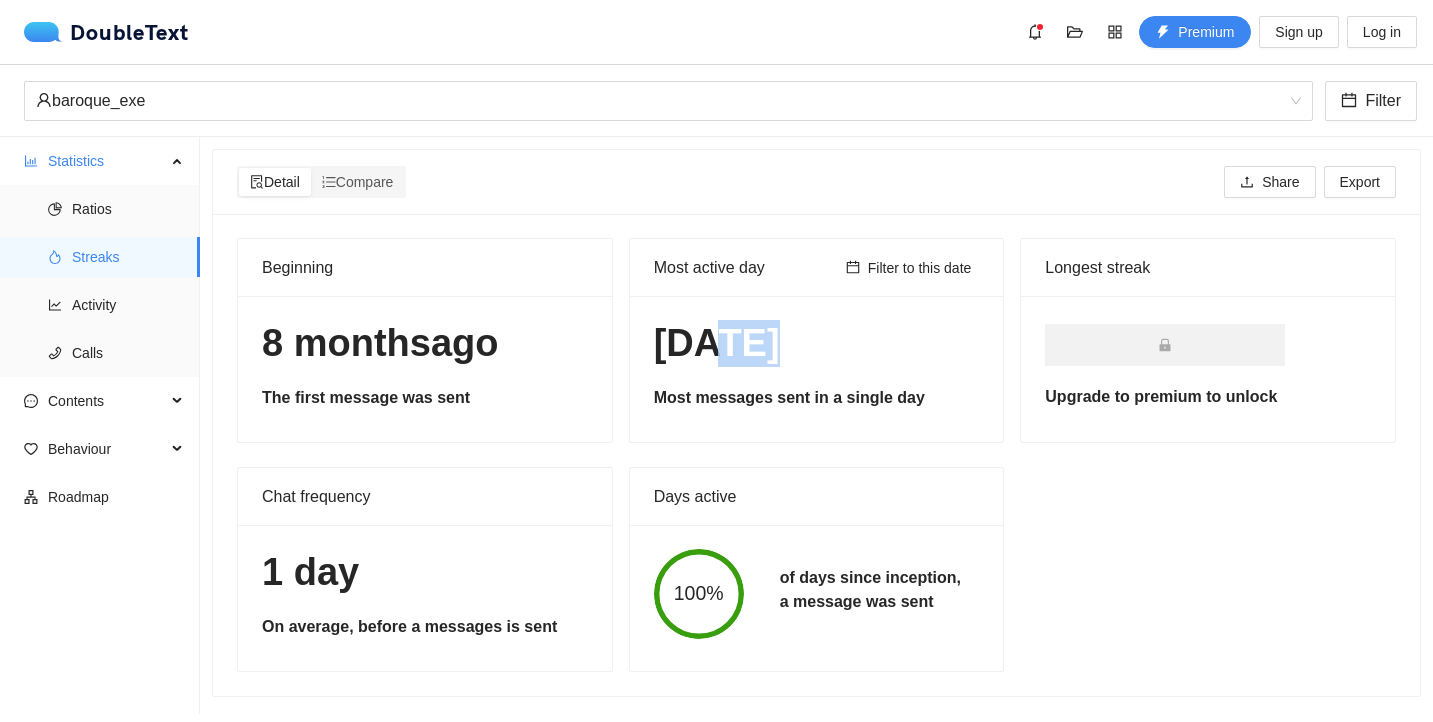 click on "[DATE]" at bounding box center [817, 343] 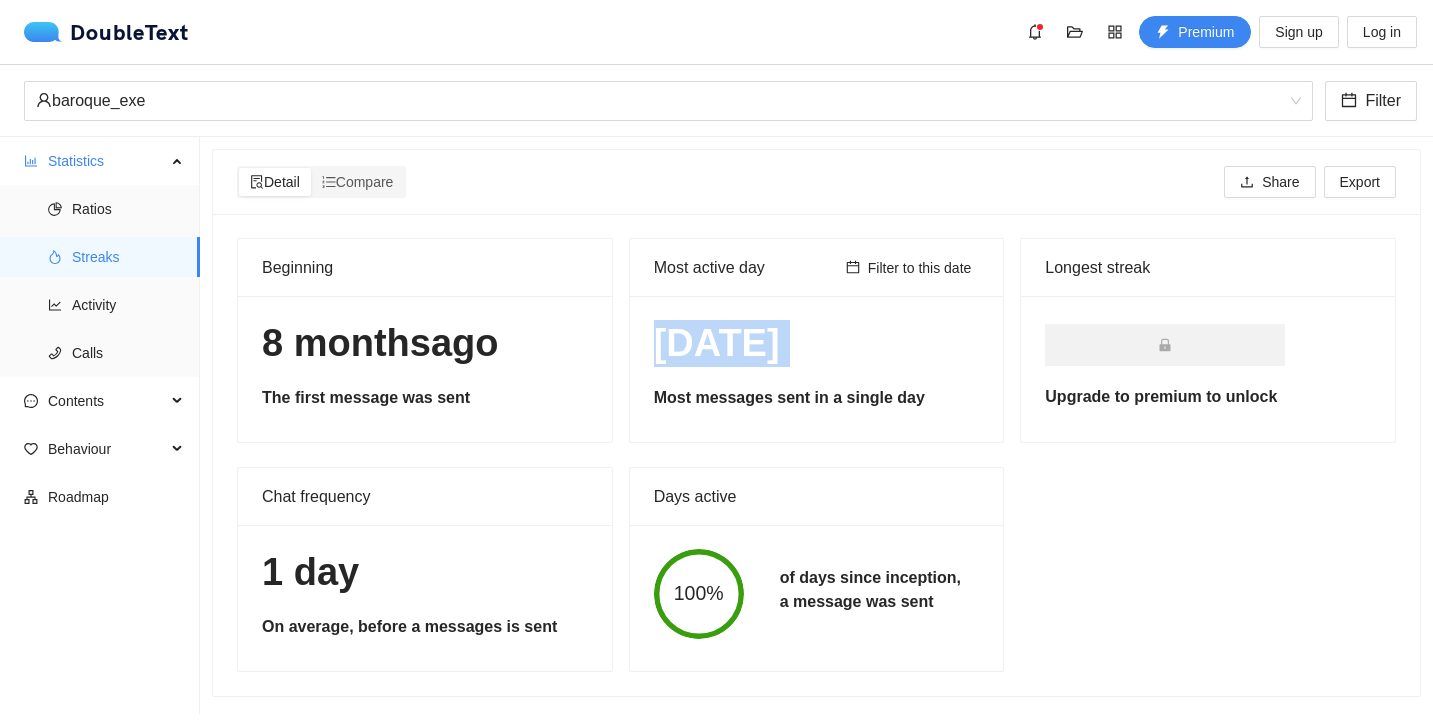 click on "[DATE]" at bounding box center [817, 343] 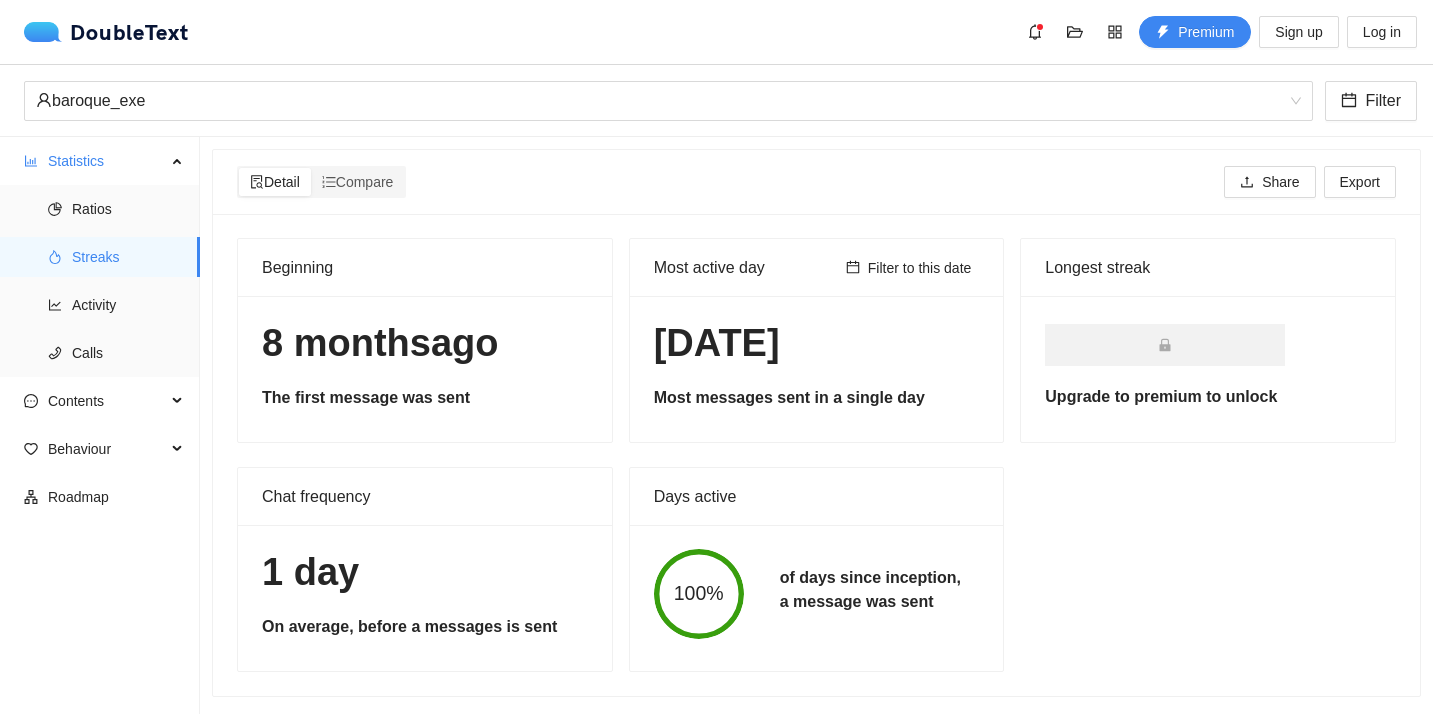 scroll, scrollTop: 10, scrollLeft: 0, axis: vertical 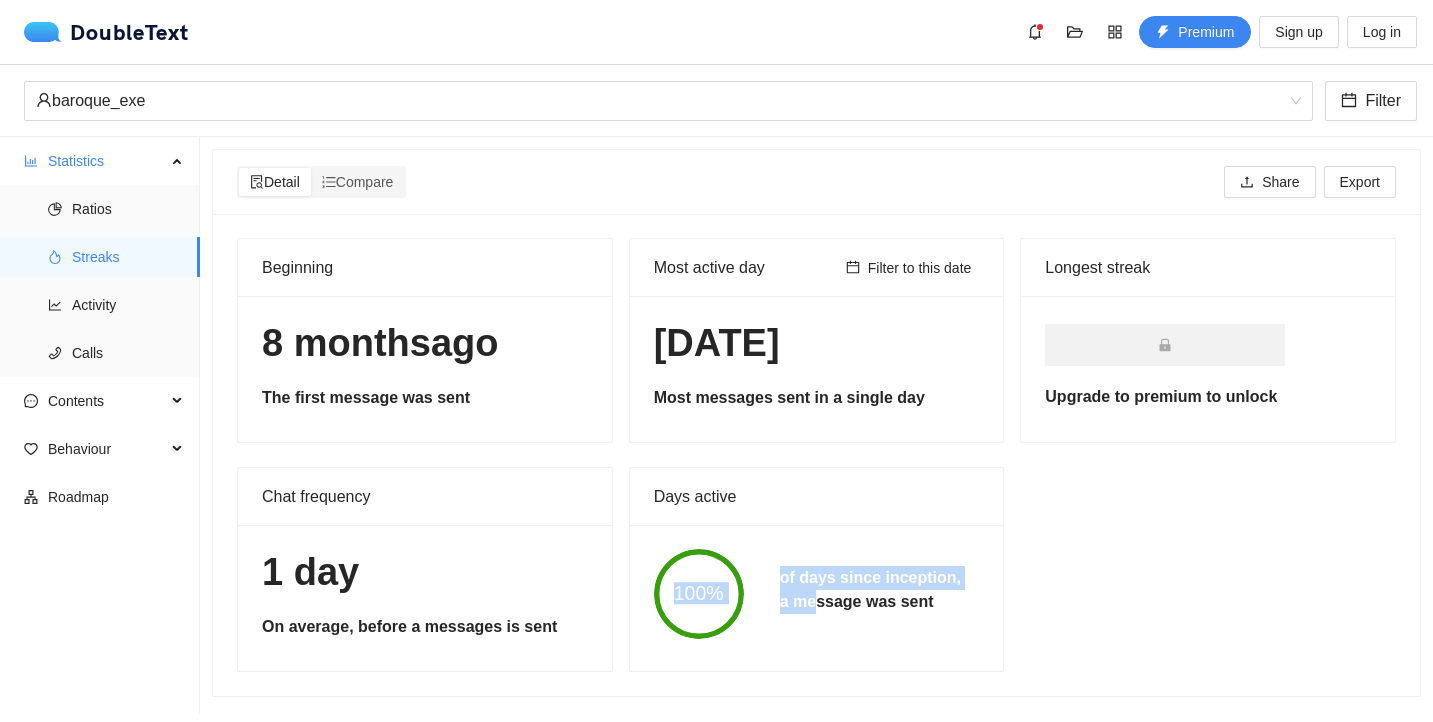 drag, startPoint x: 652, startPoint y: 553, endPoint x: 799, endPoint y: 589, distance: 151.34398 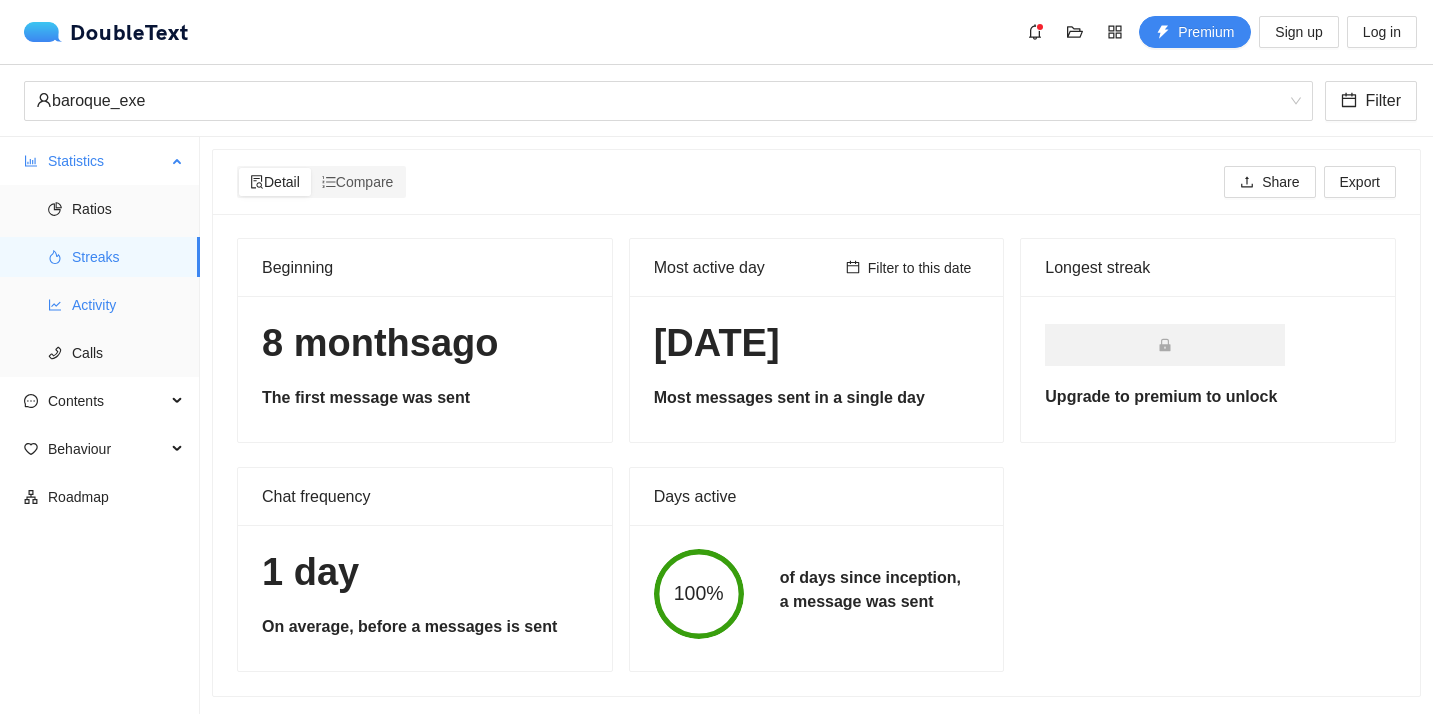 click on "Activity" at bounding box center (128, 305) 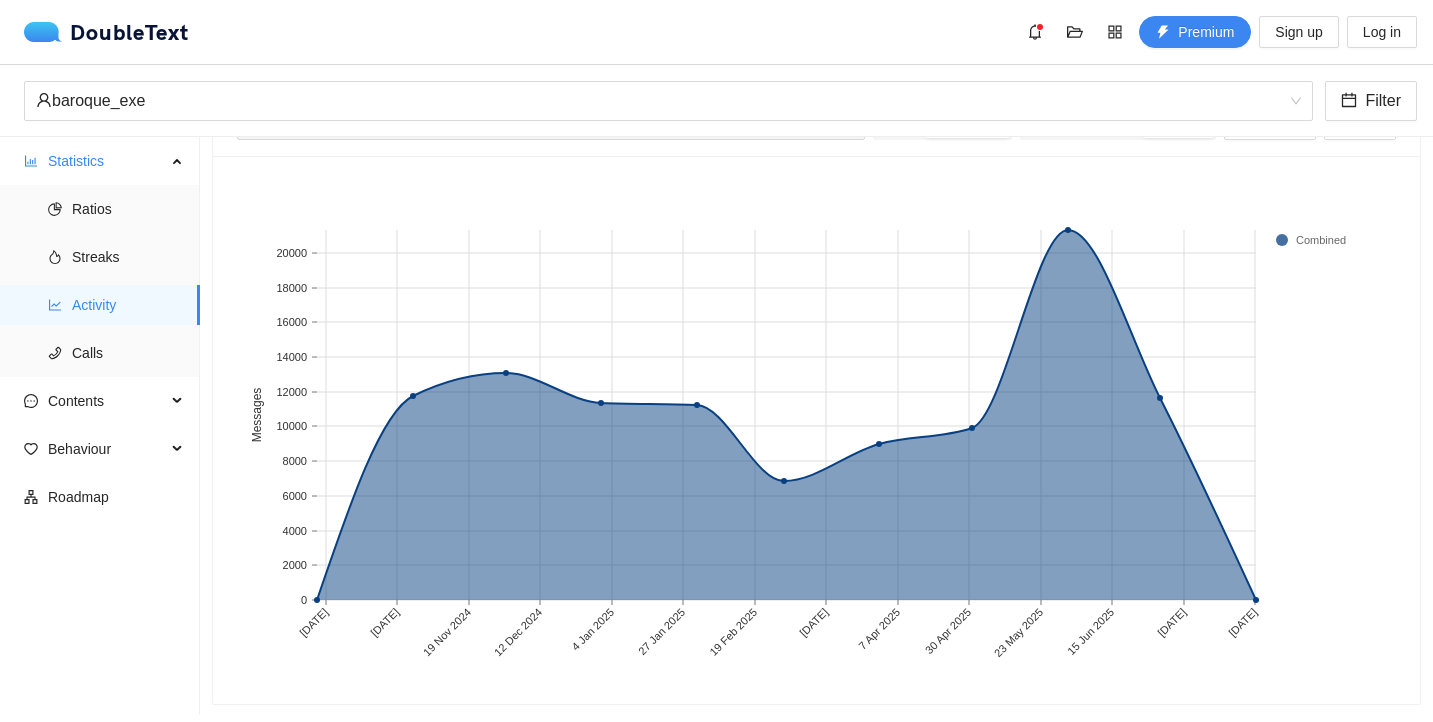 scroll, scrollTop: 132, scrollLeft: 0, axis: vertical 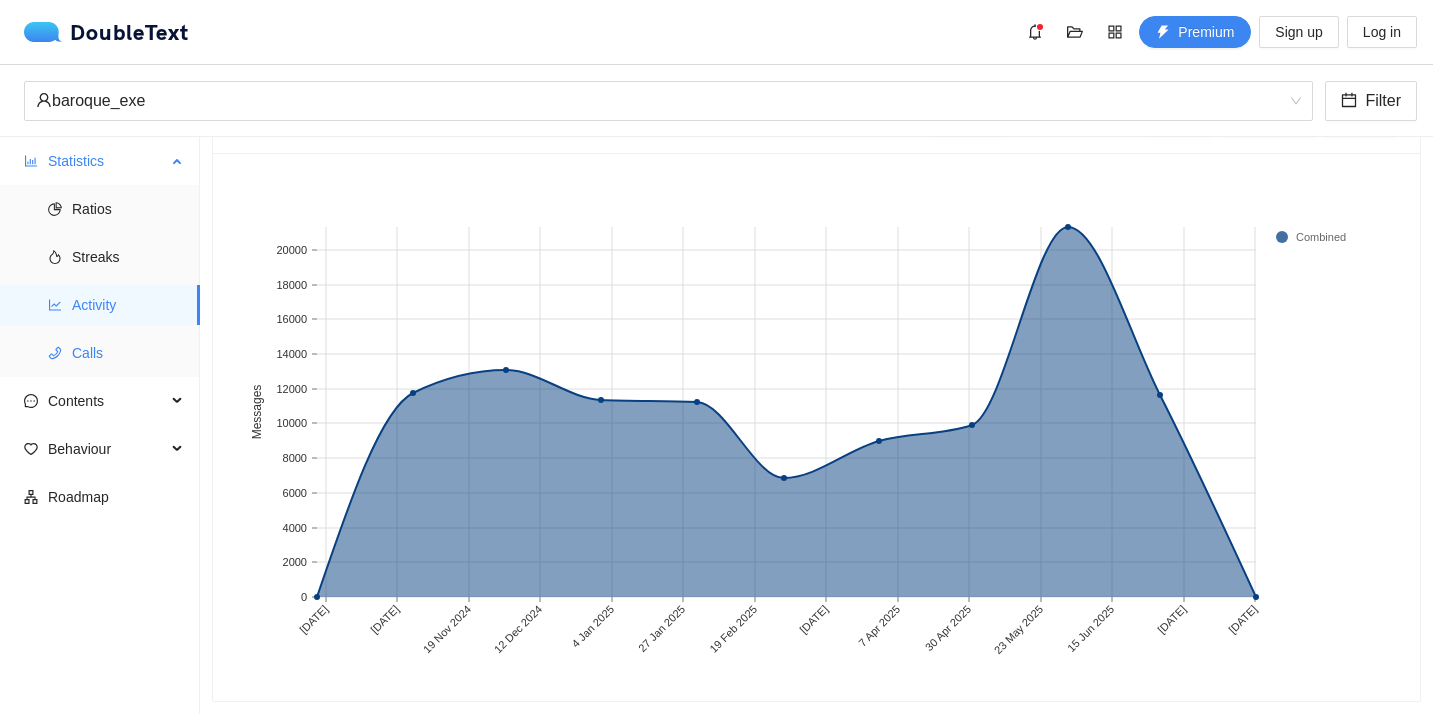 click on "Calls" at bounding box center (128, 353) 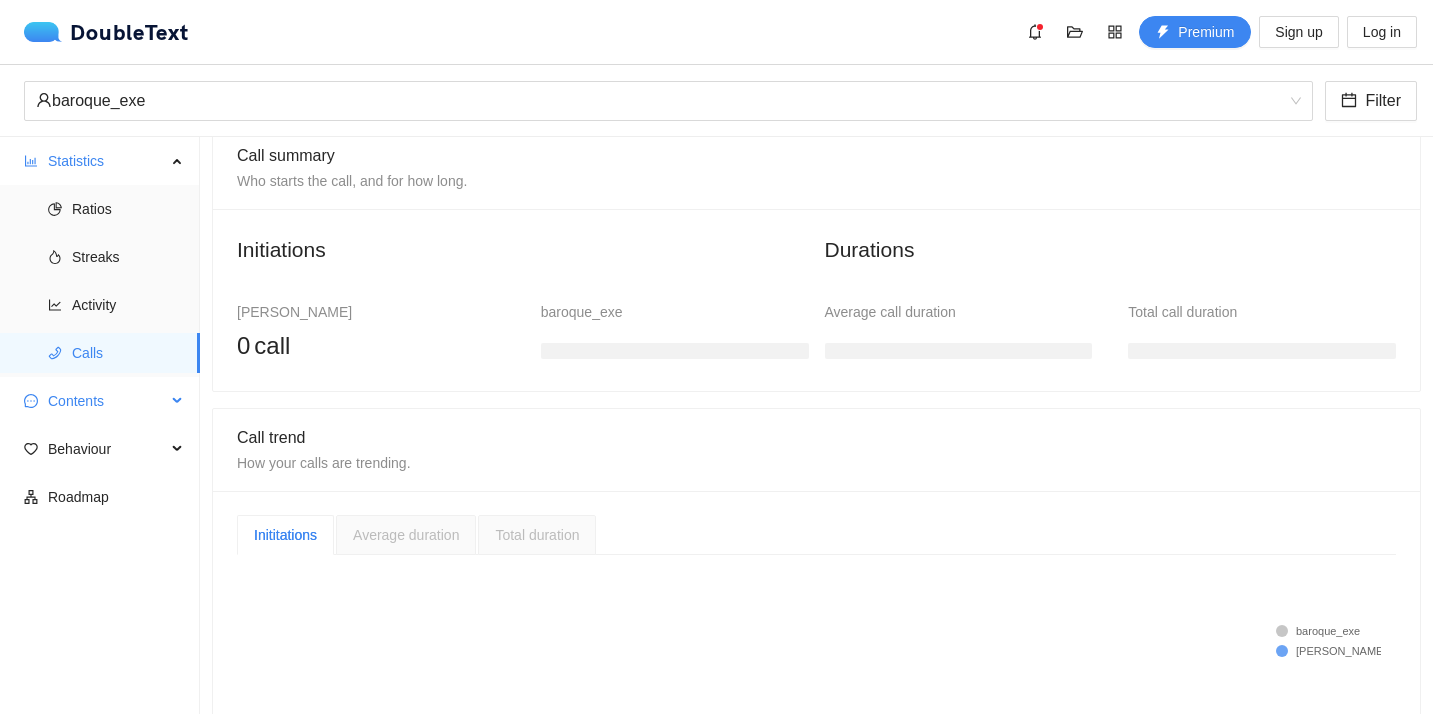 click on "Contents" at bounding box center [107, 401] 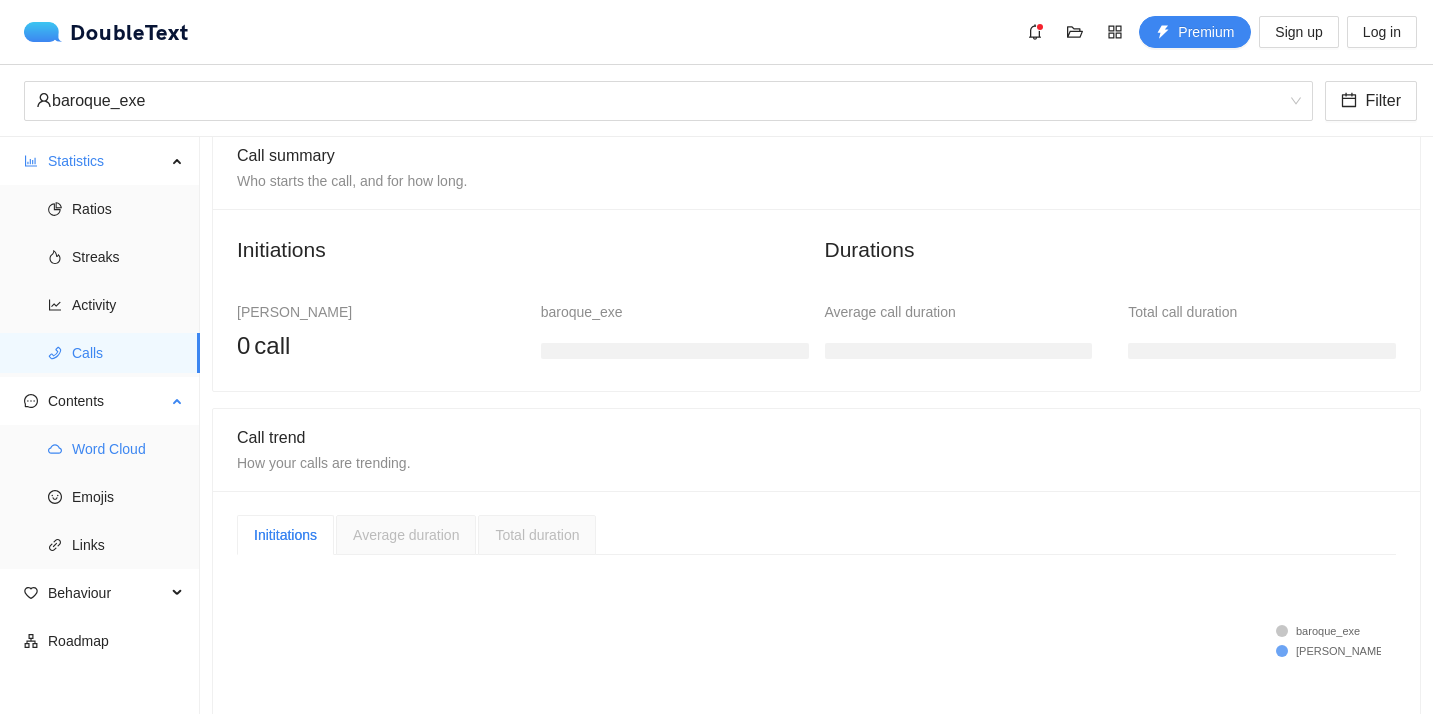 click on "Word Cloud" at bounding box center (128, 449) 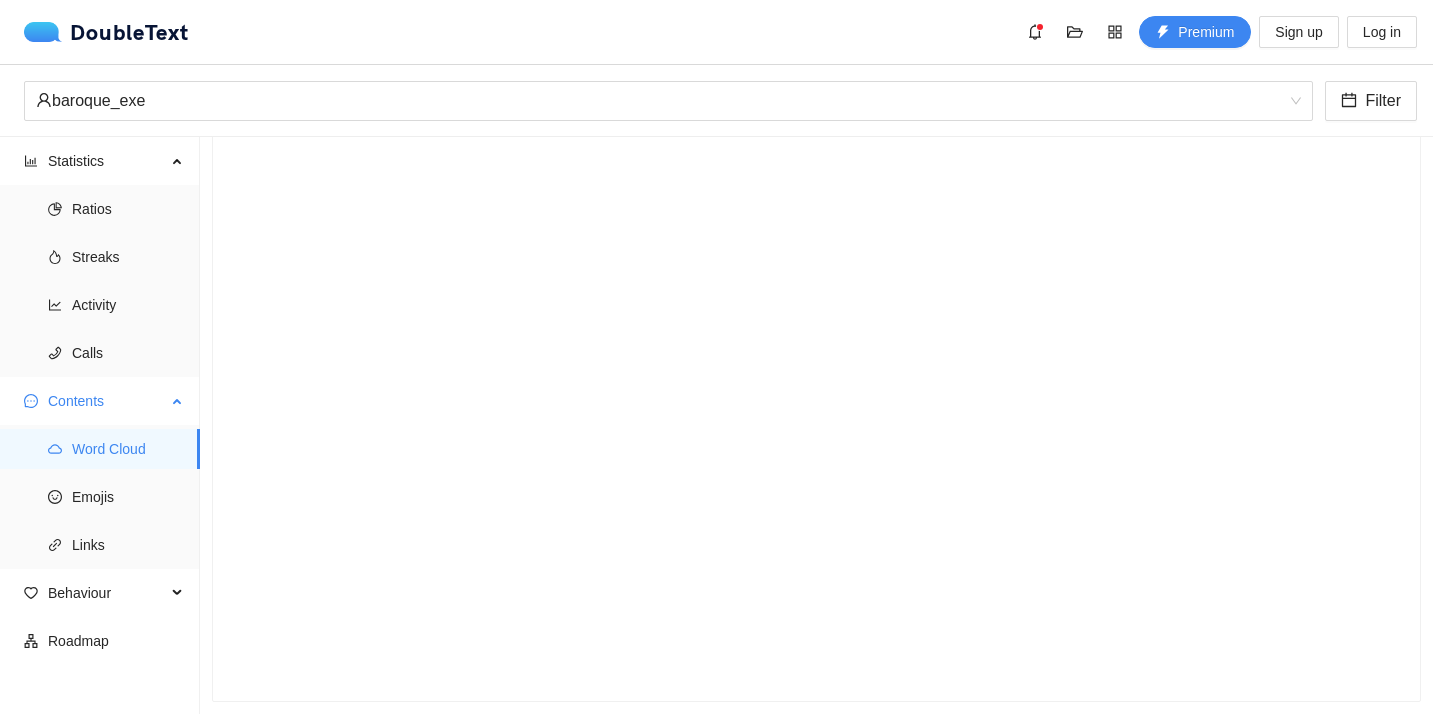 scroll, scrollTop: 96, scrollLeft: 0, axis: vertical 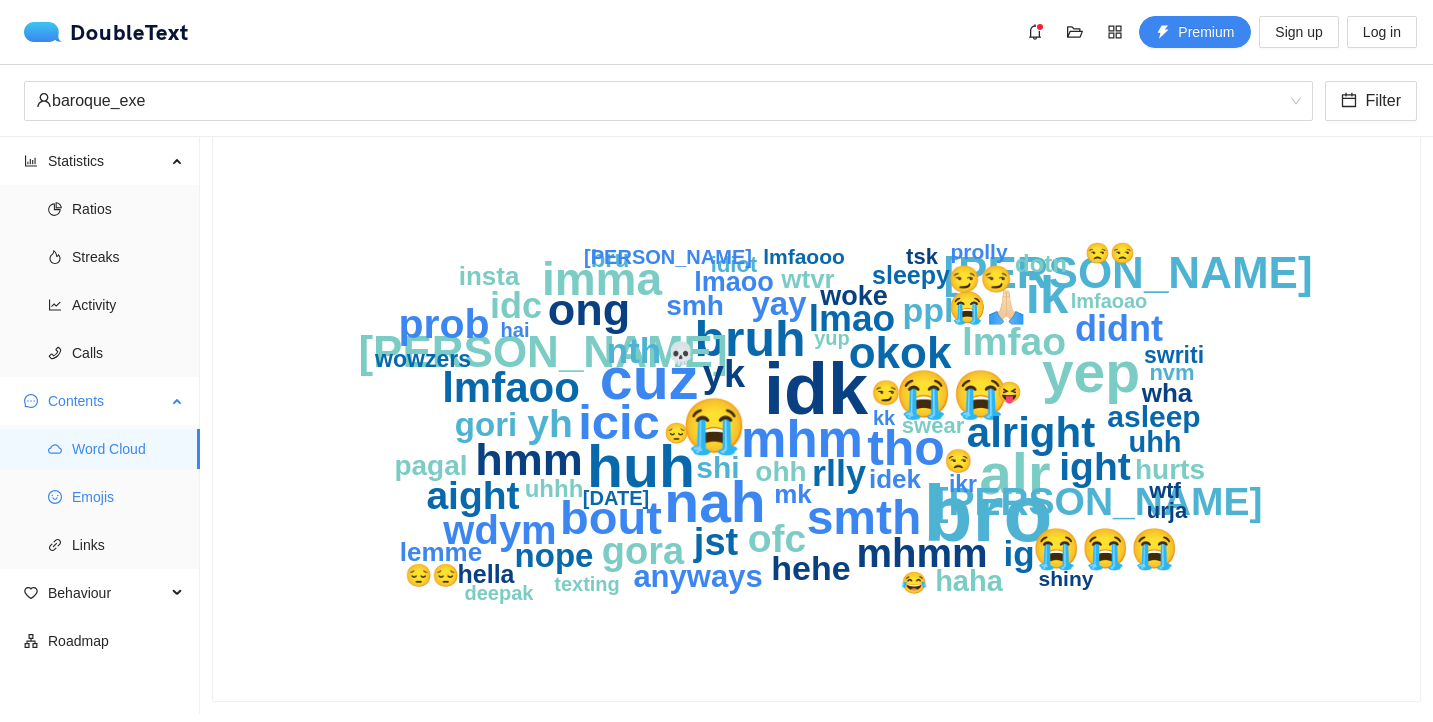 click on "Emojis" at bounding box center (128, 497) 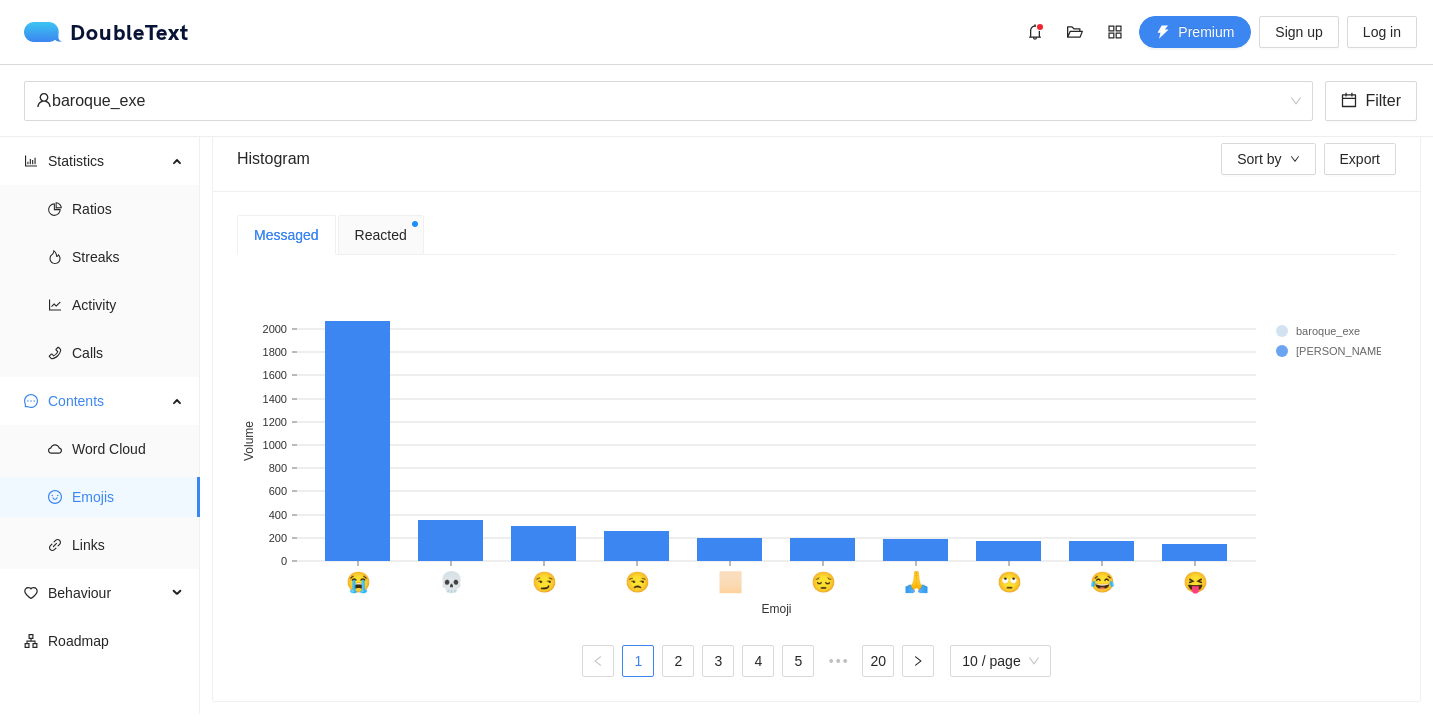 scroll, scrollTop: 278, scrollLeft: 0, axis: vertical 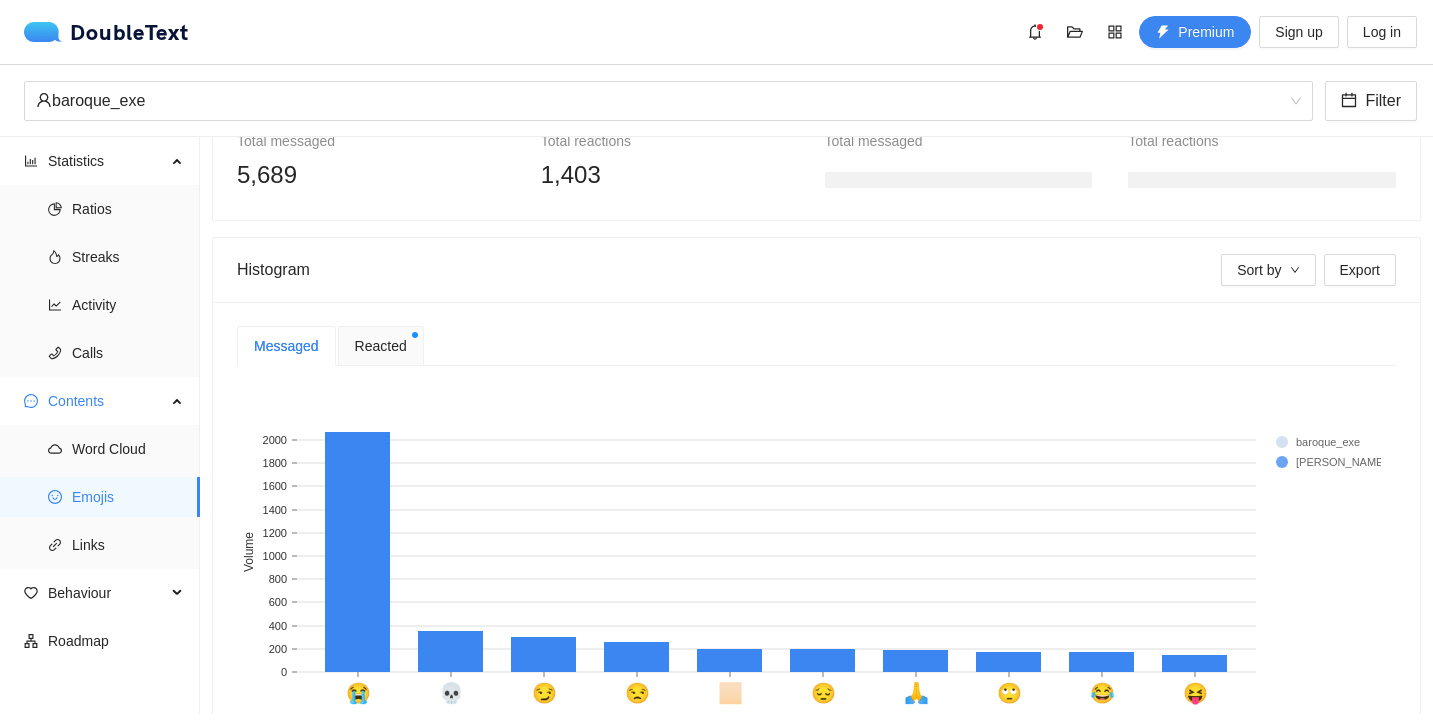 click on "Reacted" at bounding box center [381, 346] 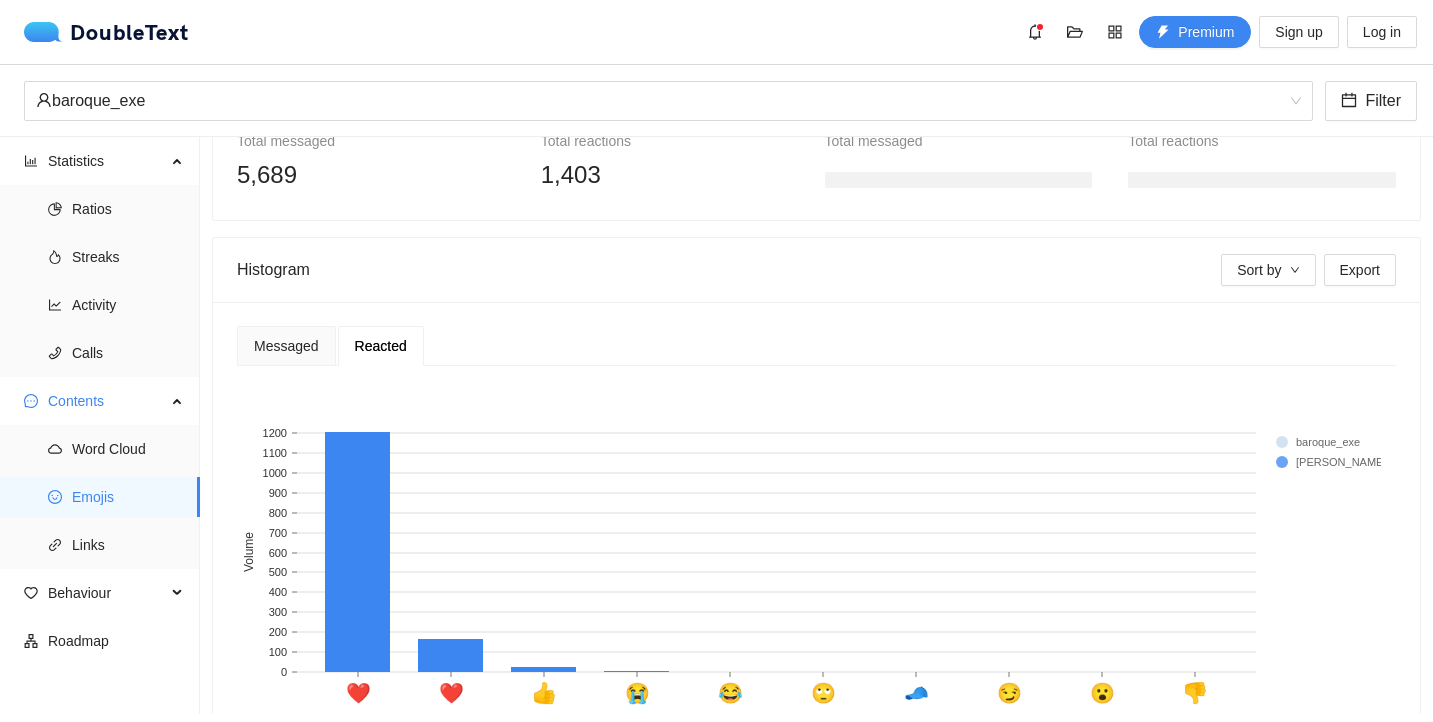 click on "Messaged Reacted 1 2 3 4 5 ••• 20 10 / page ❤ ❤️ 👍 😭 😂 🙄 🧢 😏 😮 👎 Emoji 0 100 200 300 400 500 600 700 800 900 1000 1100 1200 Volume baroque_exe [PERSON_NAME] 1 10 / page" at bounding box center (816, 557) 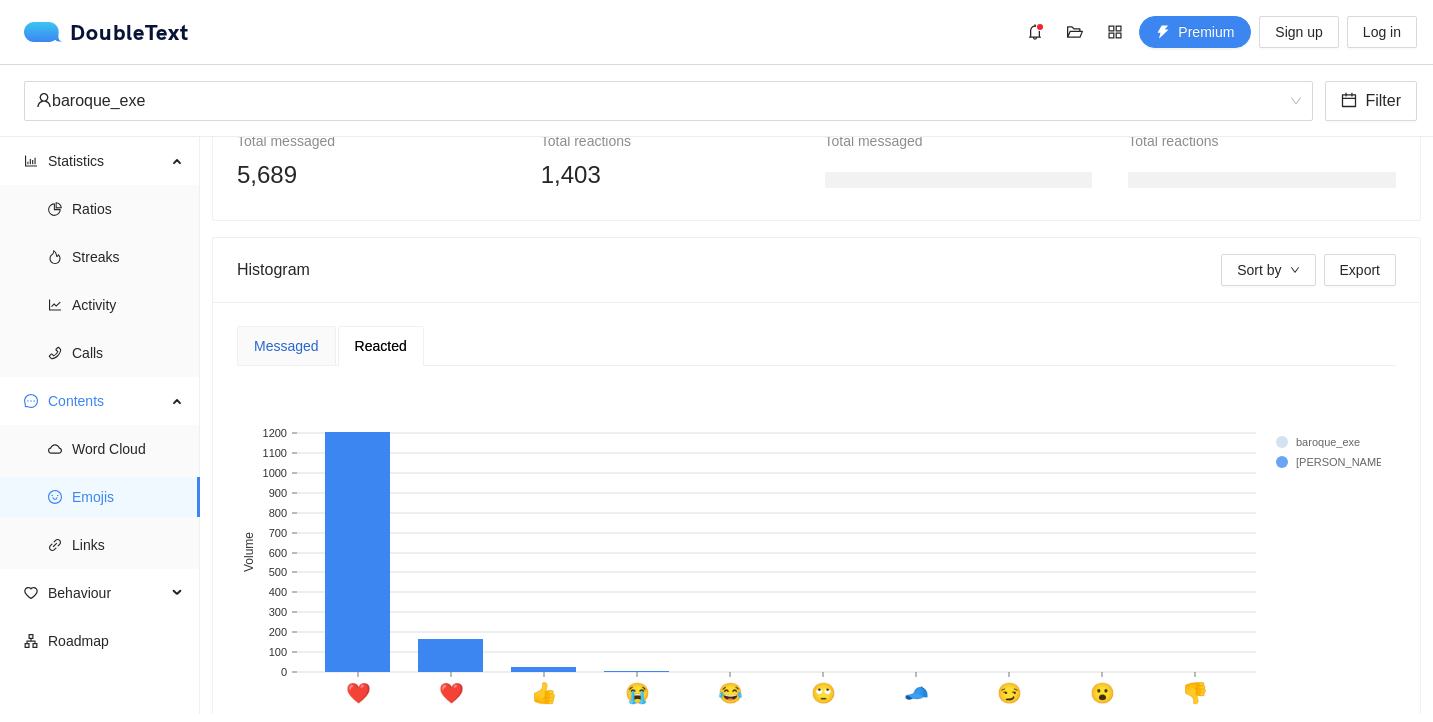 click on "Messaged" at bounding box center [286, 346] 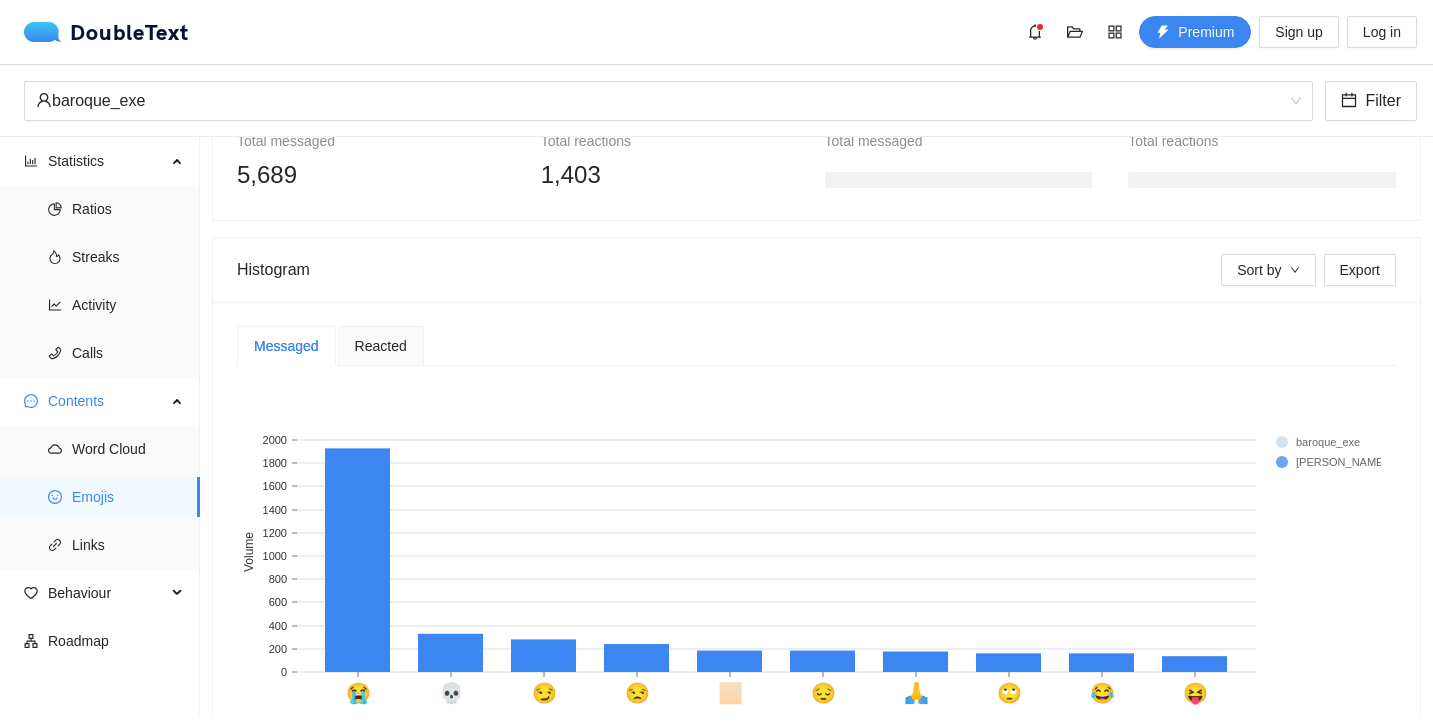 scroll, scrollTop: 127, scrollLeft: 0, axis: vertical 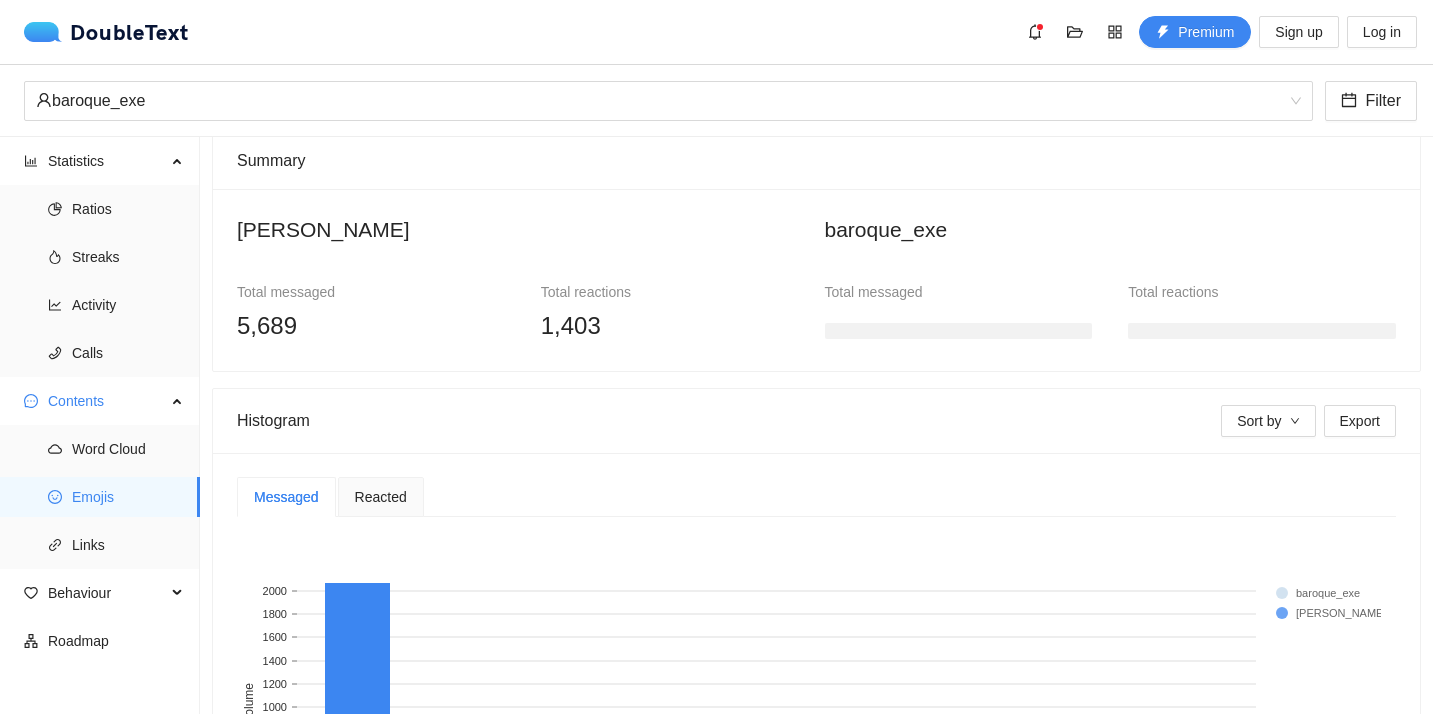 click at bounding box center (959, 331) 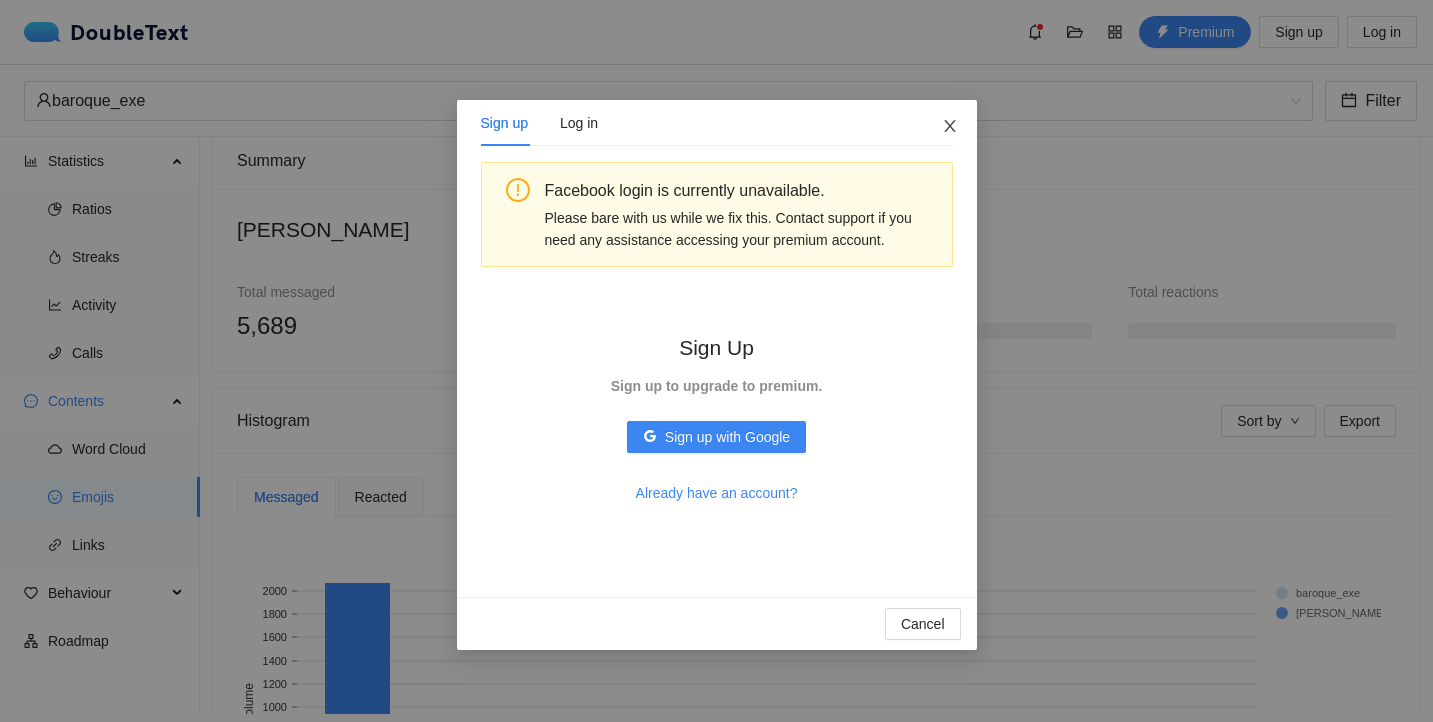 click 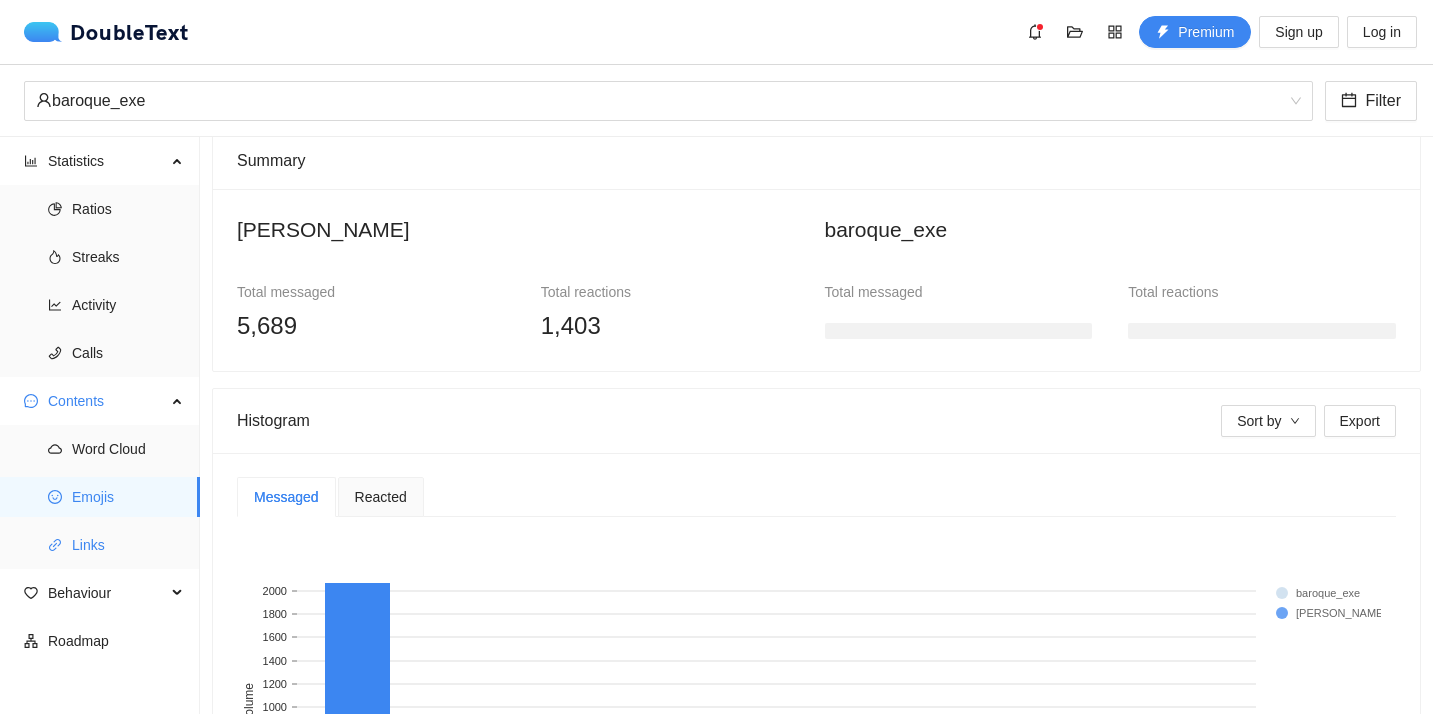 click on "Statistics Ratios Streaks Activity Calls Contents Word Cloud Emojis Links Behaviour Roadmap" at bounding box center [100, 425] 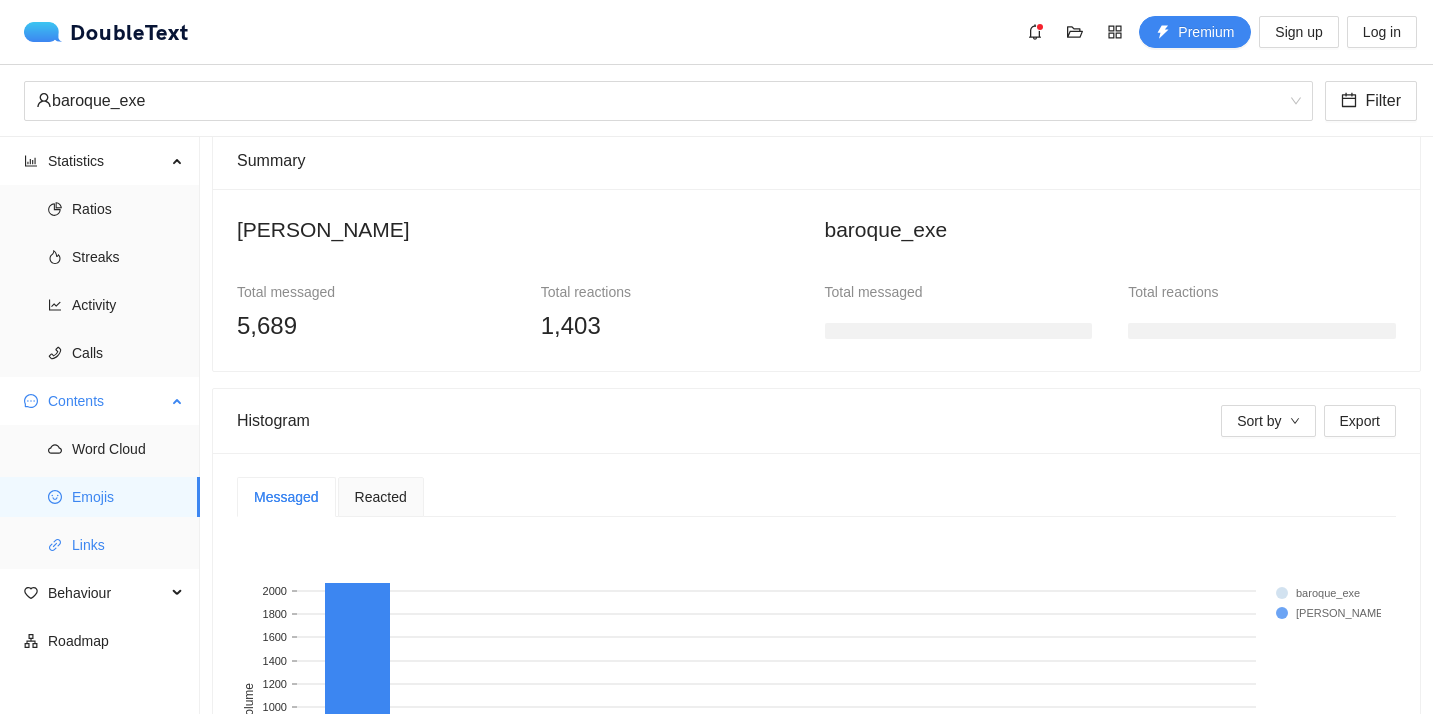 click on "Links" at bounding box center (100, 545) 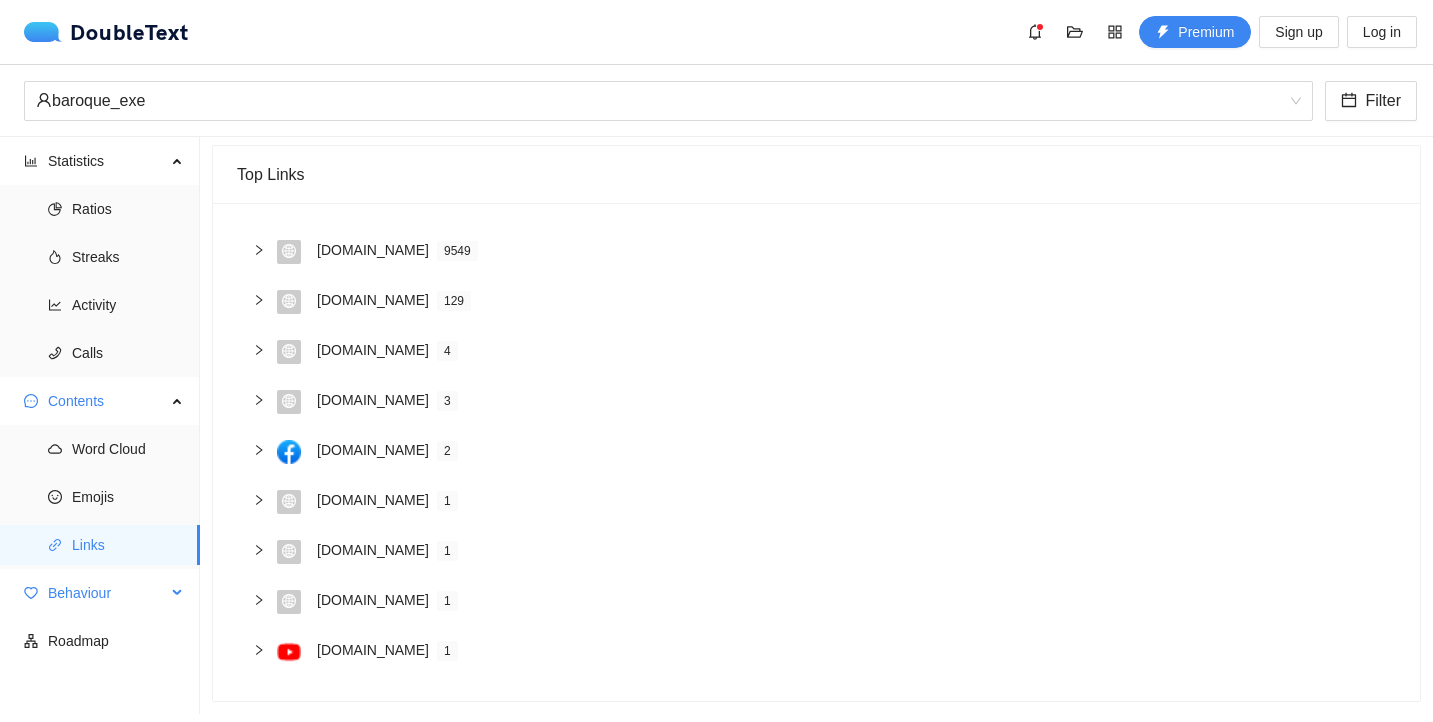click on "Behaviour" at bounding box center (107, 593) 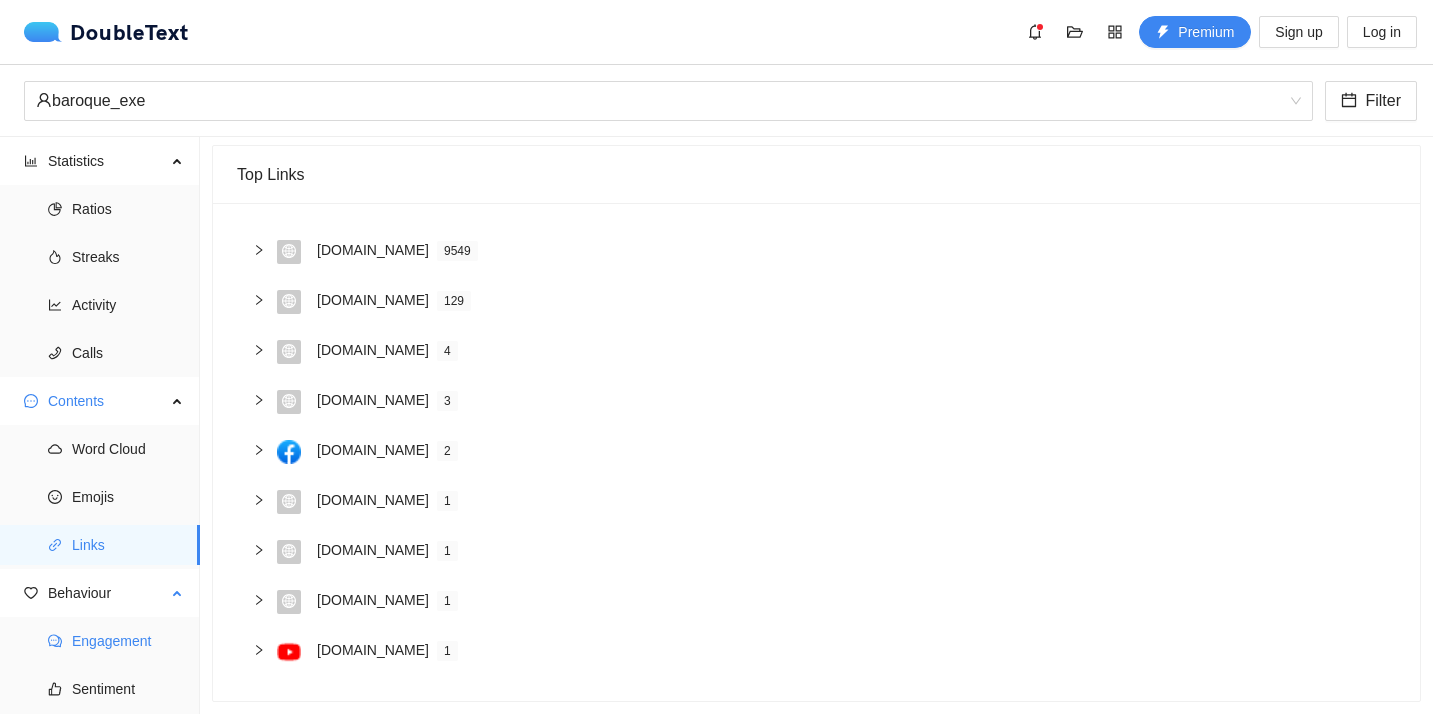 click on "Engagement" at bounding box center [128, 641] 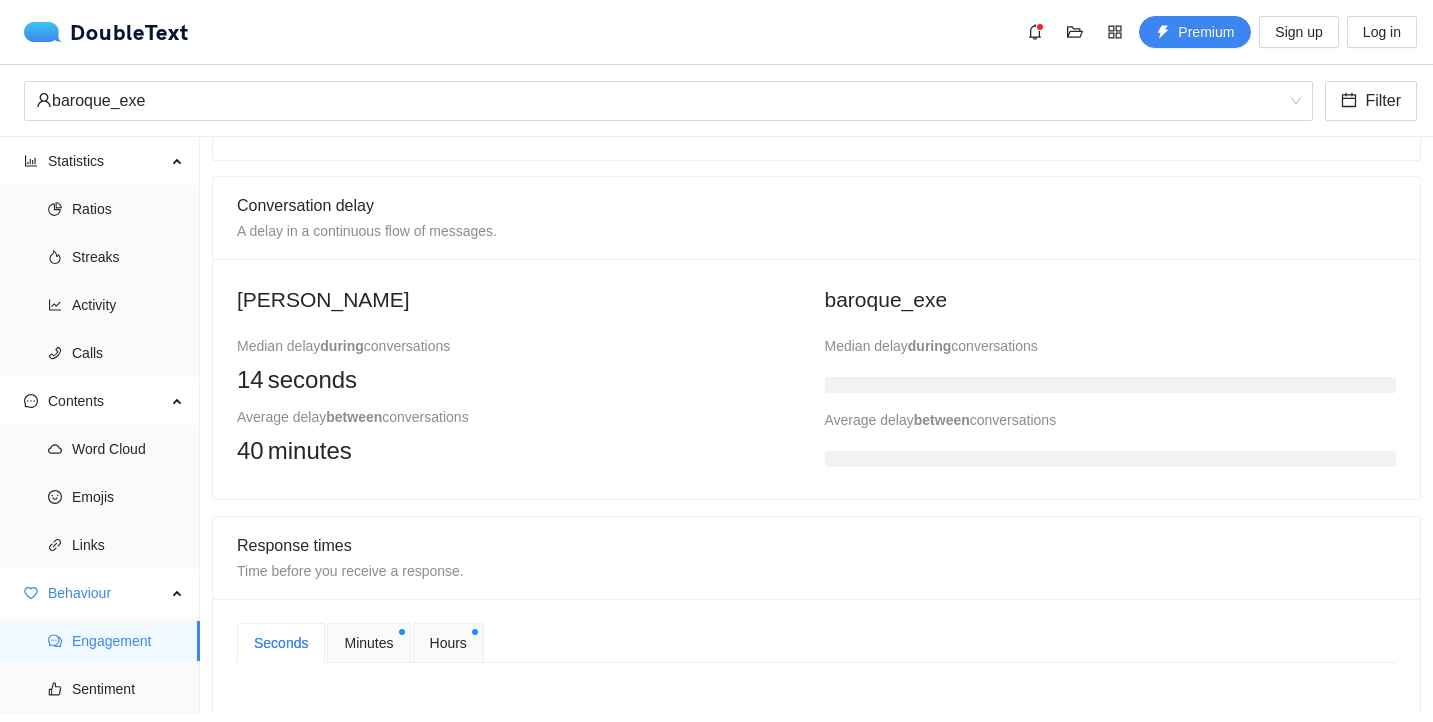 scroll, scrollTop: 383, scrollLeft: 0, axis: vertical 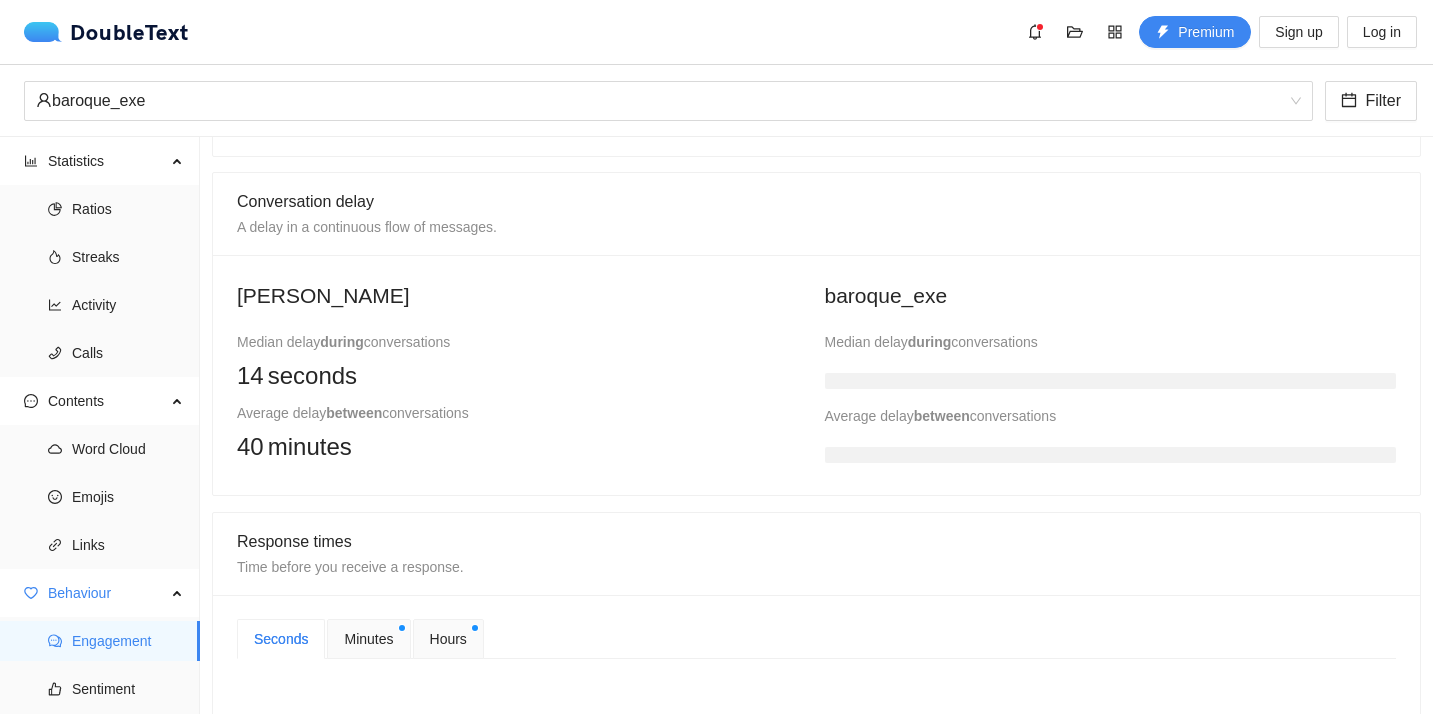 click on "between" at bounding box center [354, 413] 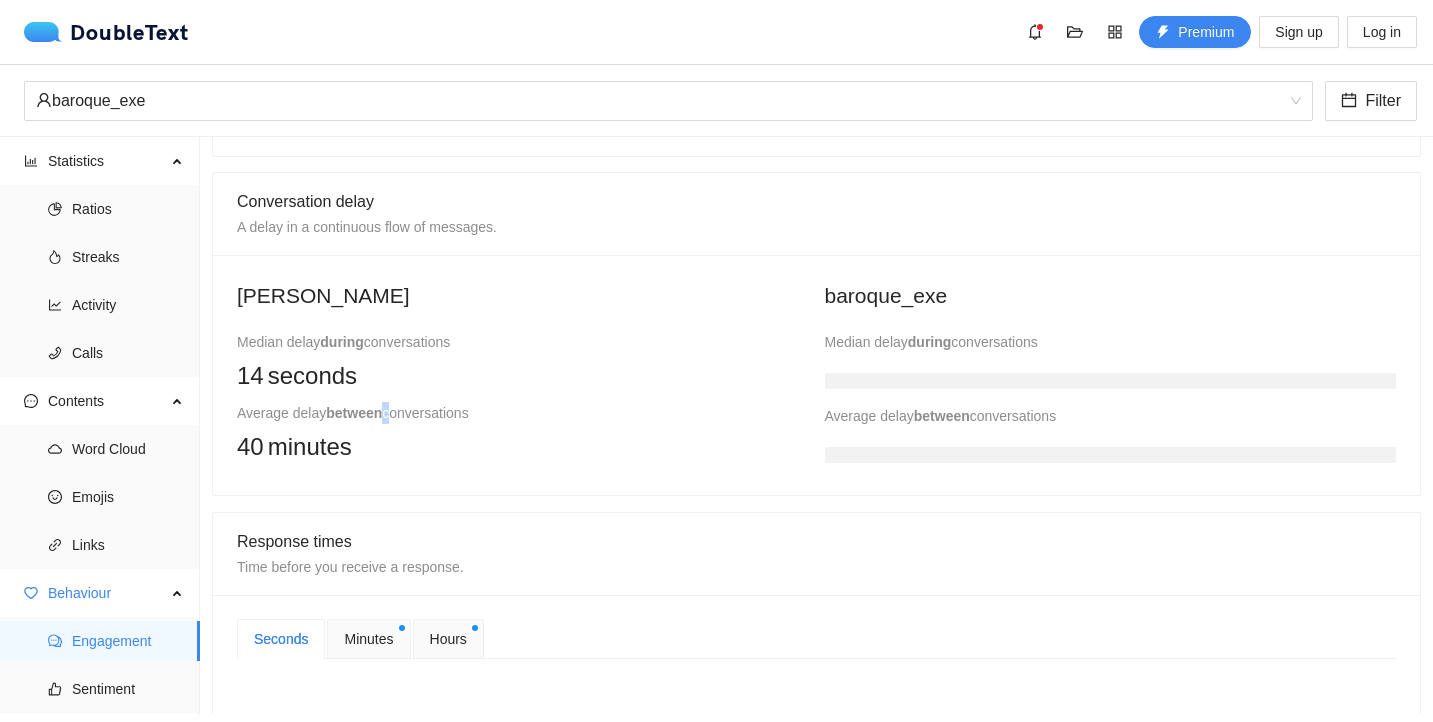 click on "between" at bounding box center [354, 413] 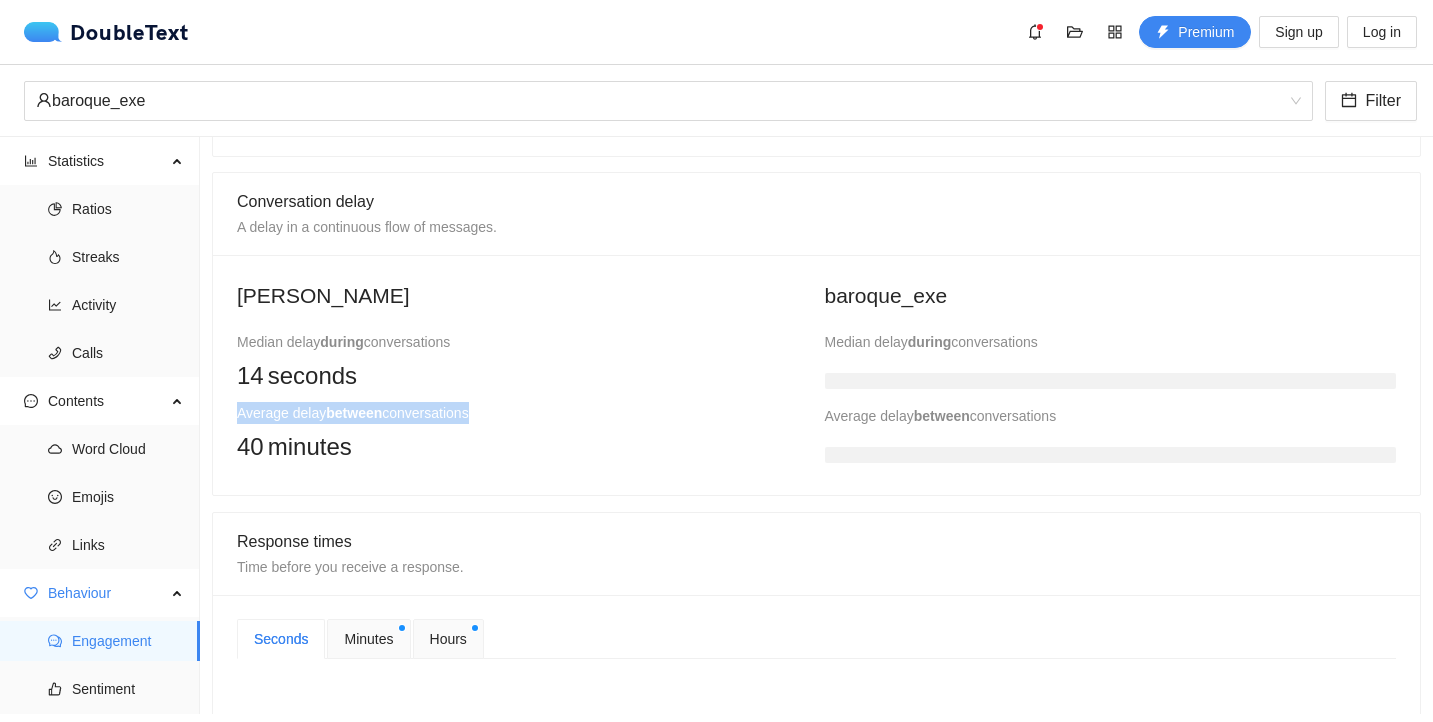 click on "between" at bounding box center (354, 413) 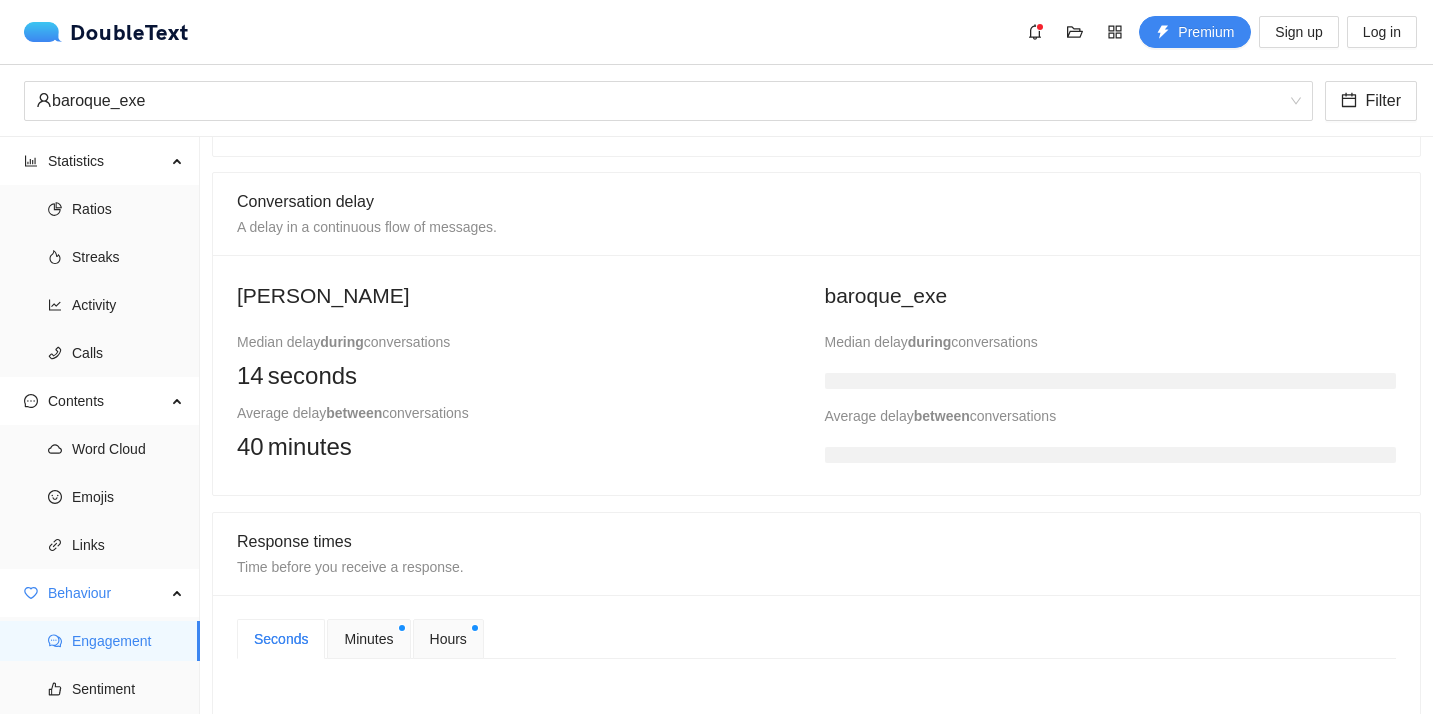 click on "14 seconds" at bounding box center [523, 376] 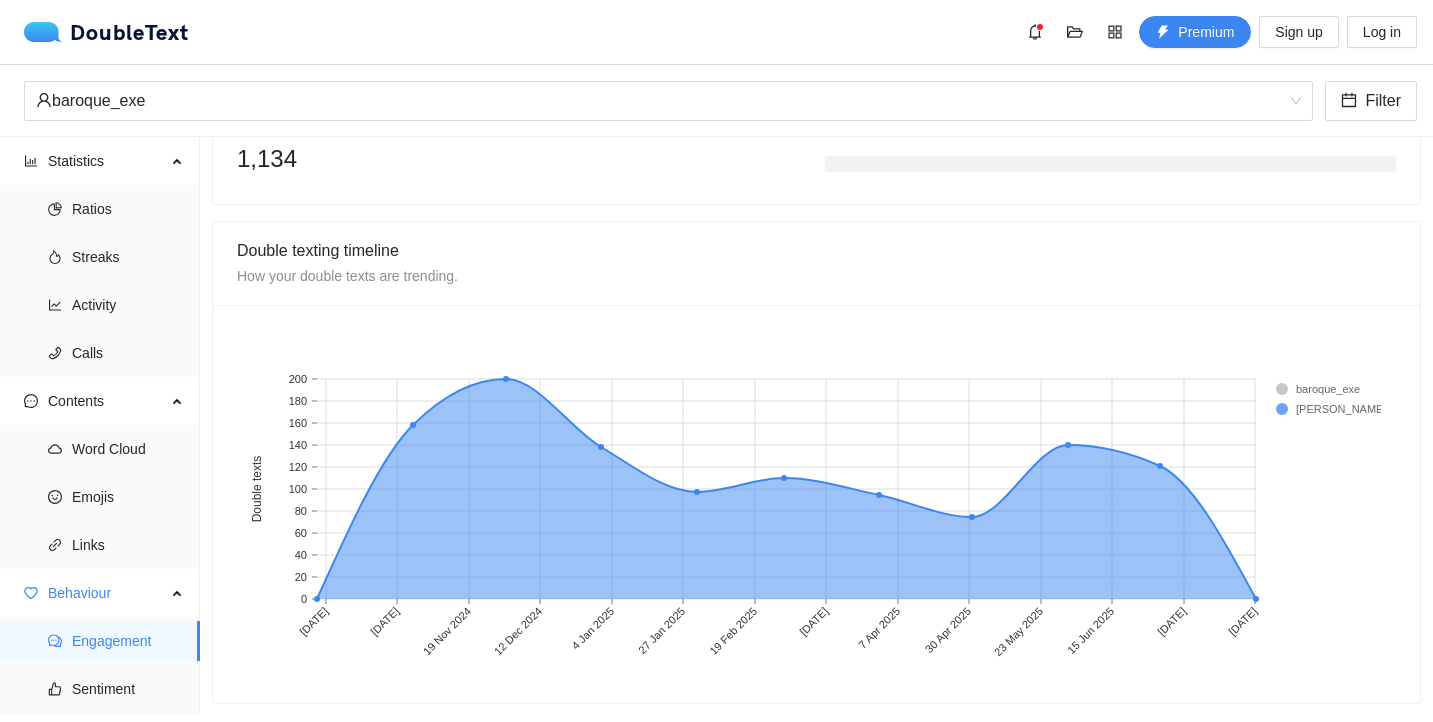 scroll, scrollTop: 1652, scrollLeft: 0, axis: vertical 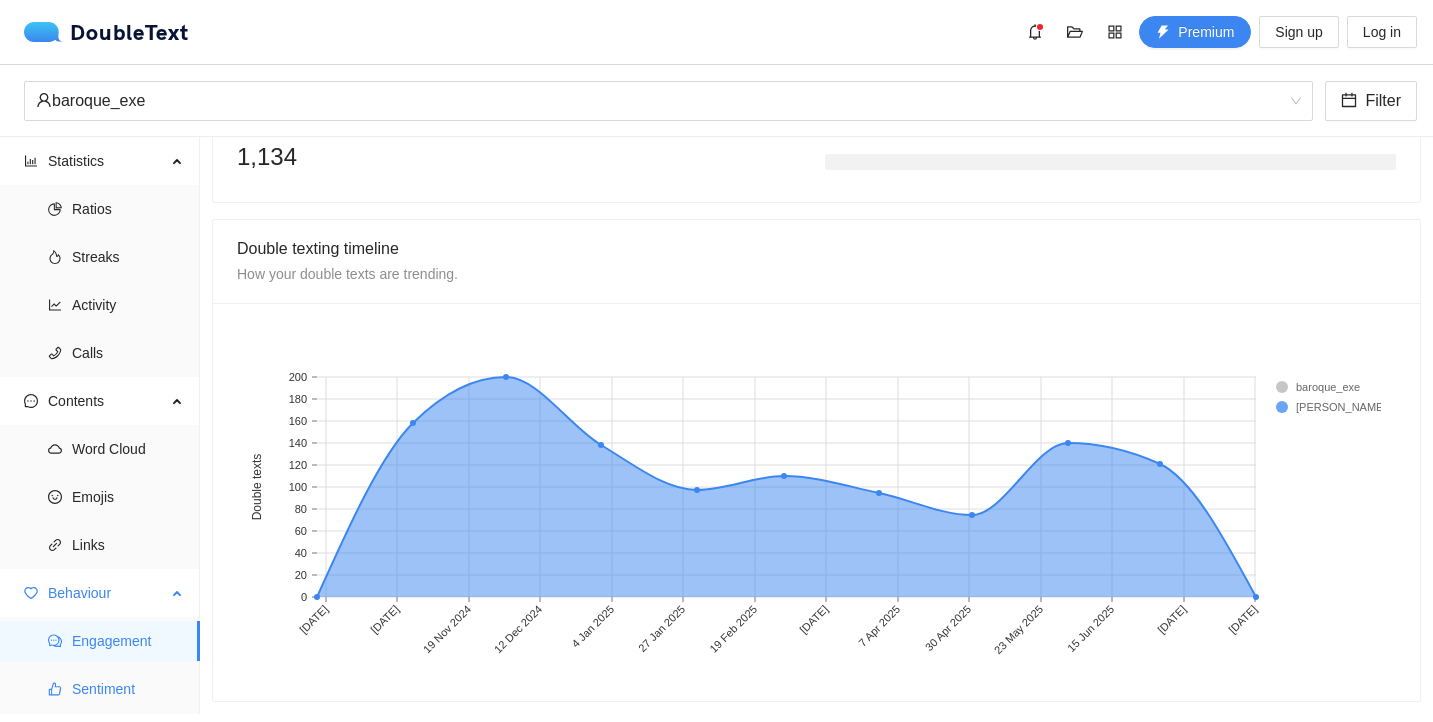 click on "Sentiment" at bounding box center [128, 689] 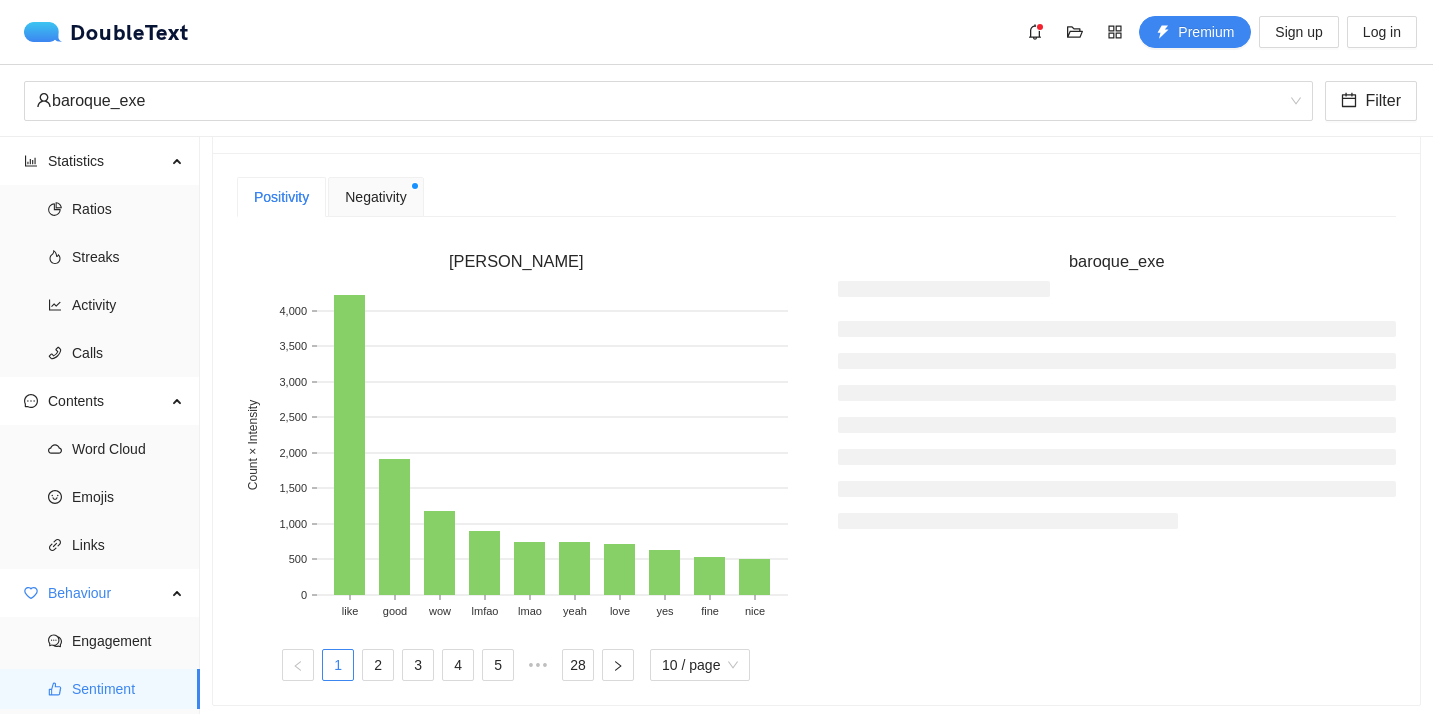 scroll, scrollTop: 519, scrollLeft: 0, axis: vertical 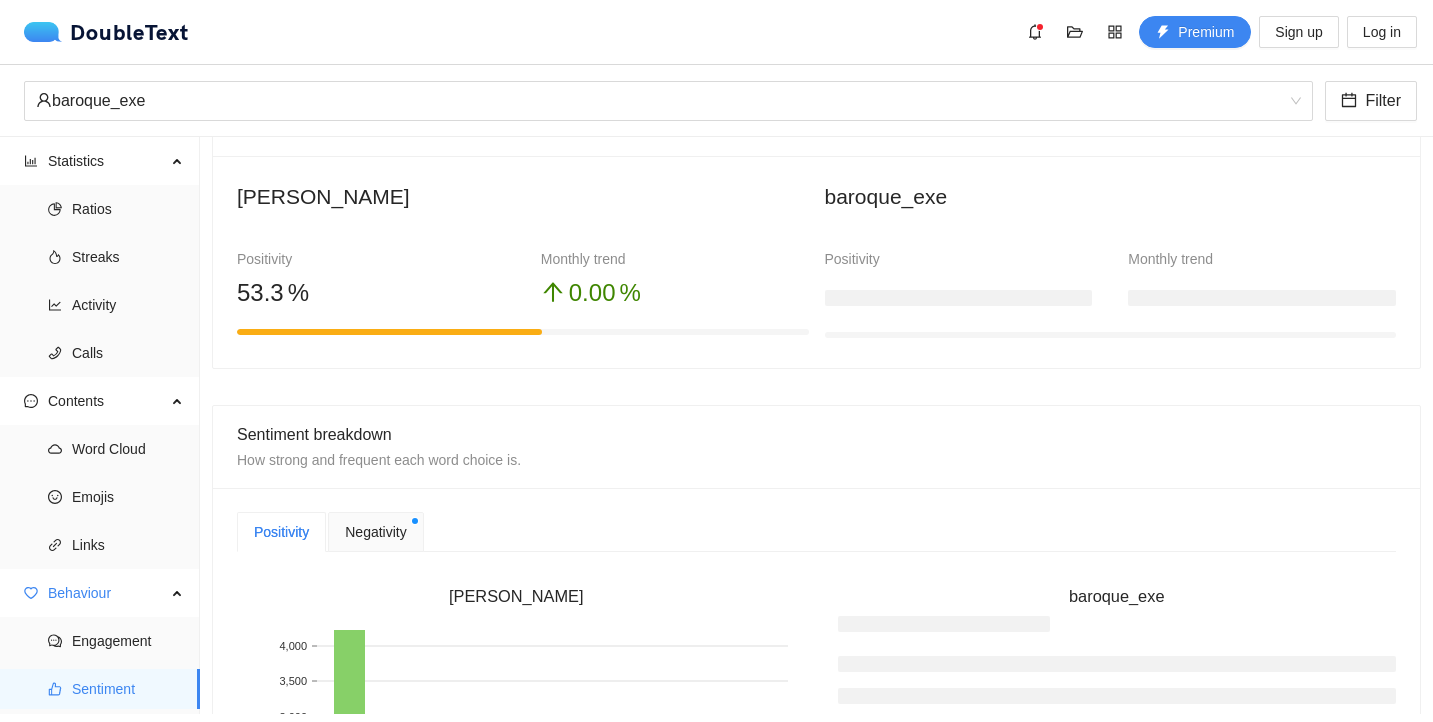 click on "Negativity" at bounding box center (375, 532) 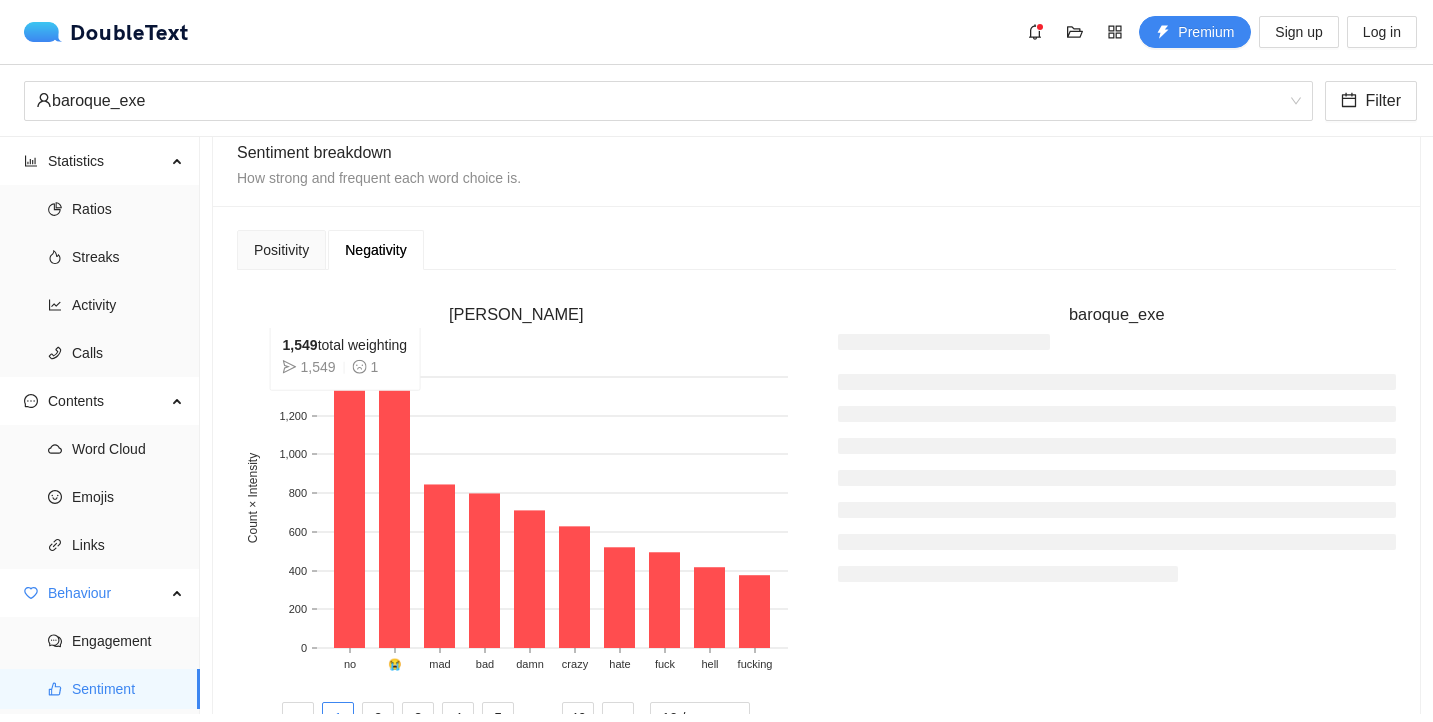 scroll, scrollTop: 471, scrollLeft: 0, axis: vertical 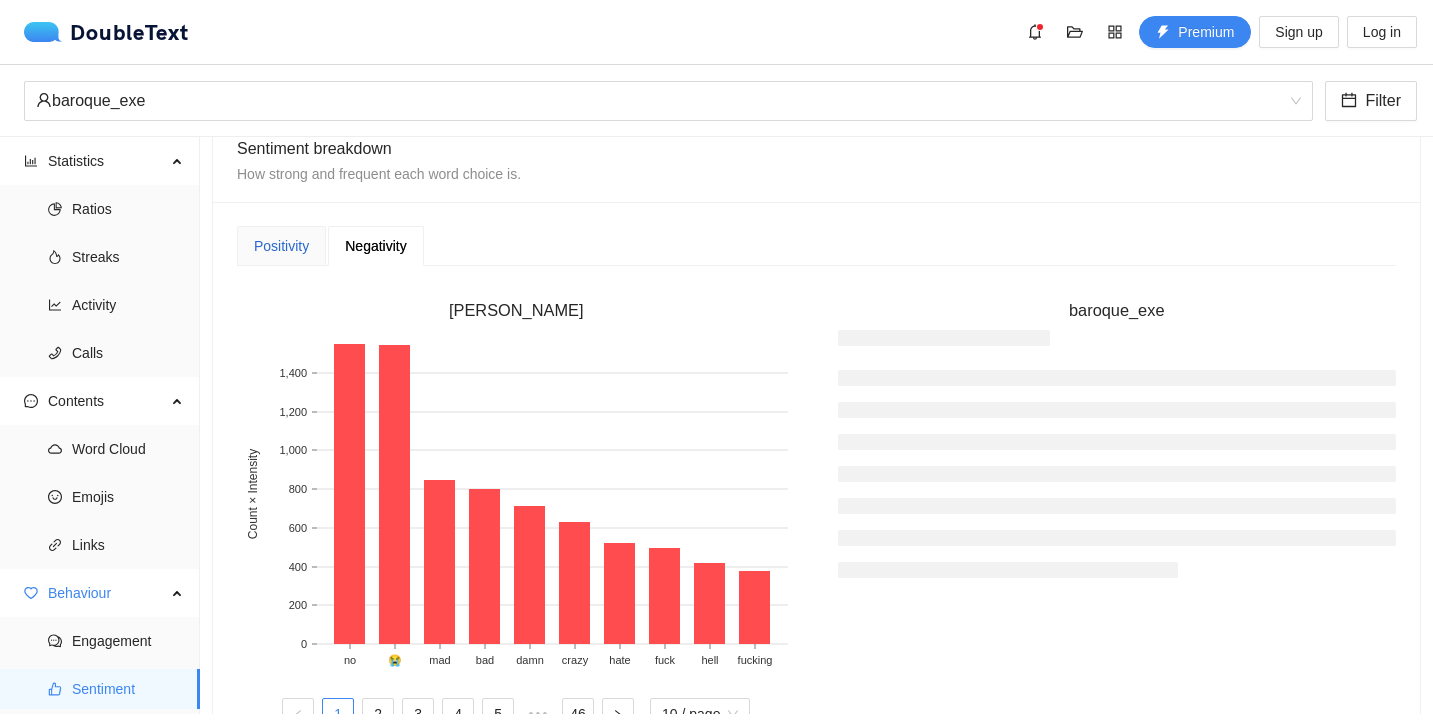 click on "Positivity" at bounding box center (281, 246) 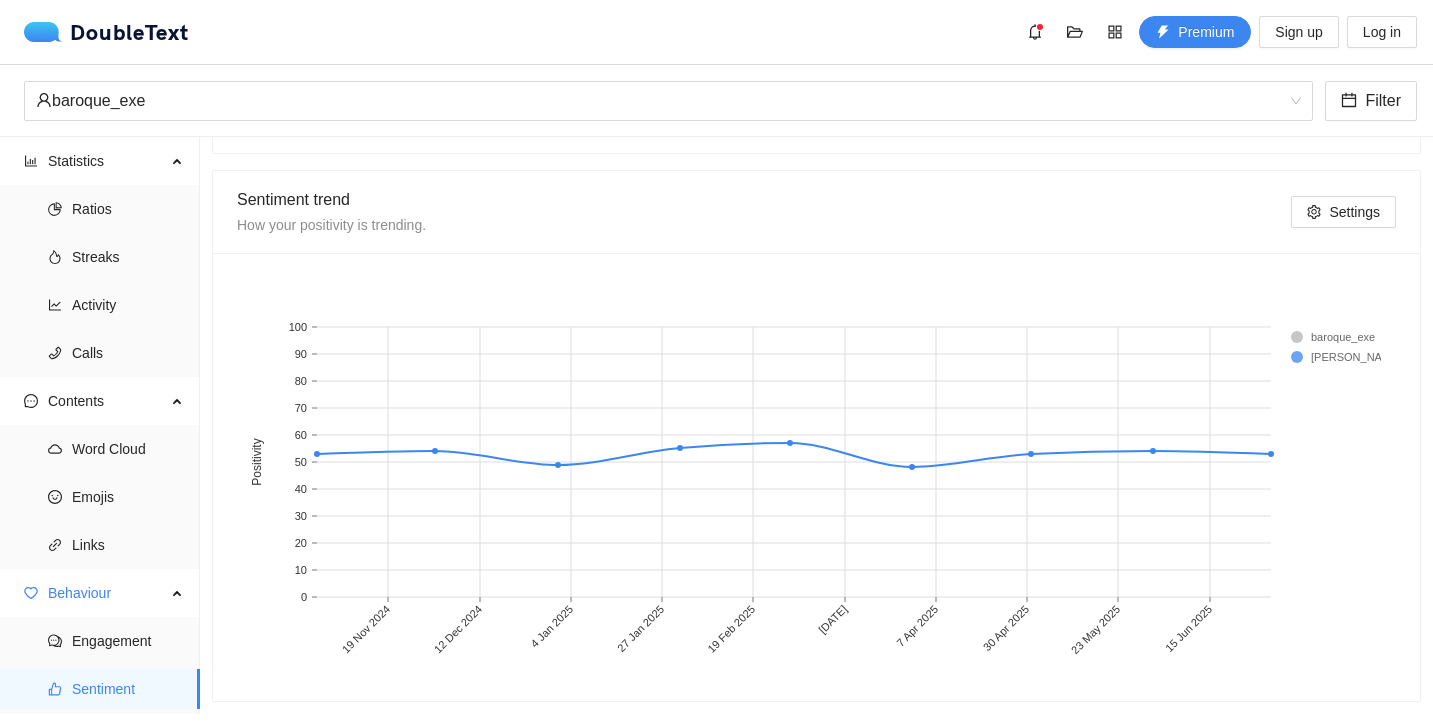 scroll, scrollTop: 1087, scrollLeft: 0, axis: vertical 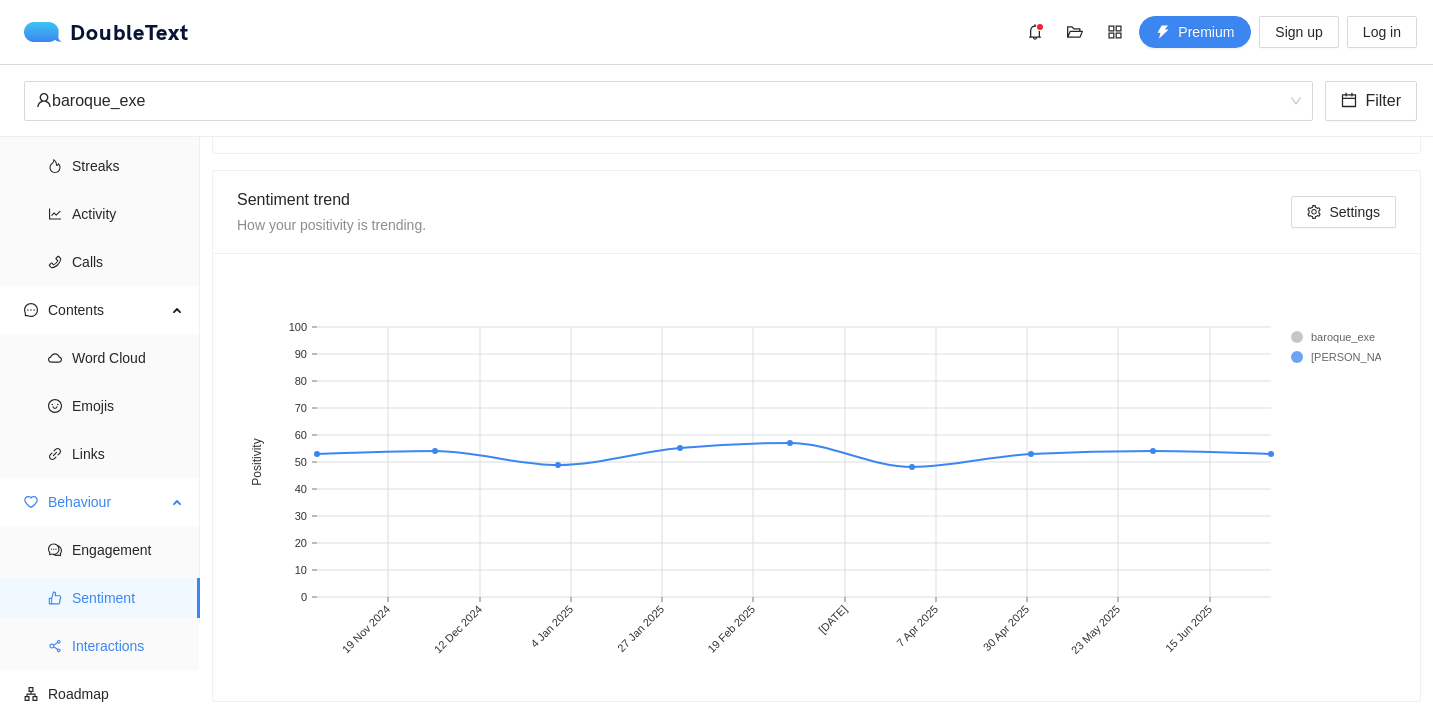 click on "Interactions" at bounding box center [128, 646] 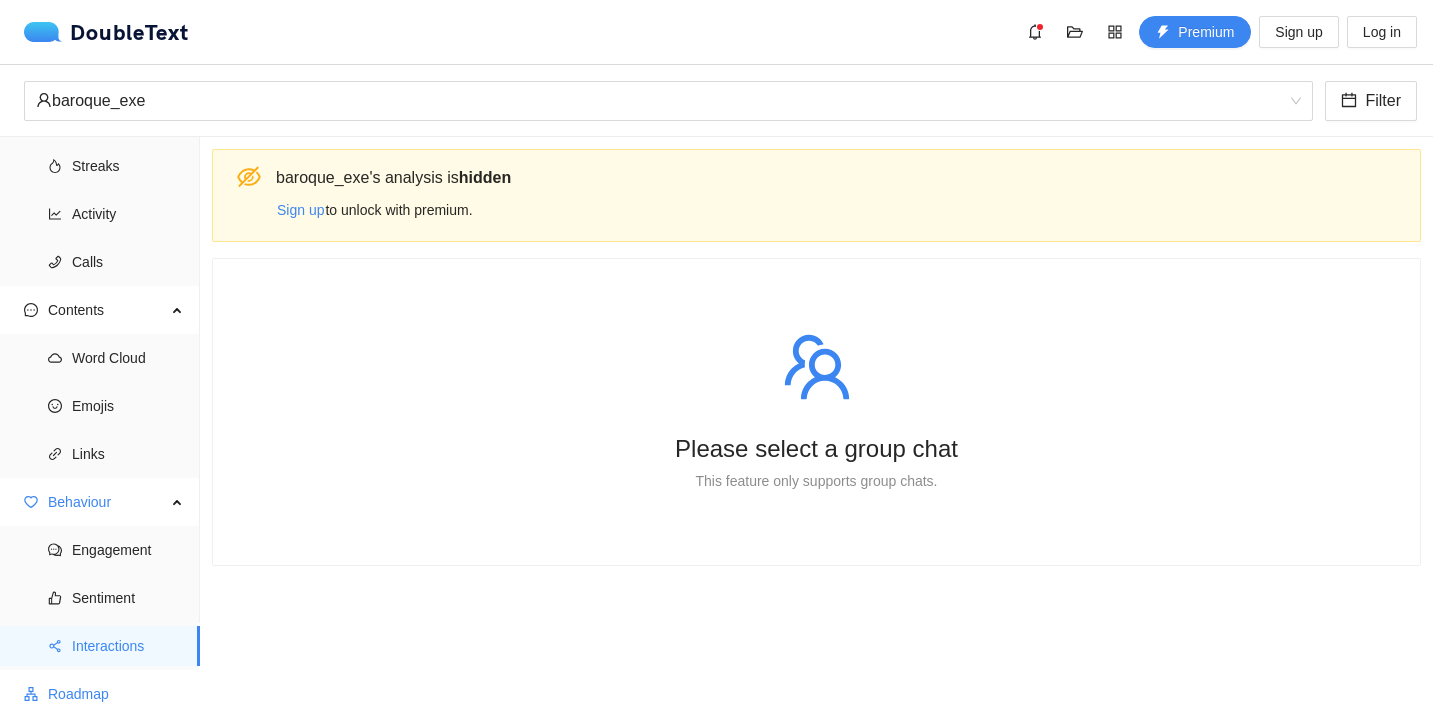 click on "Roadmap" at bounding box center (116, 694) 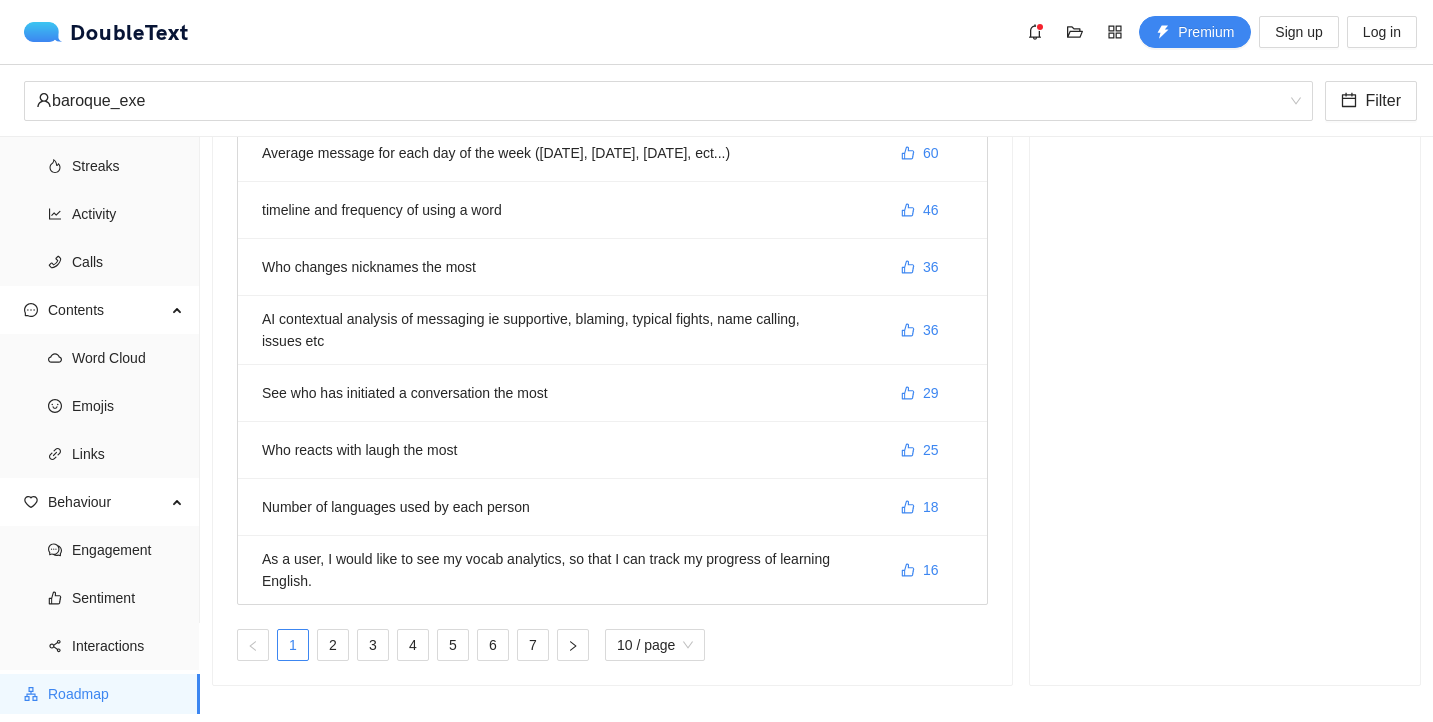 scroll, scrollTop: 0, scrollLeft: 0, axis: both 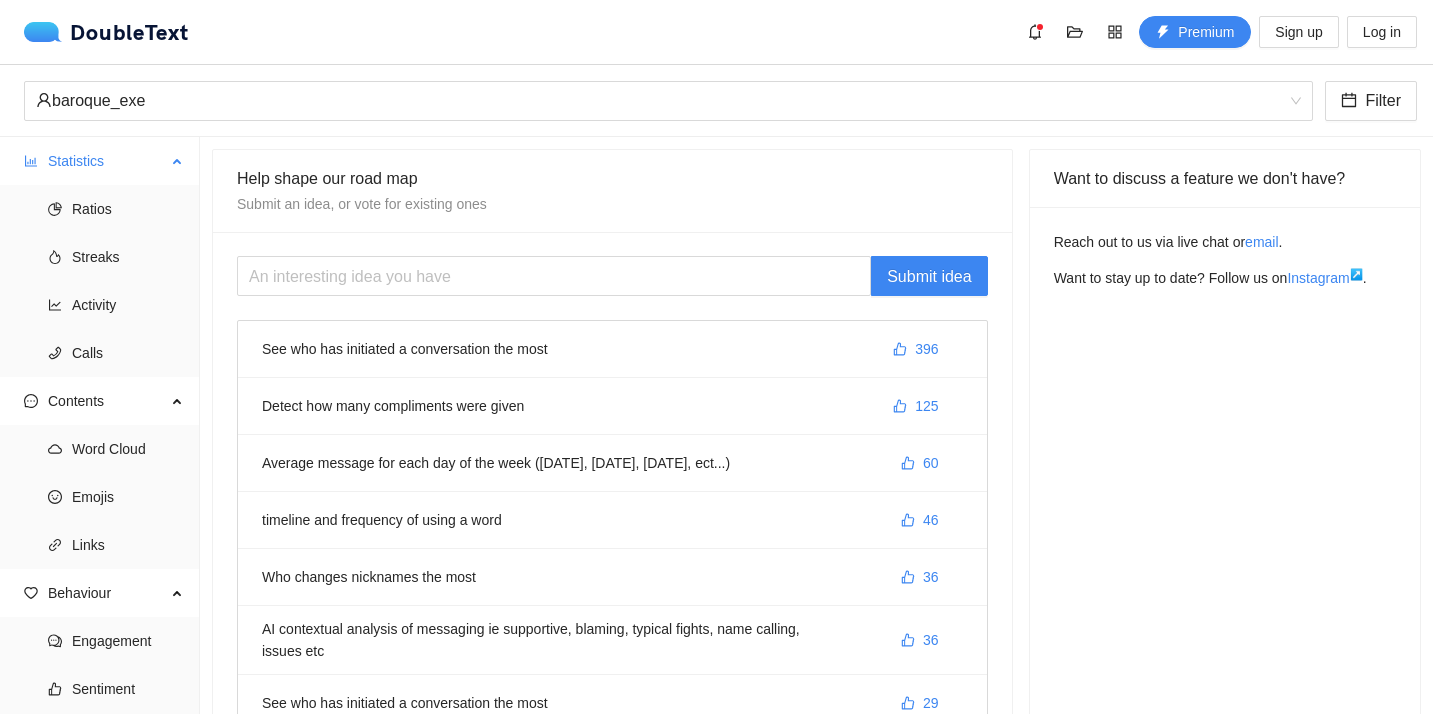 click on "Statistics" at bounding box center (107, 161) 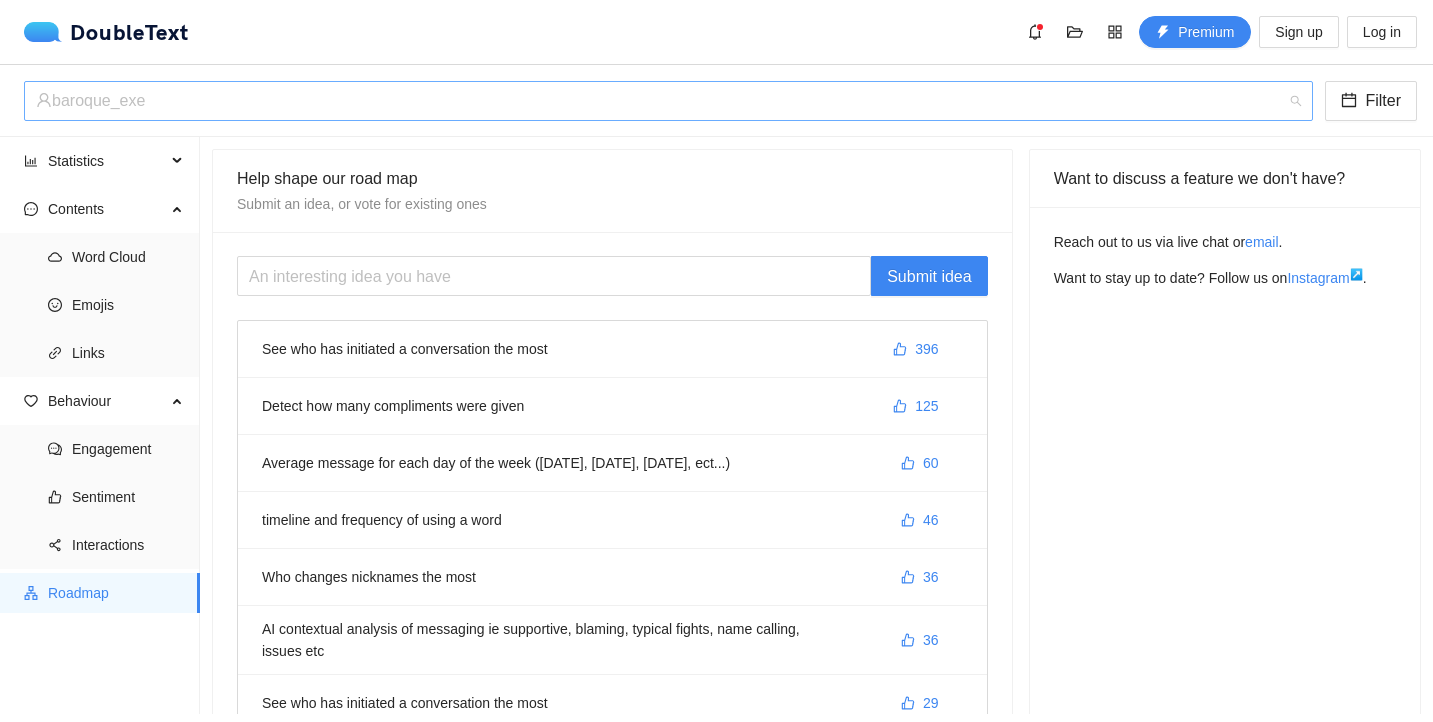 click on "baroque_exe" at bounding box center [659, 101] 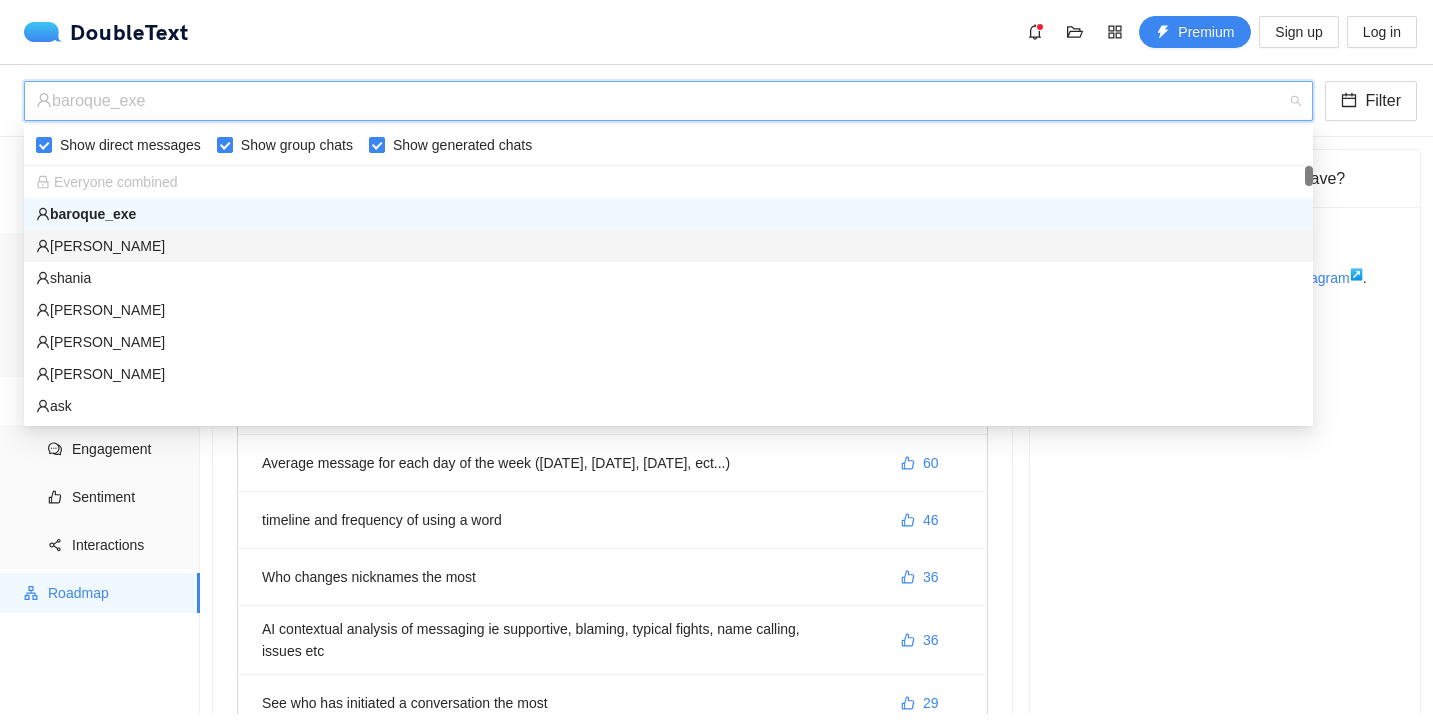 click on "[PERSON_NAME]" at bounding box center [668, 246] 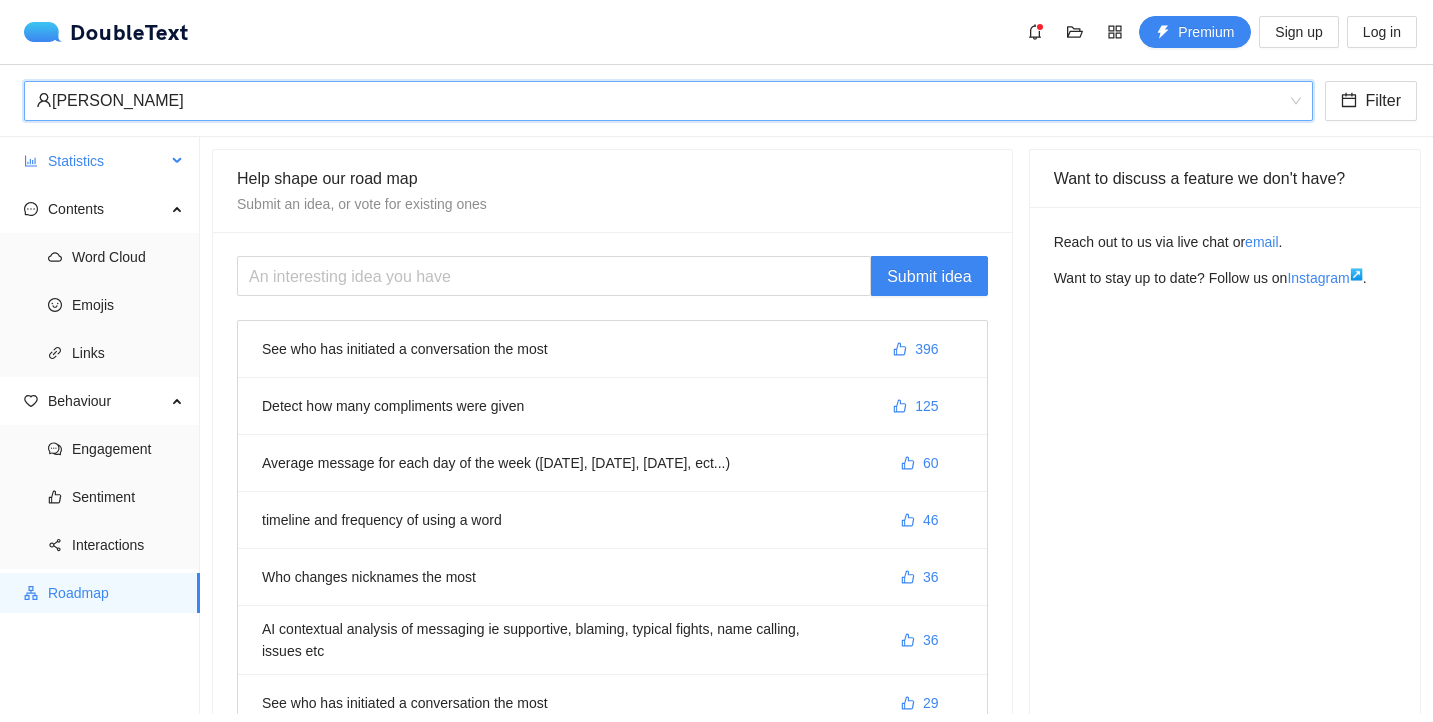 click on "Statistics" at bounding box center (107, 161) 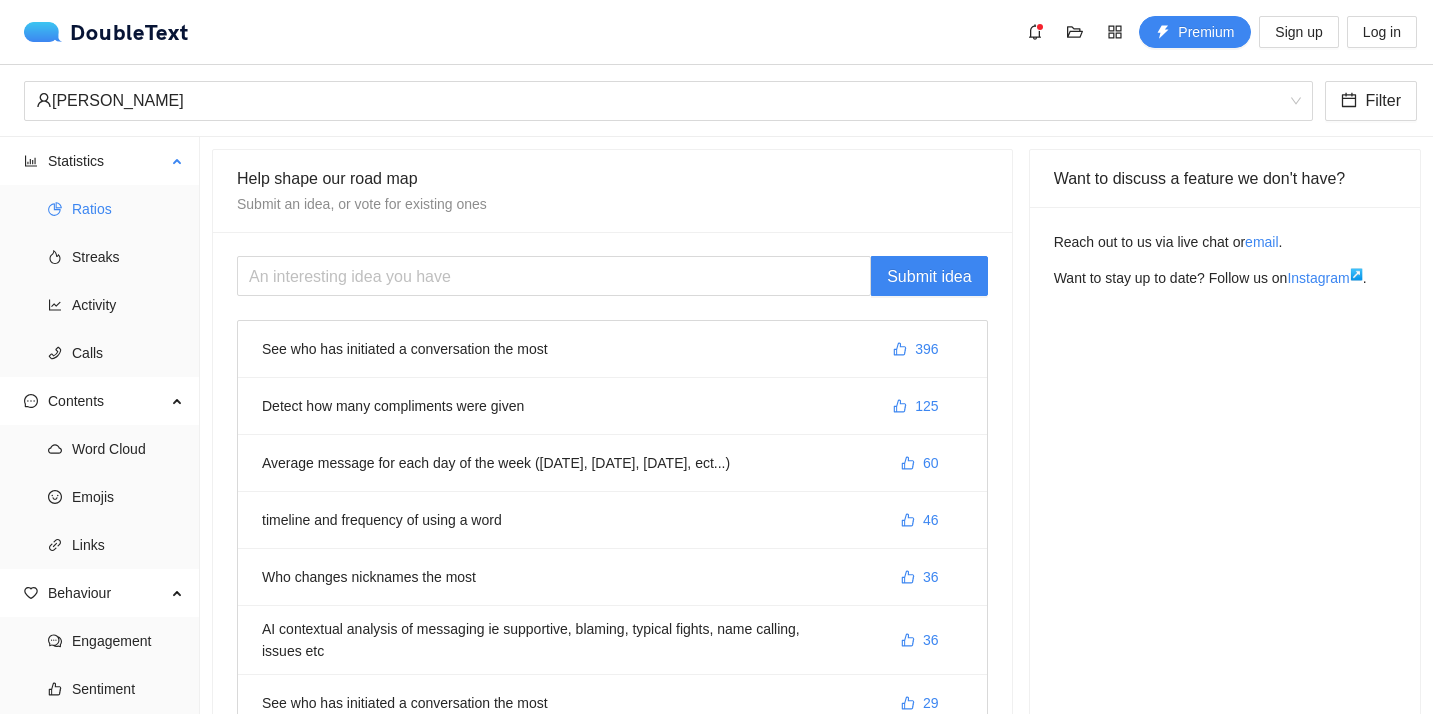 click on "Ratios Streaks Activity Calls" at bounding box center [99, 281] 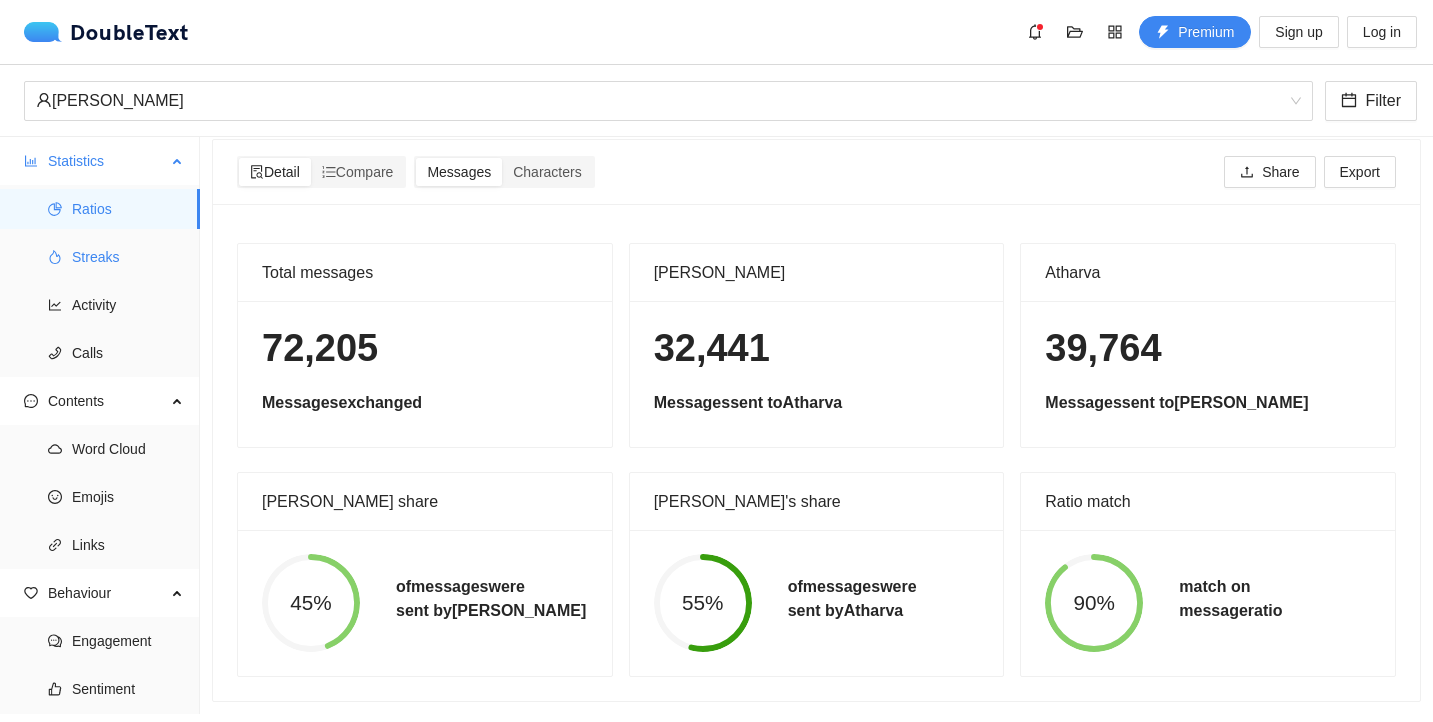click on "Streaks" at bounding box center (128, 257) 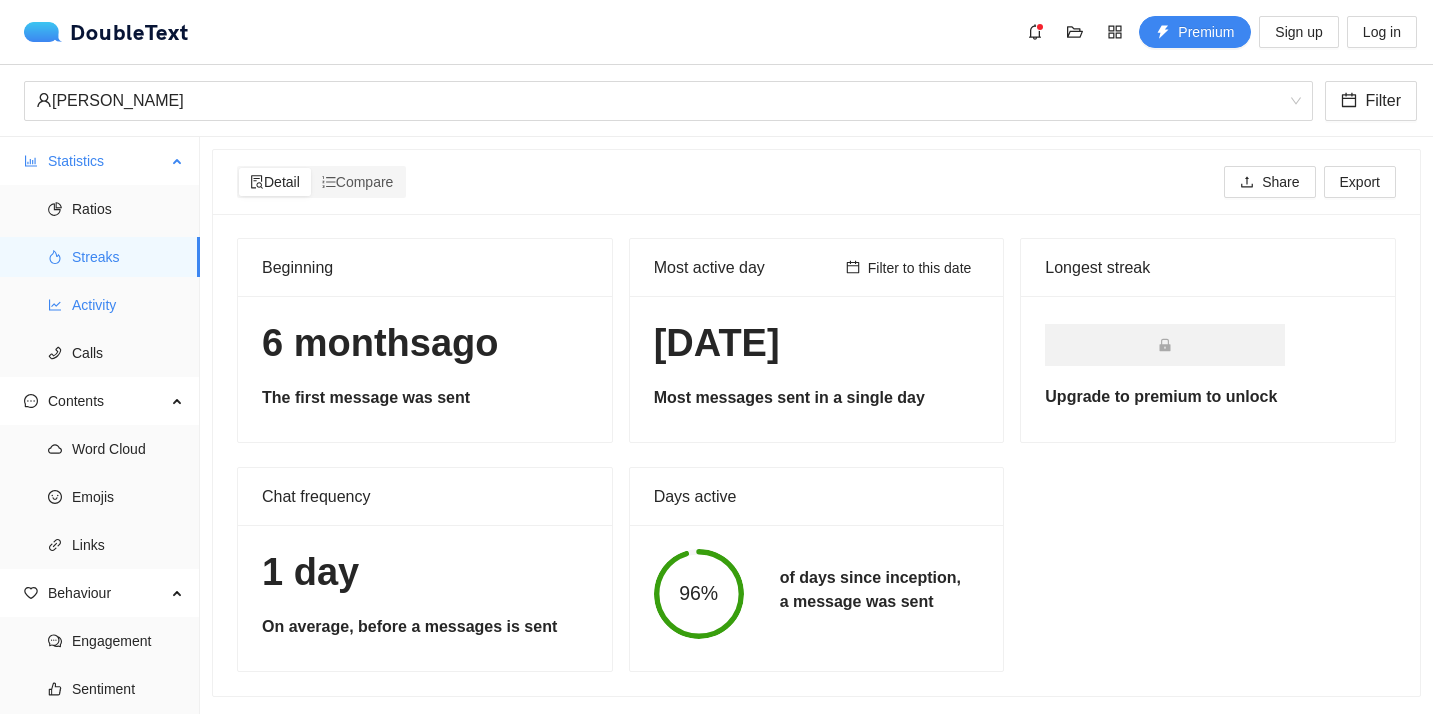click on "Activity" at bounding box center [128, 305] 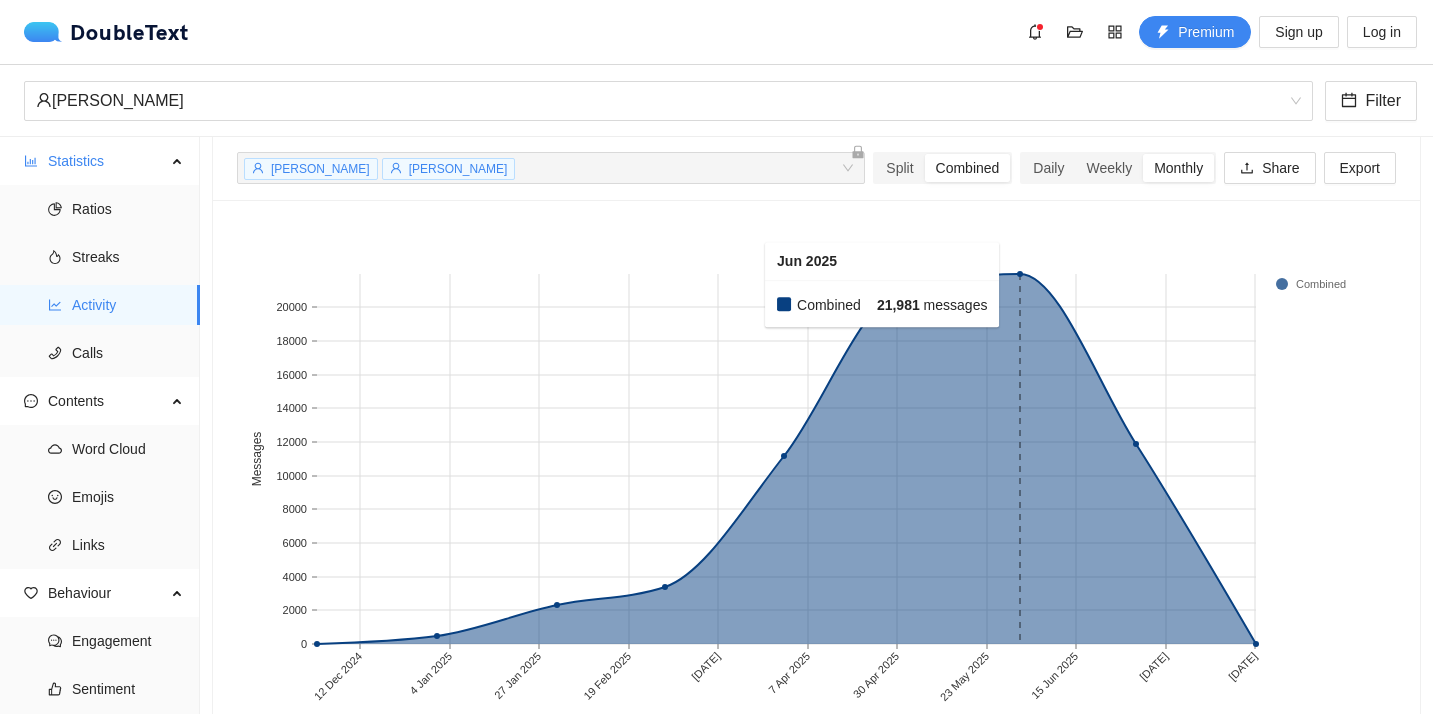 scroll, scrollTop: 132, scrollLeft: 0, axis: vertical 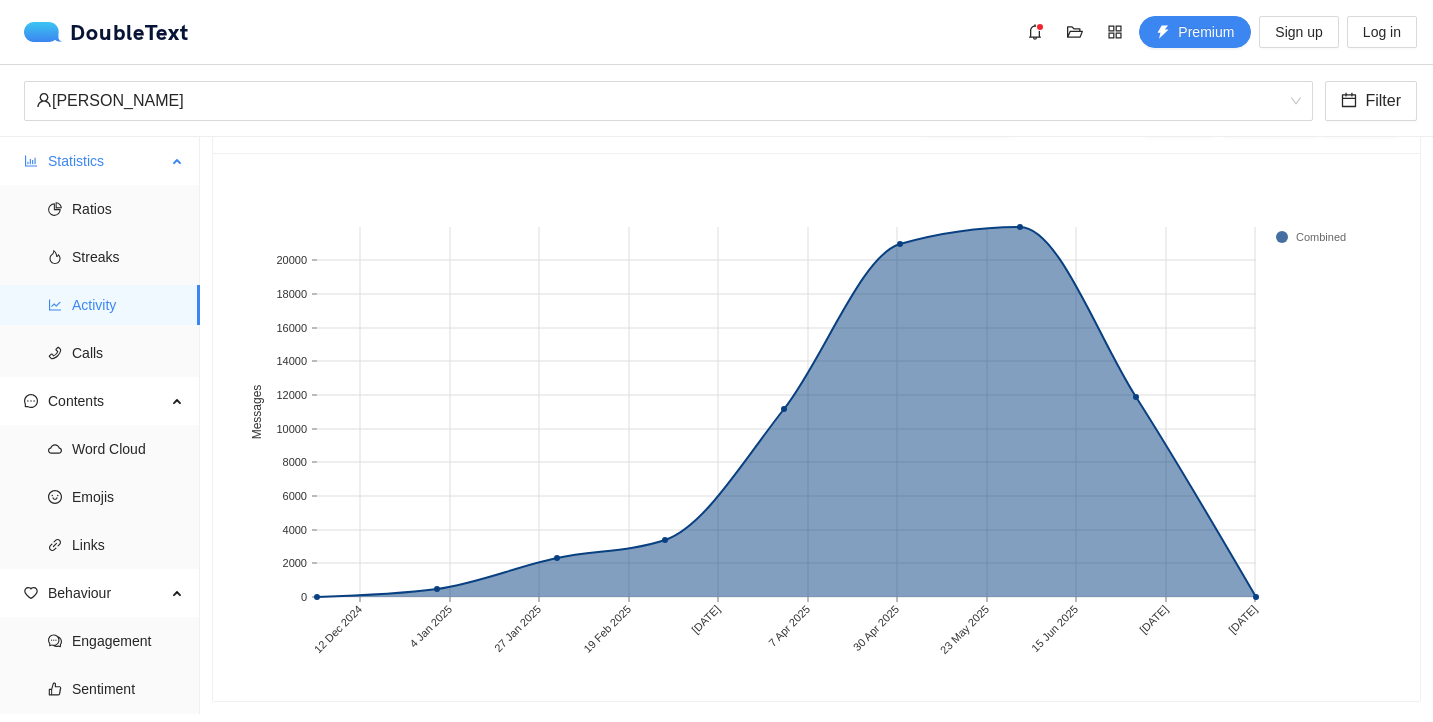 click on "Activity" at bounding box center (128, 305) 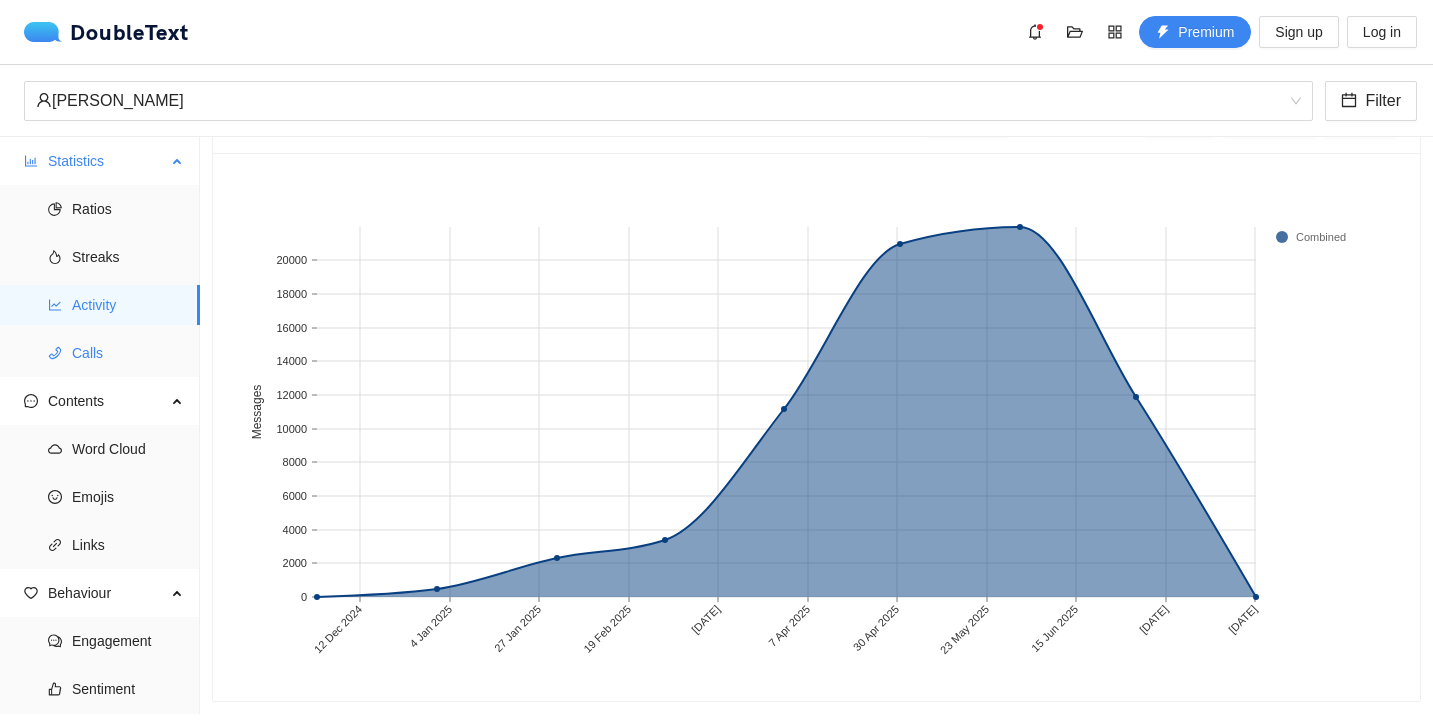 click on "Calls" at bounding box center [128, 353] 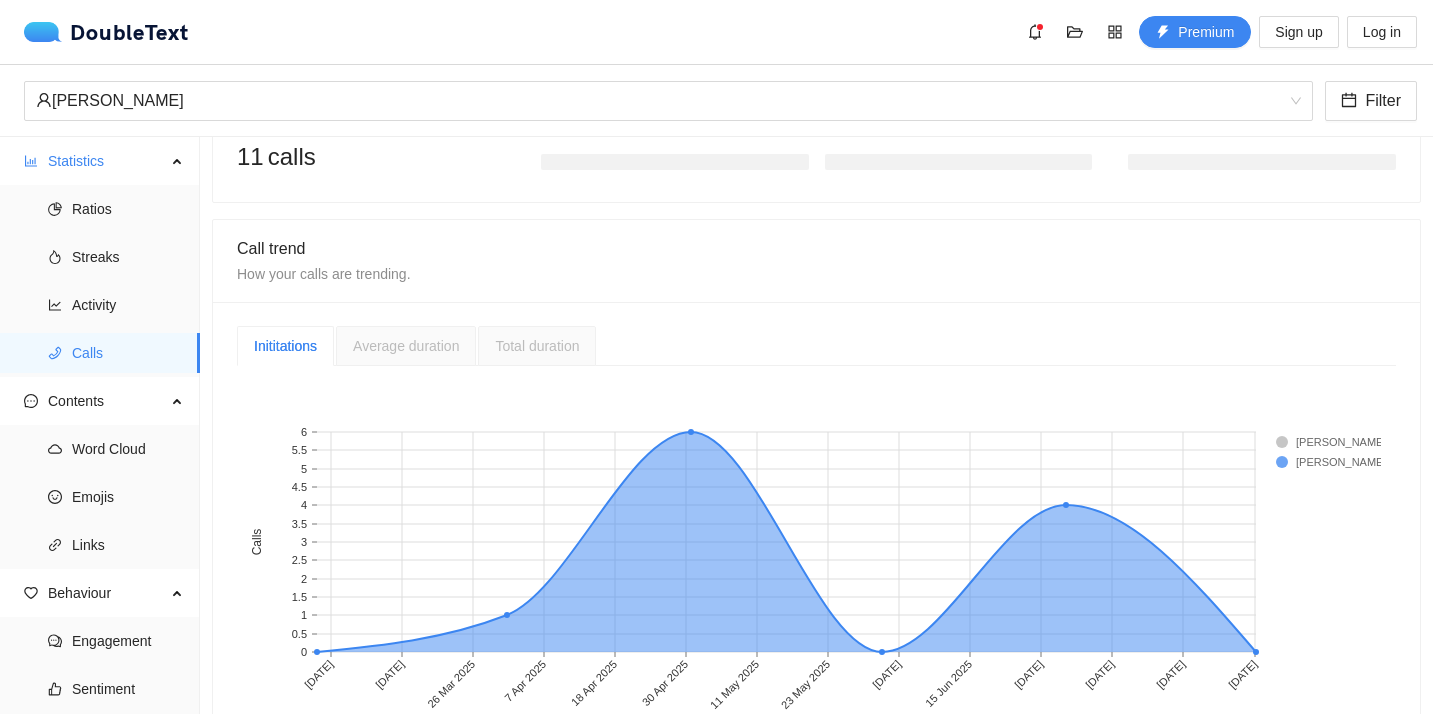 scroll, scrollTop: 345, scrollLeft: 0, axis: vertical 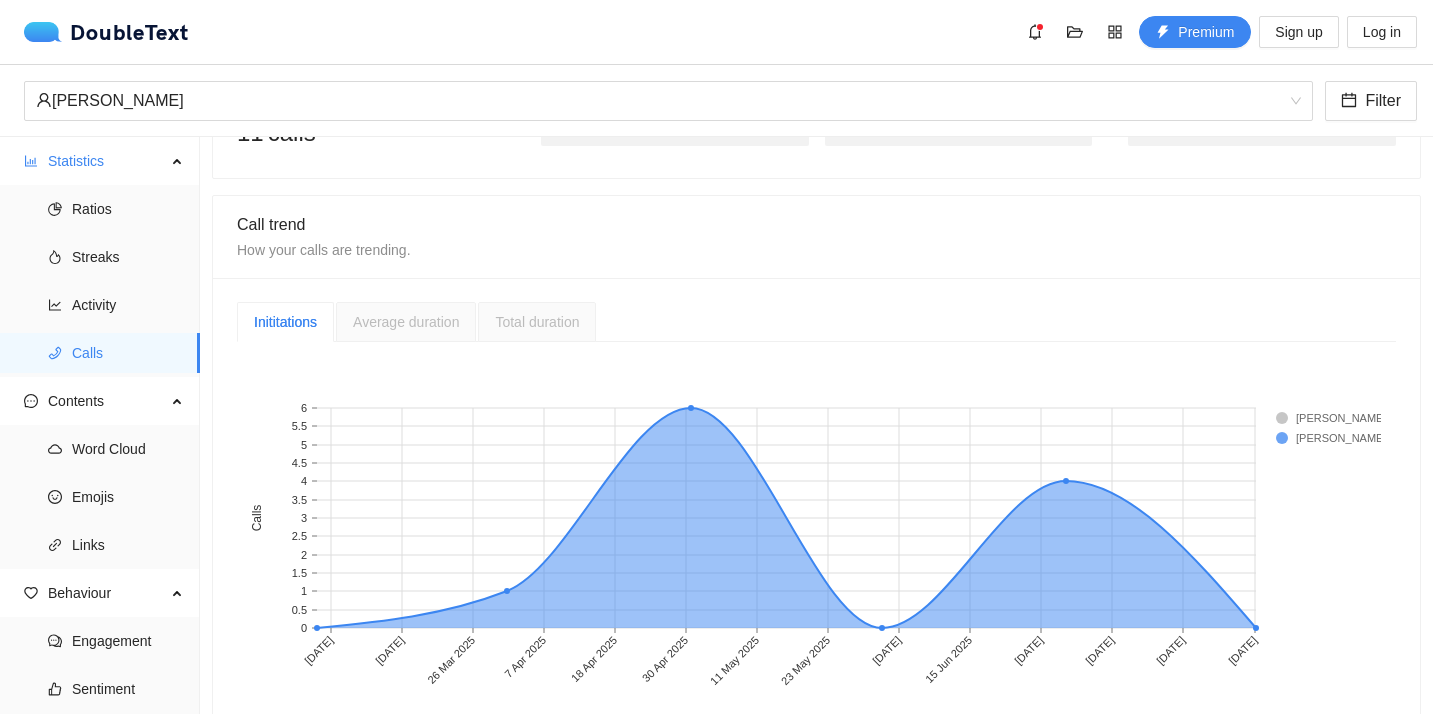click on "Average duration" at bounding box center [406, 322] 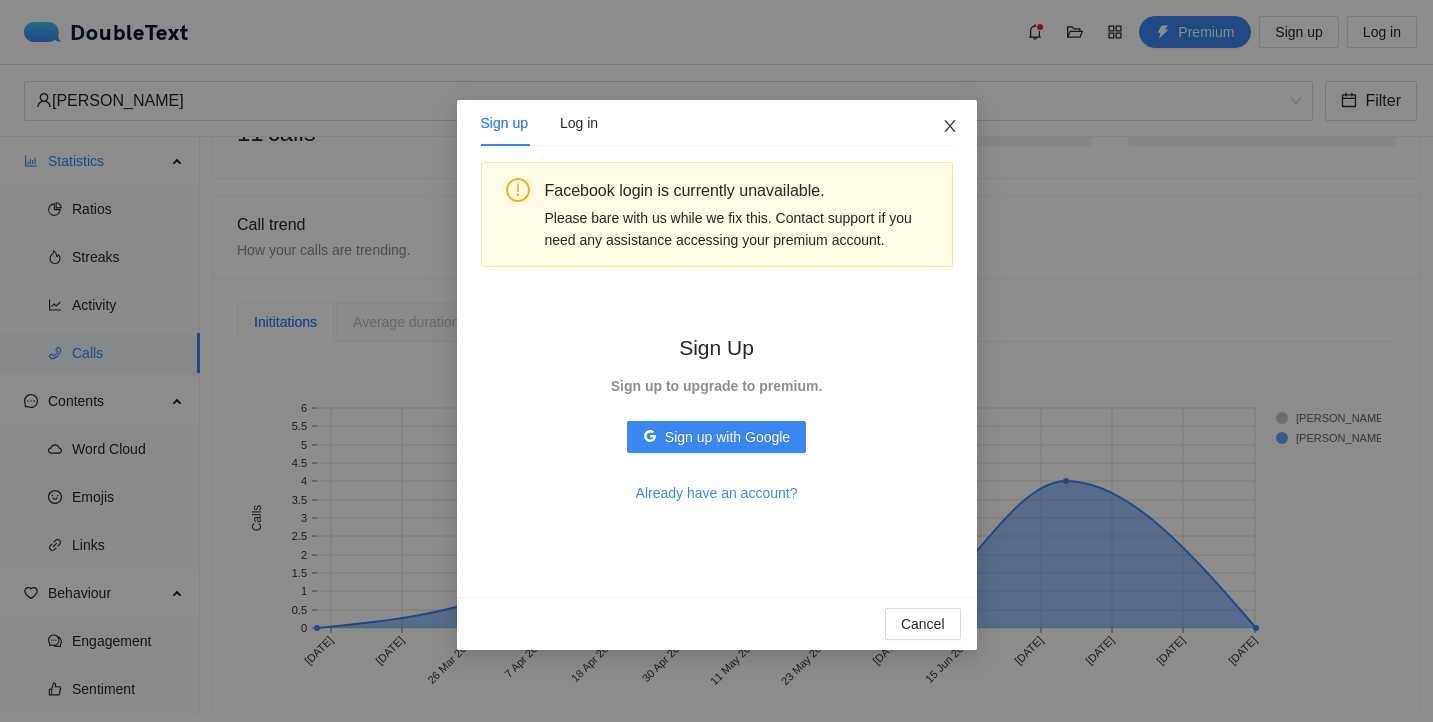 click 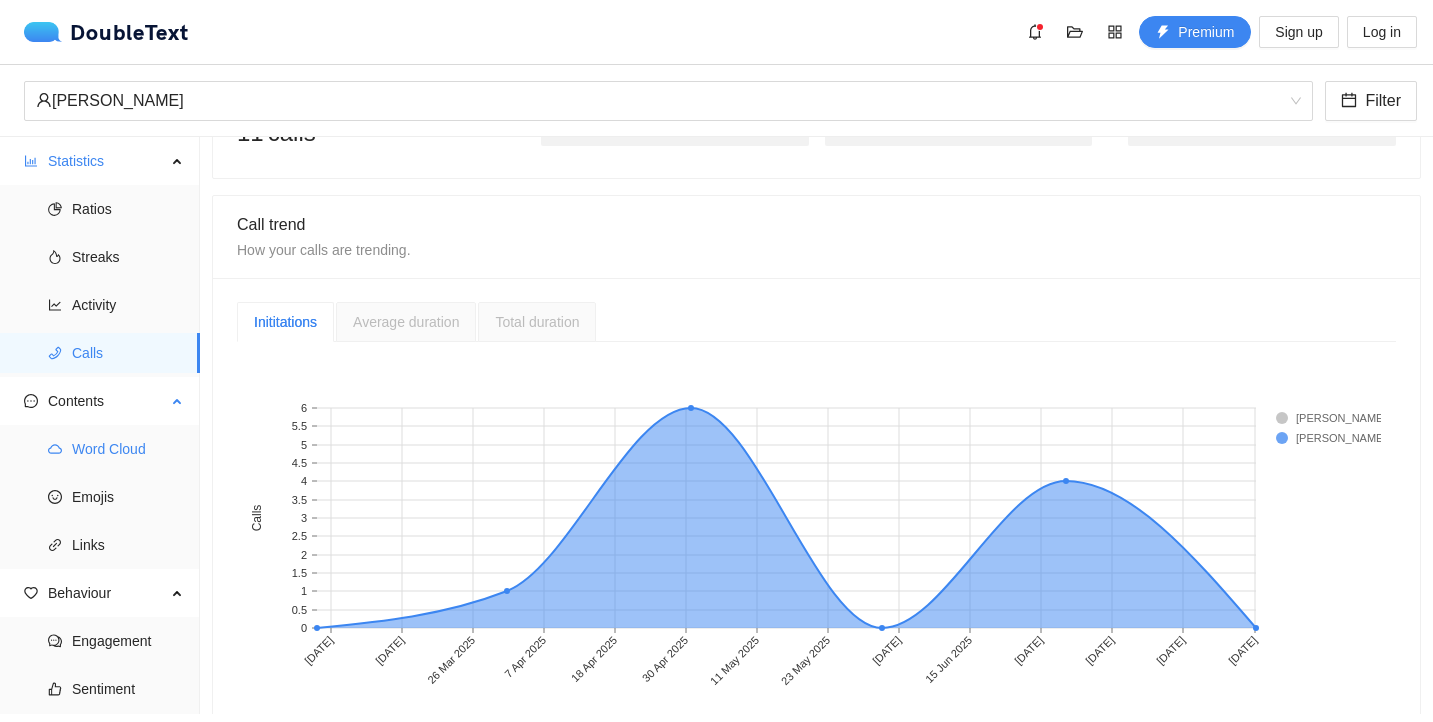 click on "Word Cloud" at bounding box center [128, 449] 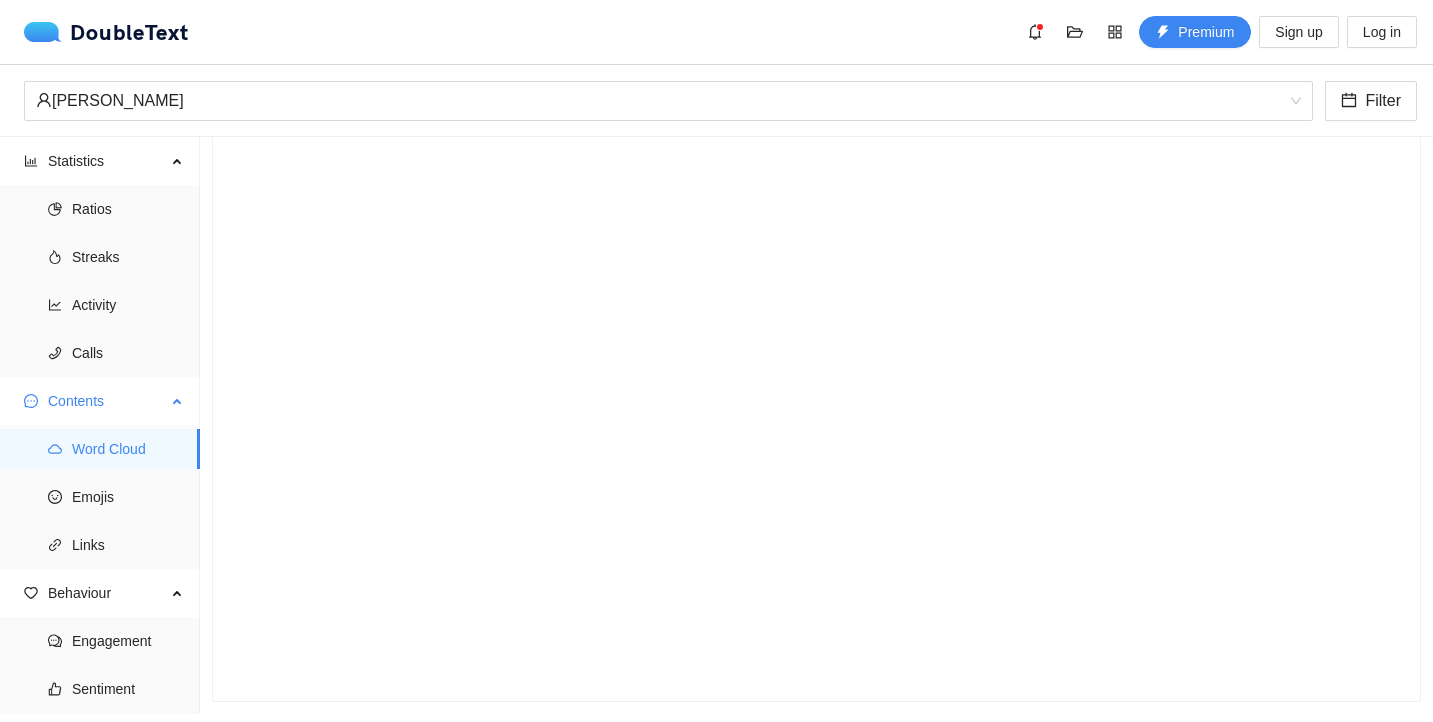 scroll, scrollTop: 96, scrollLeft: 0, axis: vertical 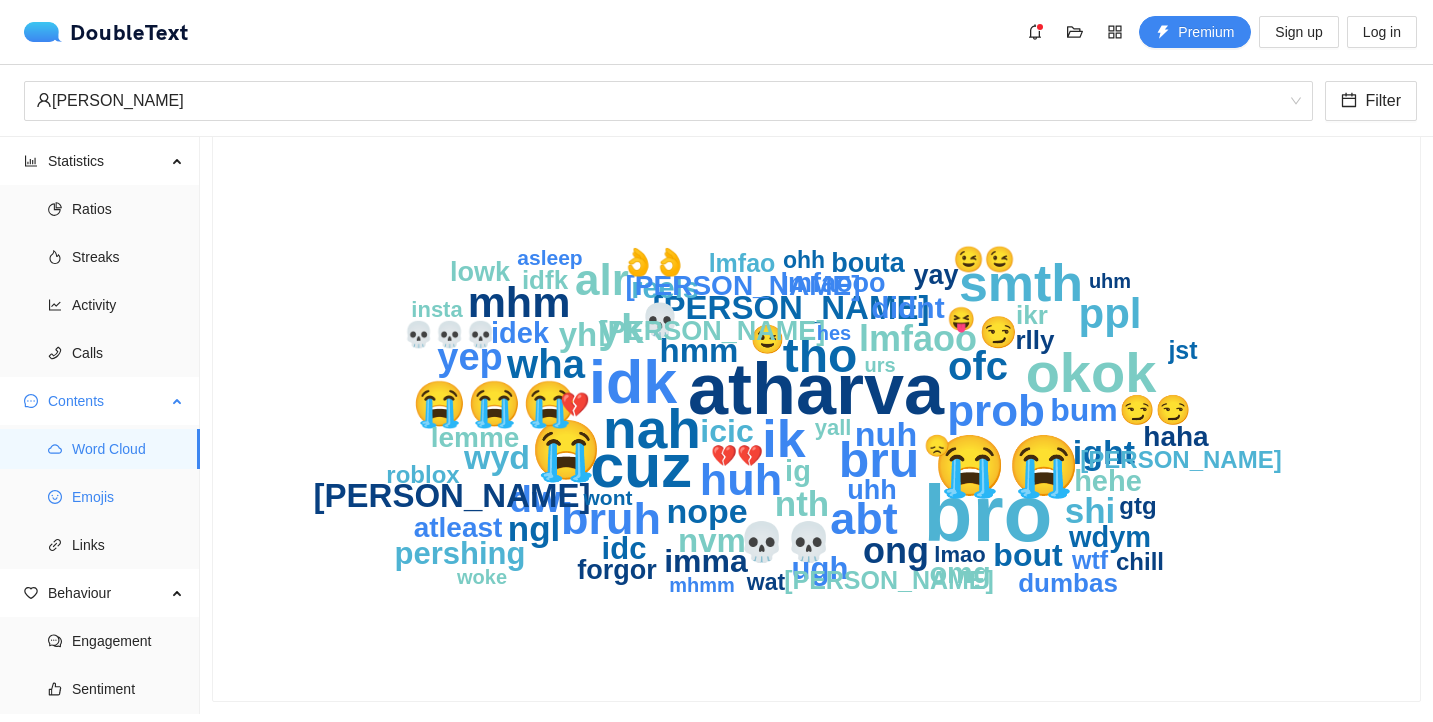 click on "Emojis" at bounding box center (128, 497) 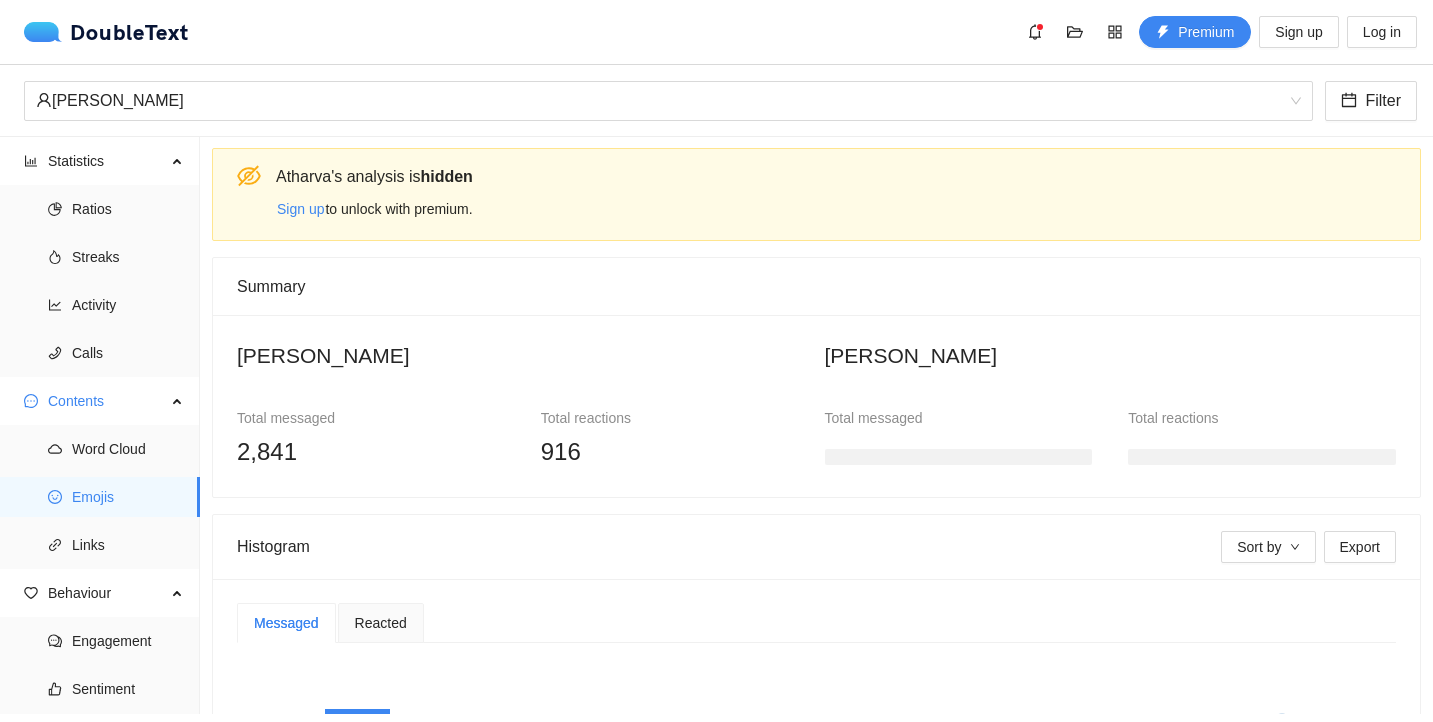 scroll, scrollTop: 0, scrollLeft: 0, axis: both 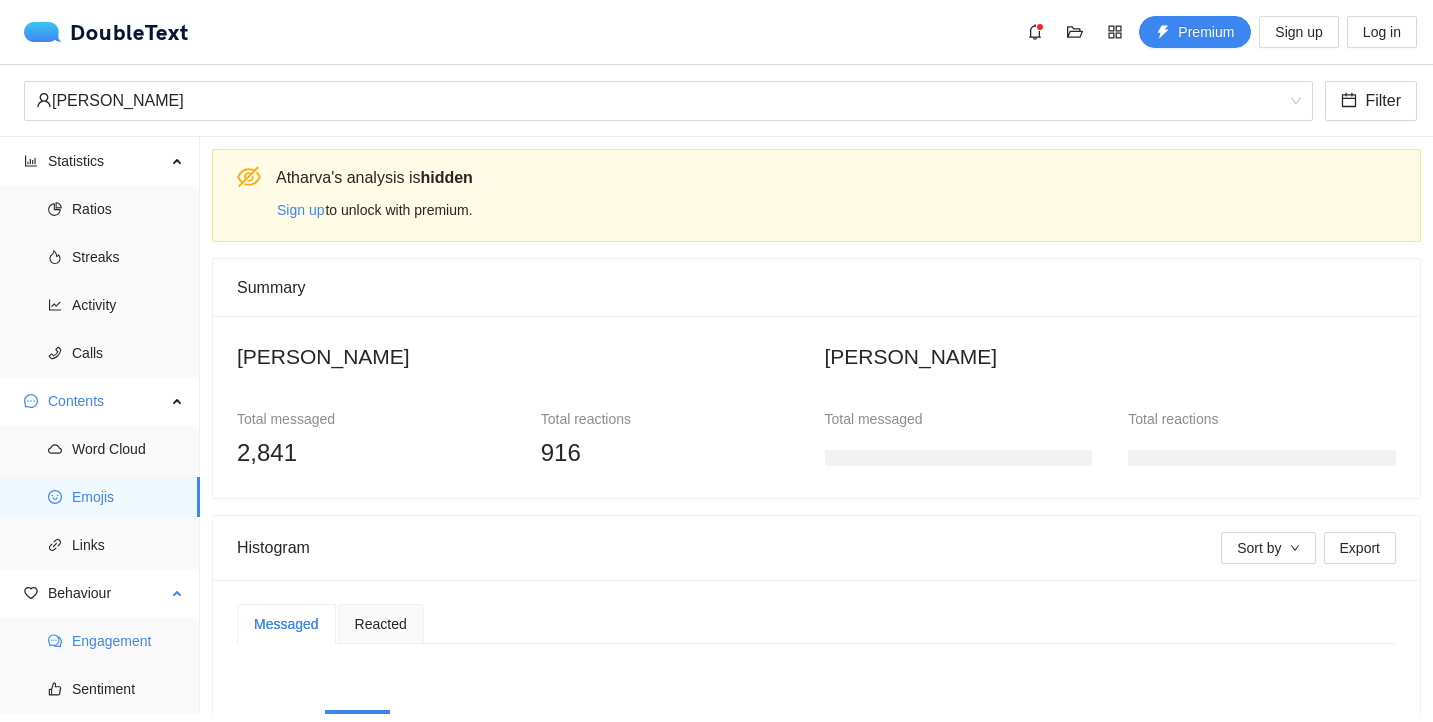 click on "Engagement" at bounding box center [128, 641] 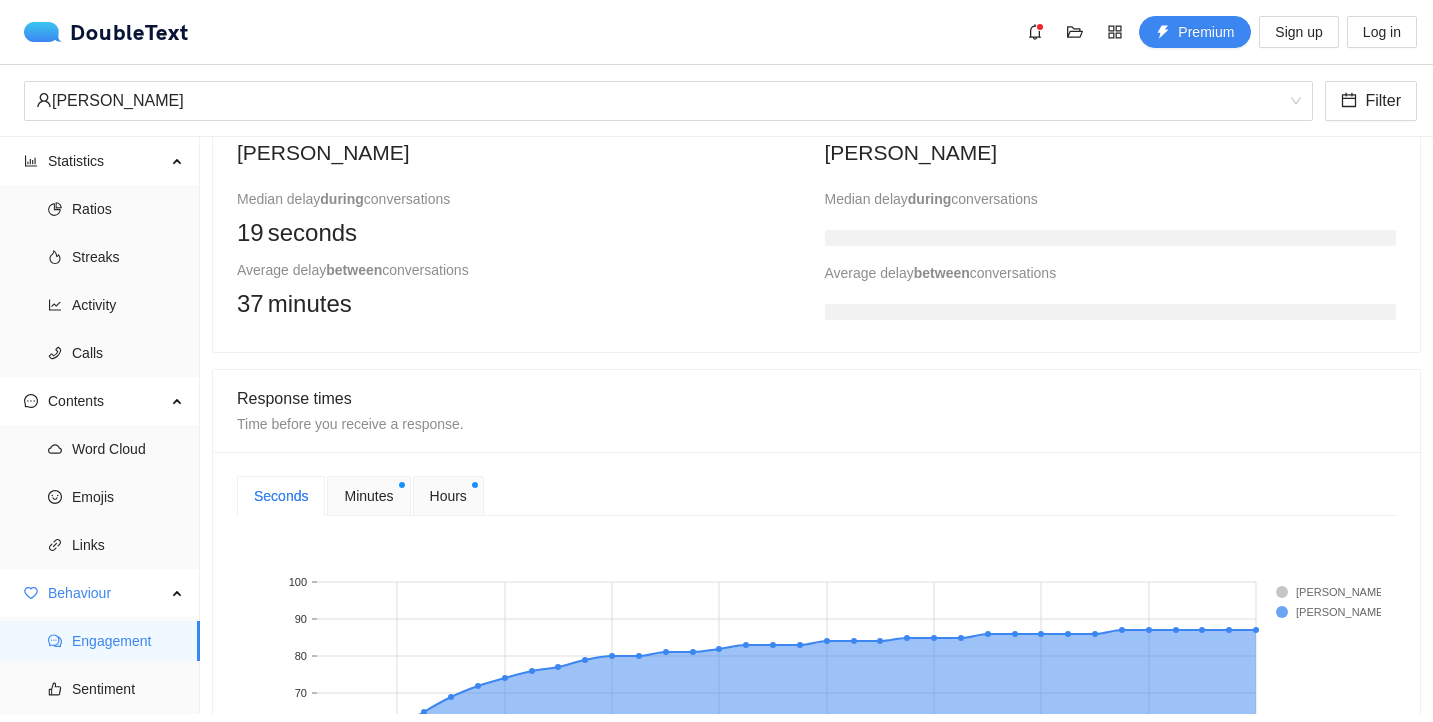 scroll, scrollTop: 516, scrollLeft: 0, axis: vertical 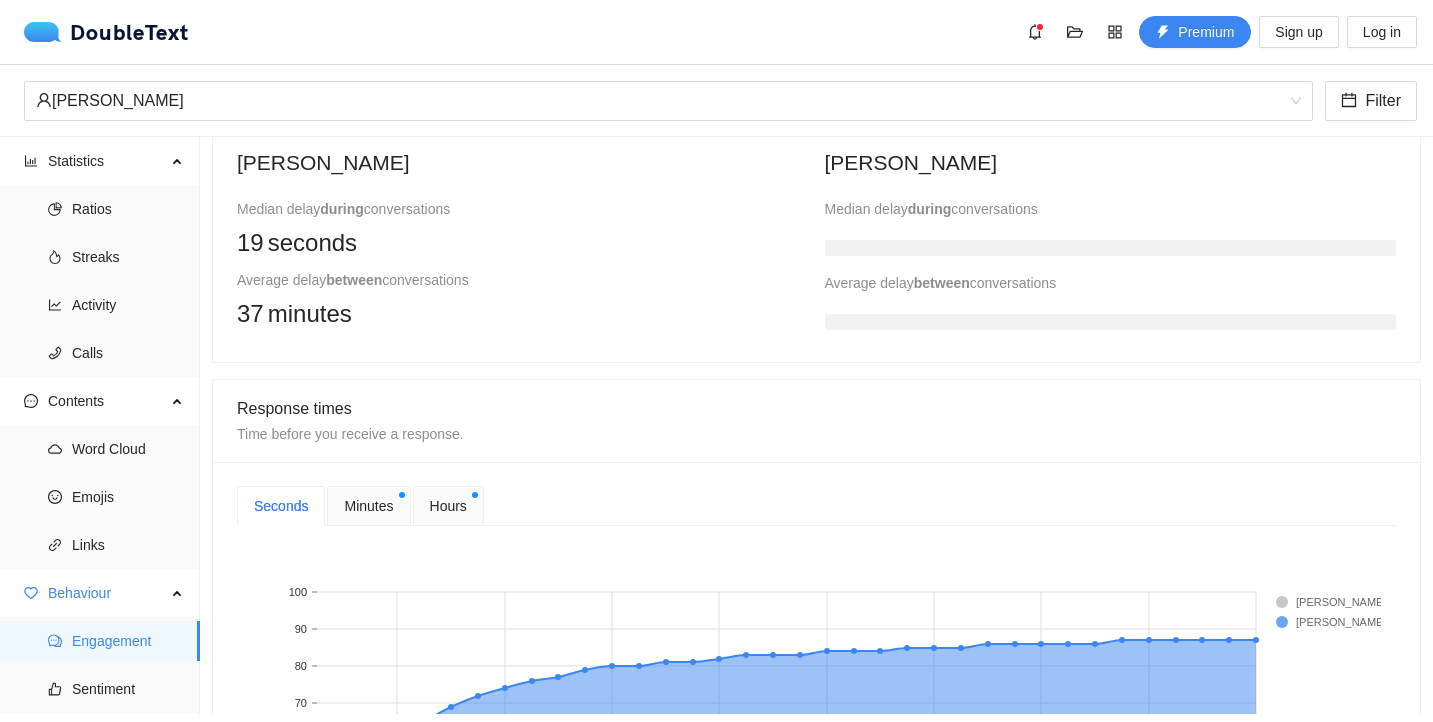 click on "Minutes" at bounding box center [368, 506] 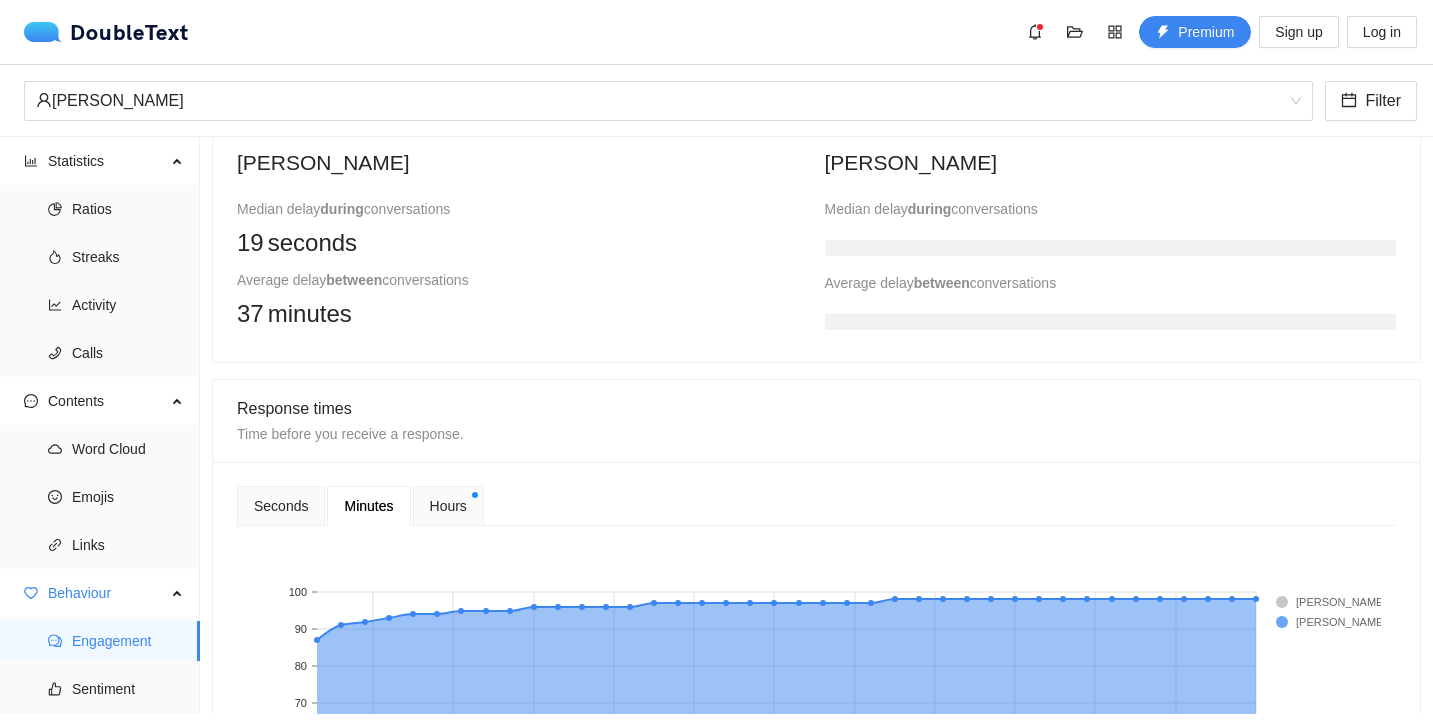 scroll, scrollTop: 650, scrollLeft: 0, axis: vertical 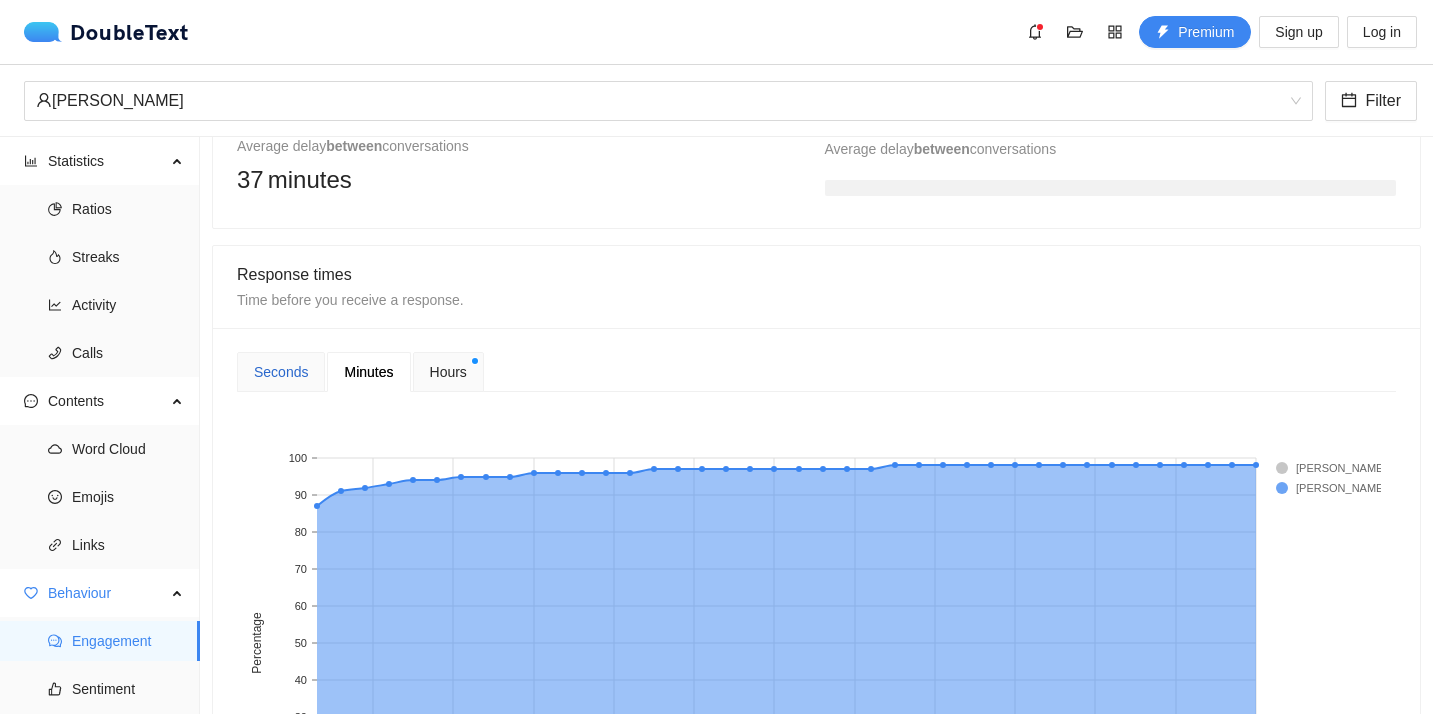 click on "Seconds" at bounding box center (281, 372) 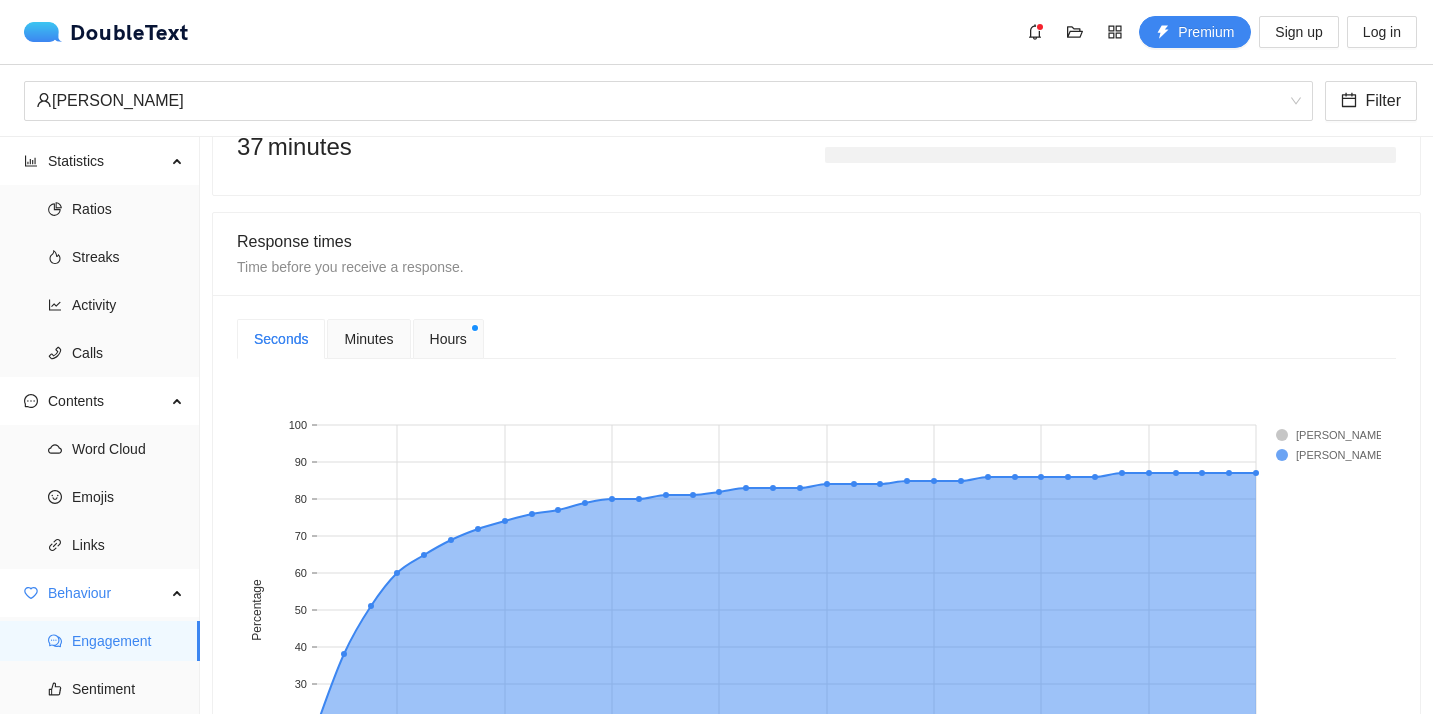 scroll, scrollTop: 684, scrollLeft: 0, axis: vertical 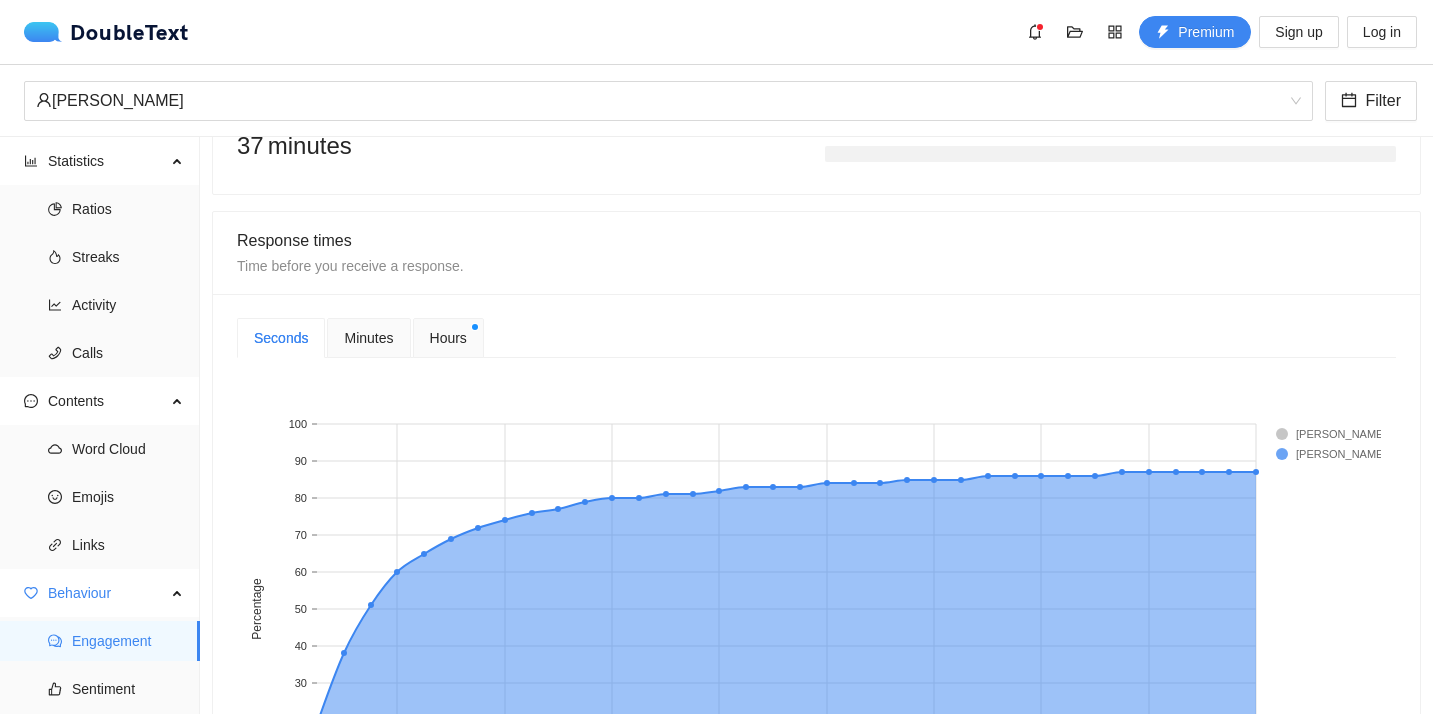 click on "Minutes" at bounding box center (368, 338) 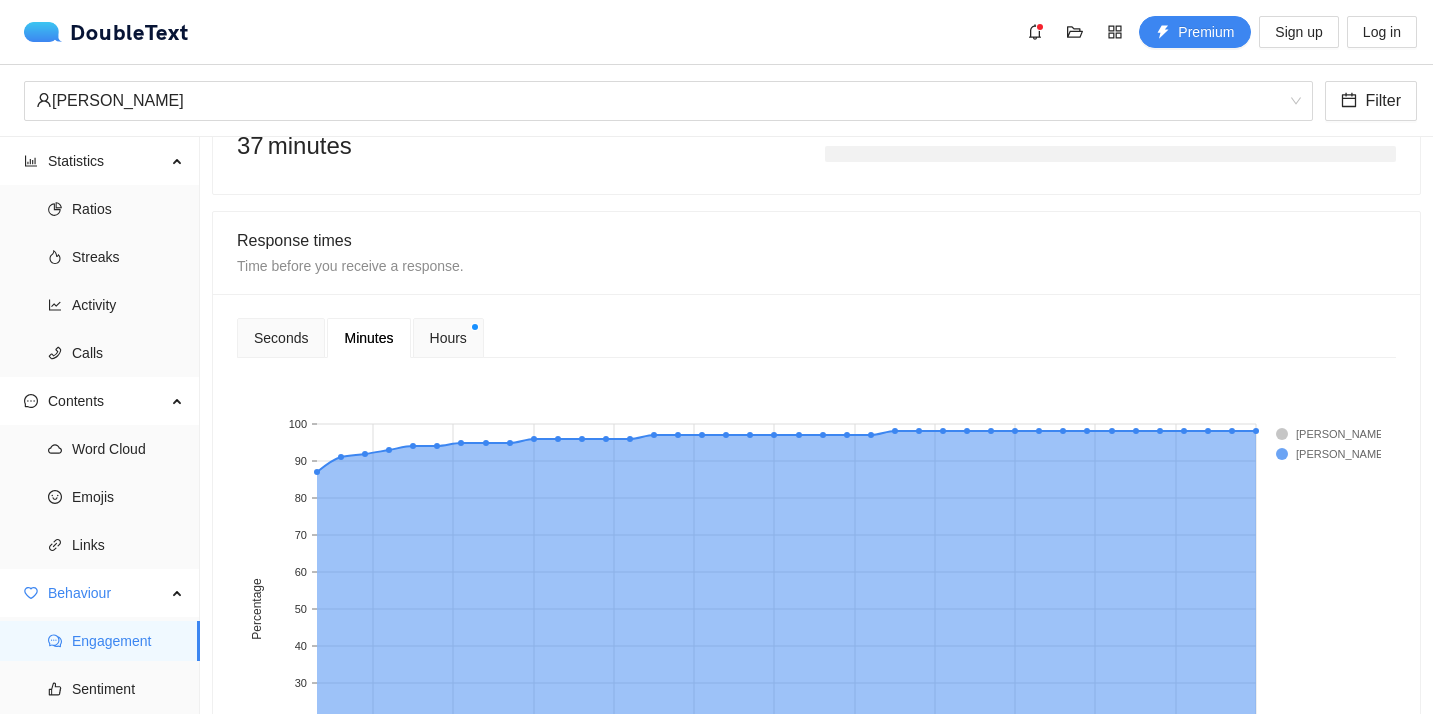 click on "Hours" at bounding box center (448, 338) 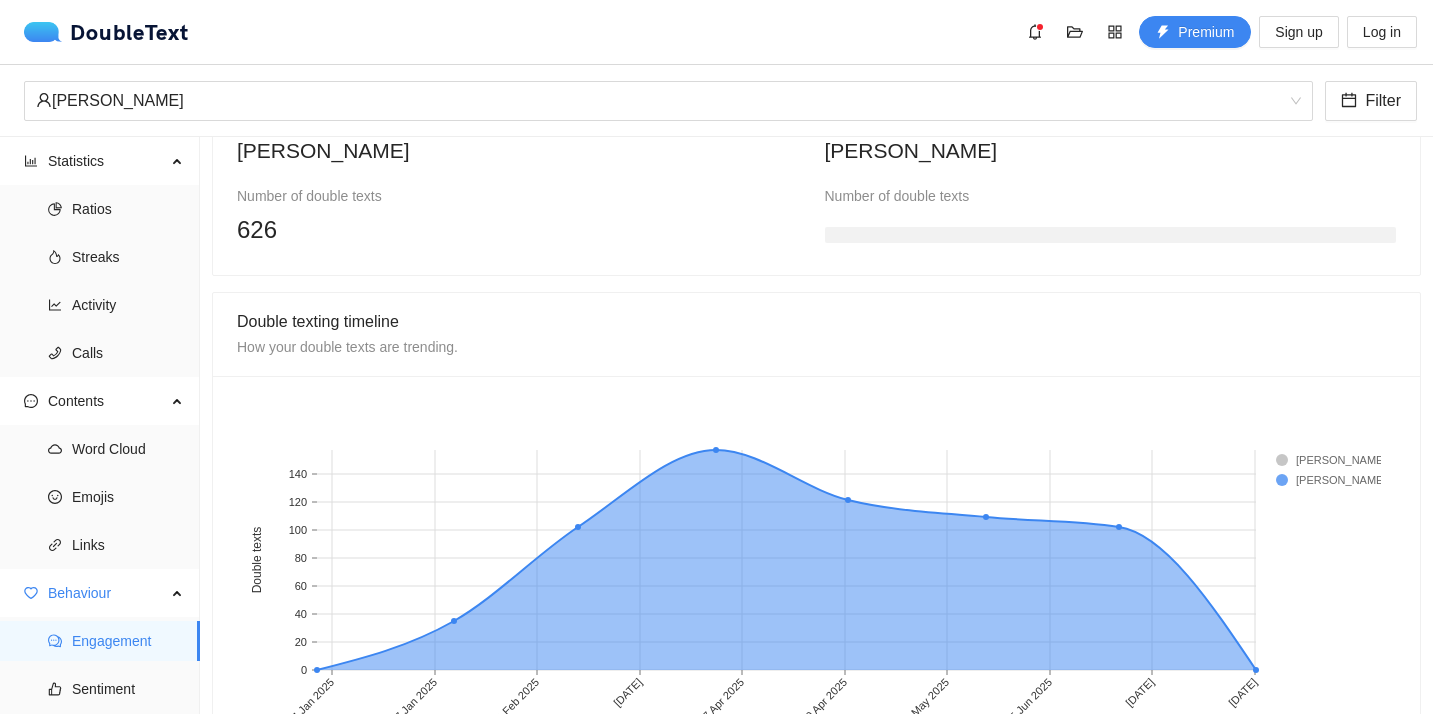 scroll, scrollTop: 1659, scrollLeft: 0, axis: vertical 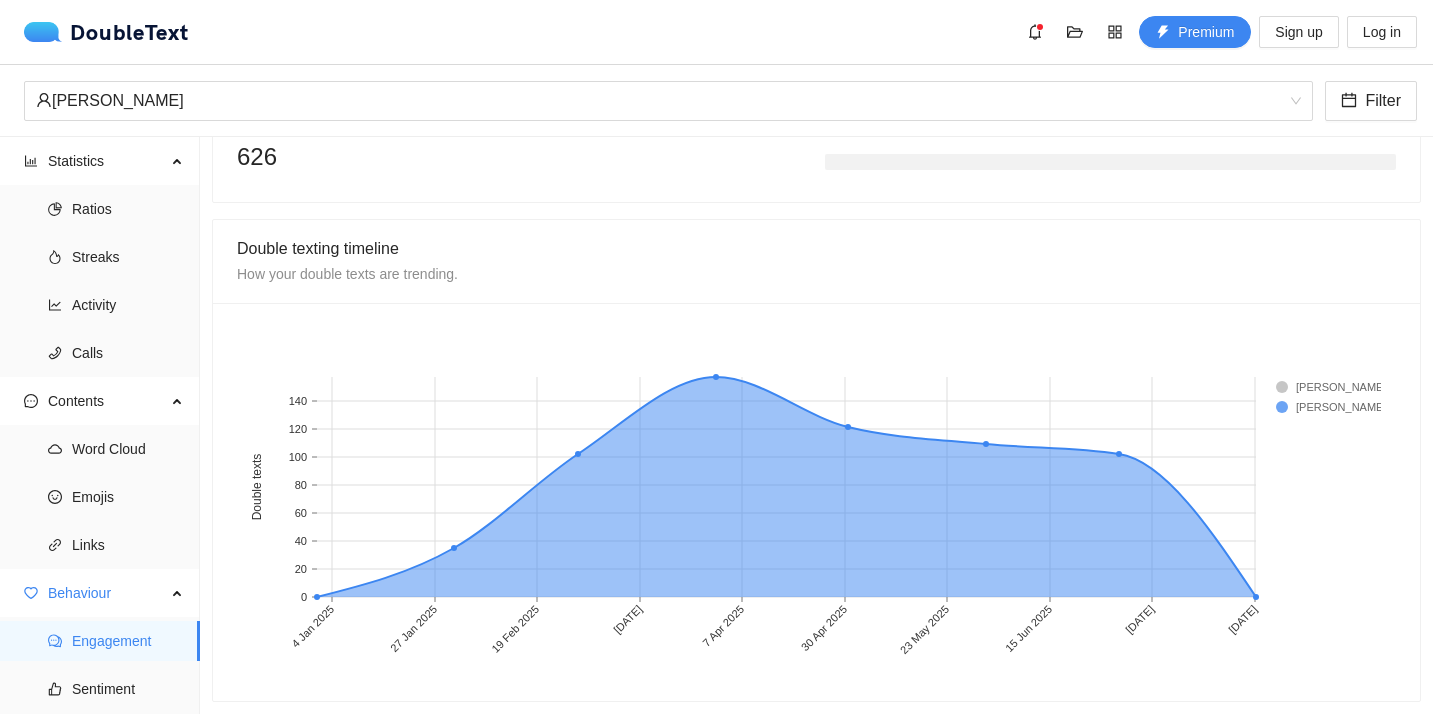 click on "DoubleText Premium Sign up Log in 📂 Click here or drop  all unzipped  folders to this area to load.  Your data isn't uploaded to the internet, only loaded into your browser. Regardless of internet connection, this usually takes  less than a minute .  [PERSON_NAME] Filter Statistics Ratios Streaks Activity Calls Contents Word Cloud Emojis Links Behaviour Engagement Sentiment Interactions Roadmap Atharva 's analysis is  hidden Sign up  to unlock with premium. Engagement score Whether you're equally engaged in texting. Settings Delay score match on  conversation delay Double text score match on  double texting Engagement score match on  engagement Conversation delay A delay in a continuous flow of messages. [PERSON_NAME] Median delay  during  conversations 19 seconds Average delay  between  conversations 37 minutes [PERSON_NAME] Median delay  during  conversations Average delay  between  conversations Response times Time before you receive a response. Seconds Minutes Hours 5 10 15 20 25 30 35 40 45 0 10 20 30 40 50" at bounding box center [716, 361] 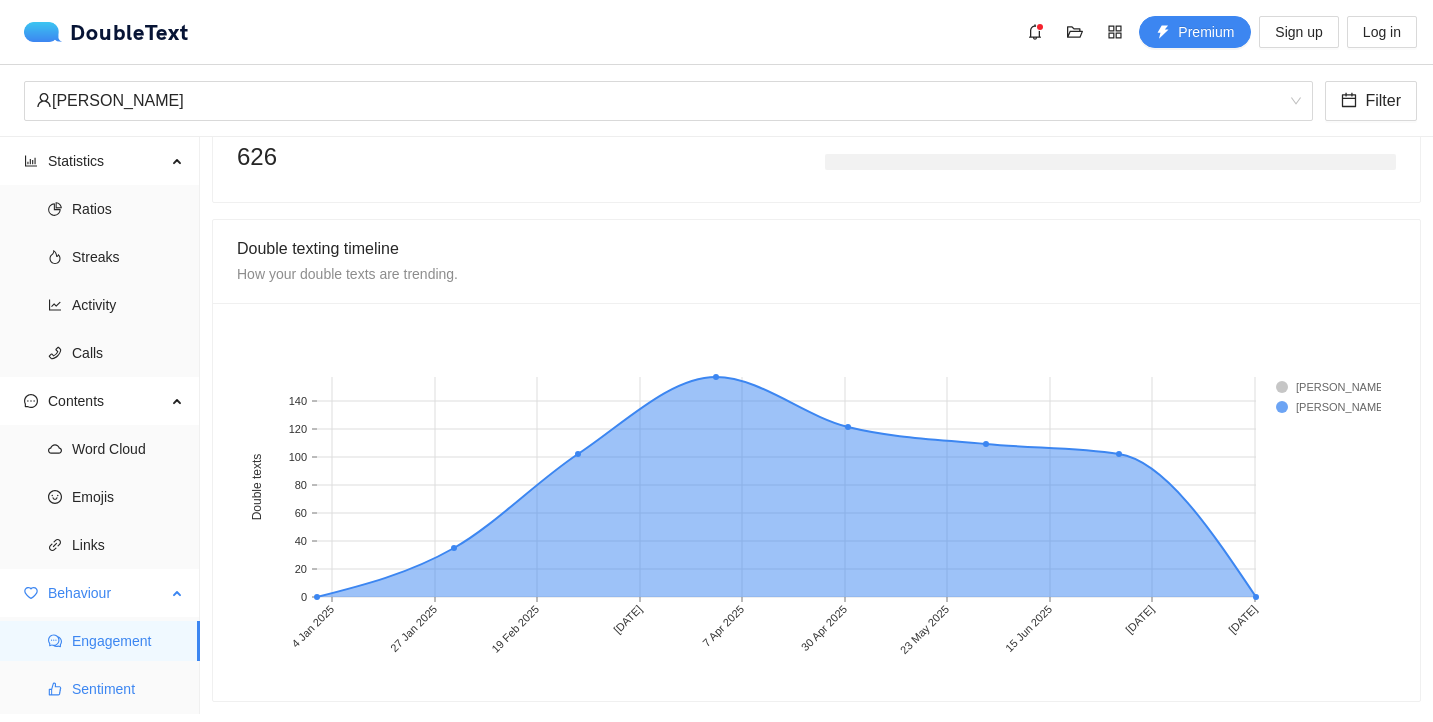 click on "Sentiment" at bounding box center (128, 689) 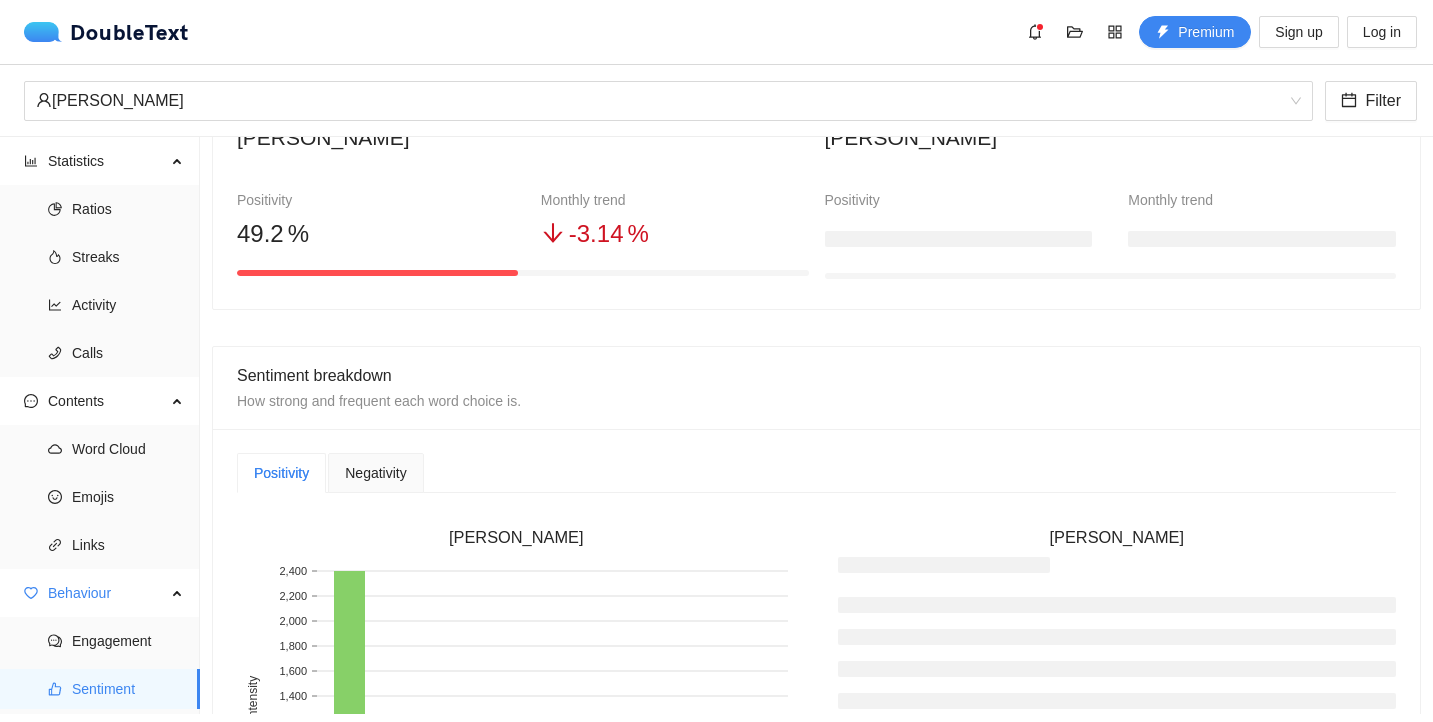 scroll, scrollTop: 246, scrollLeft: 0, axis: vertical 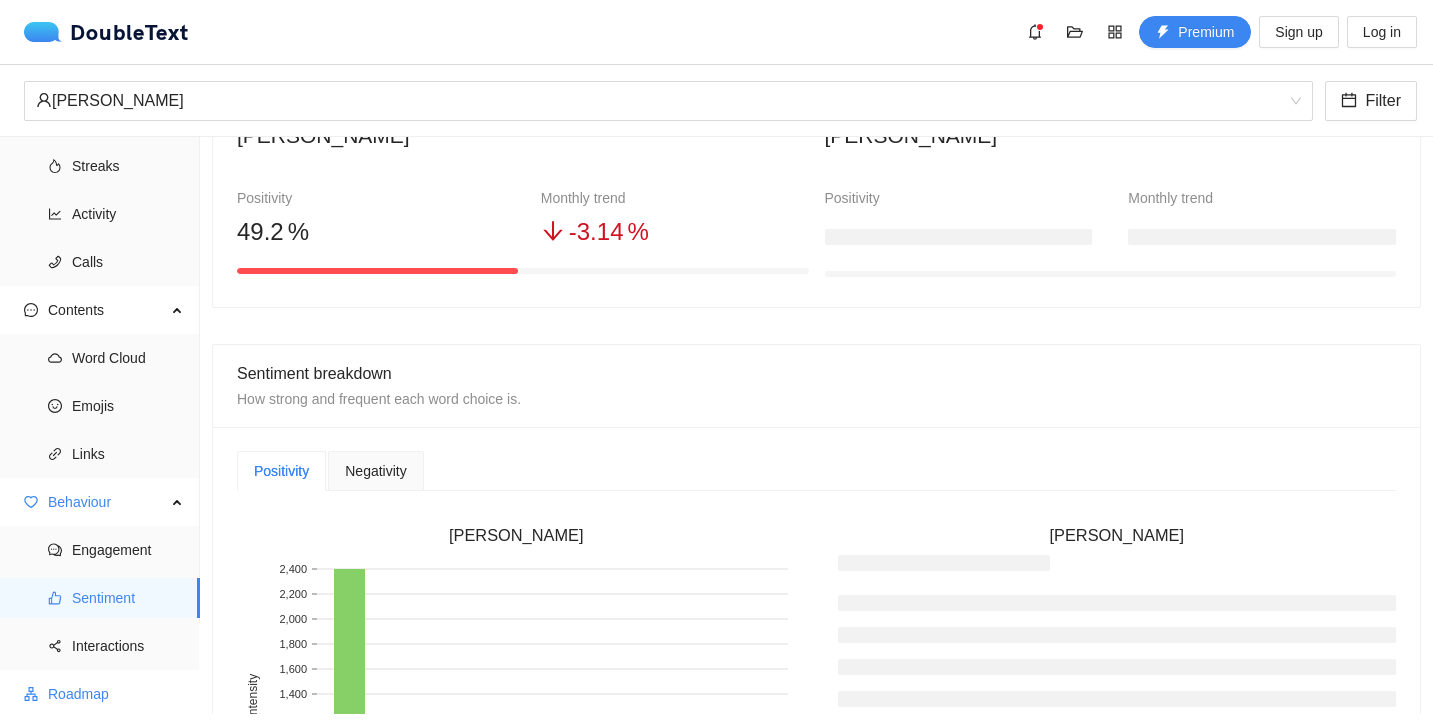 click on "Roadmap" at bounding box center [116, 694] 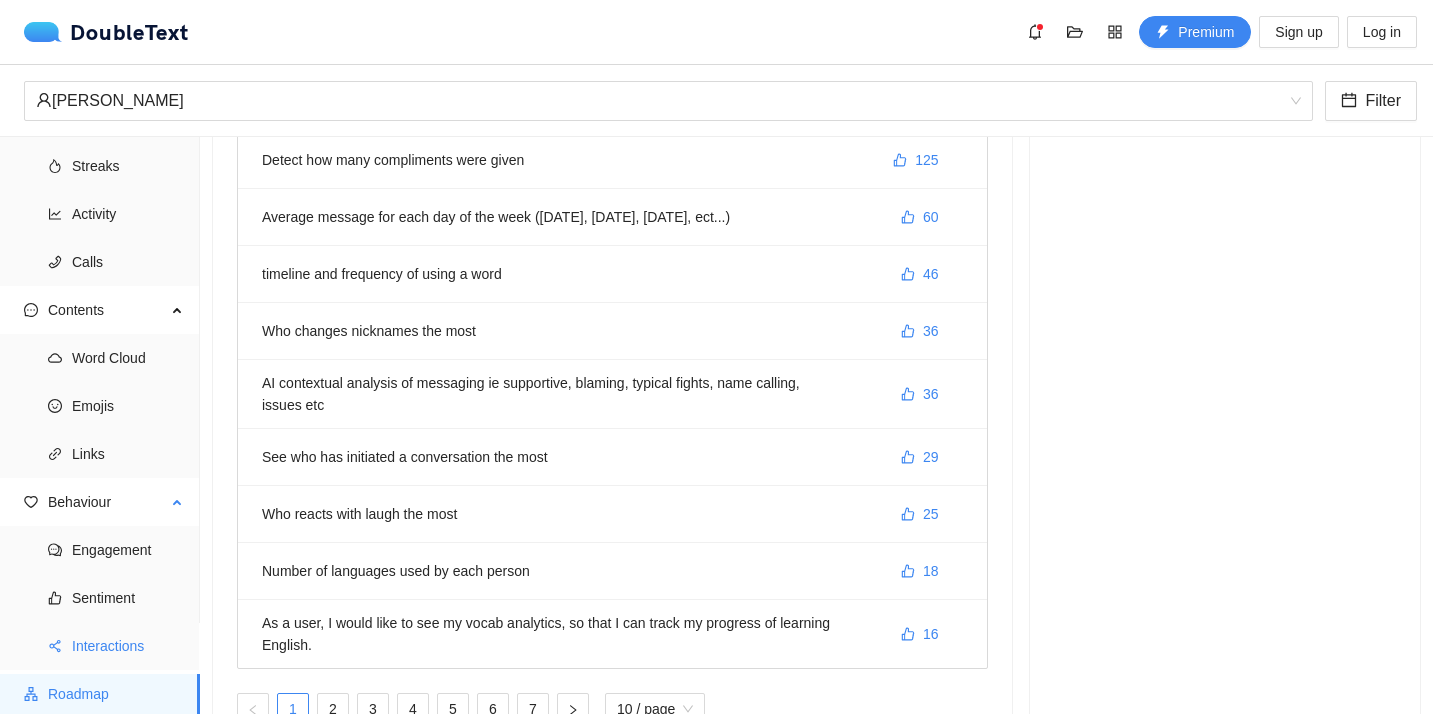 click on "Interactions" at bounding box center [128, 646] 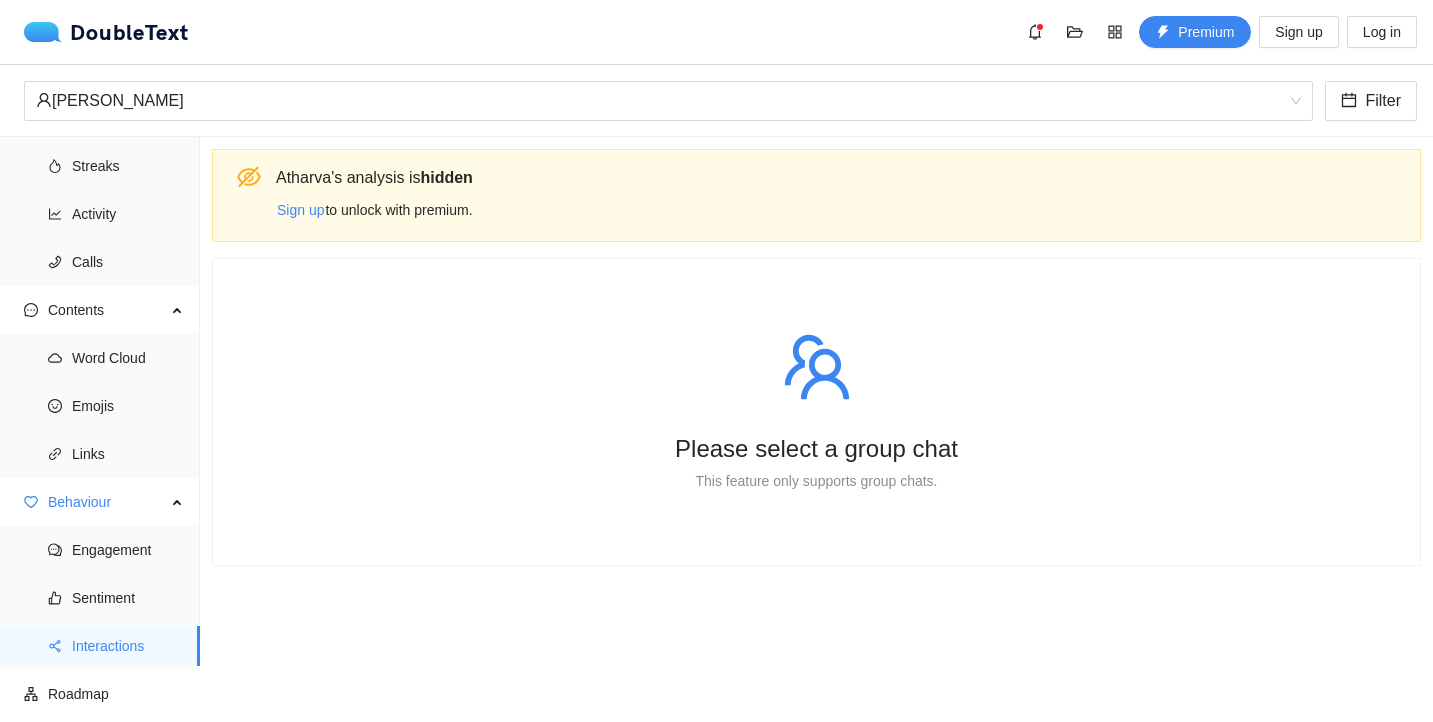 scroll, scrollTop: 0, scrollLeft: 0, axis: both 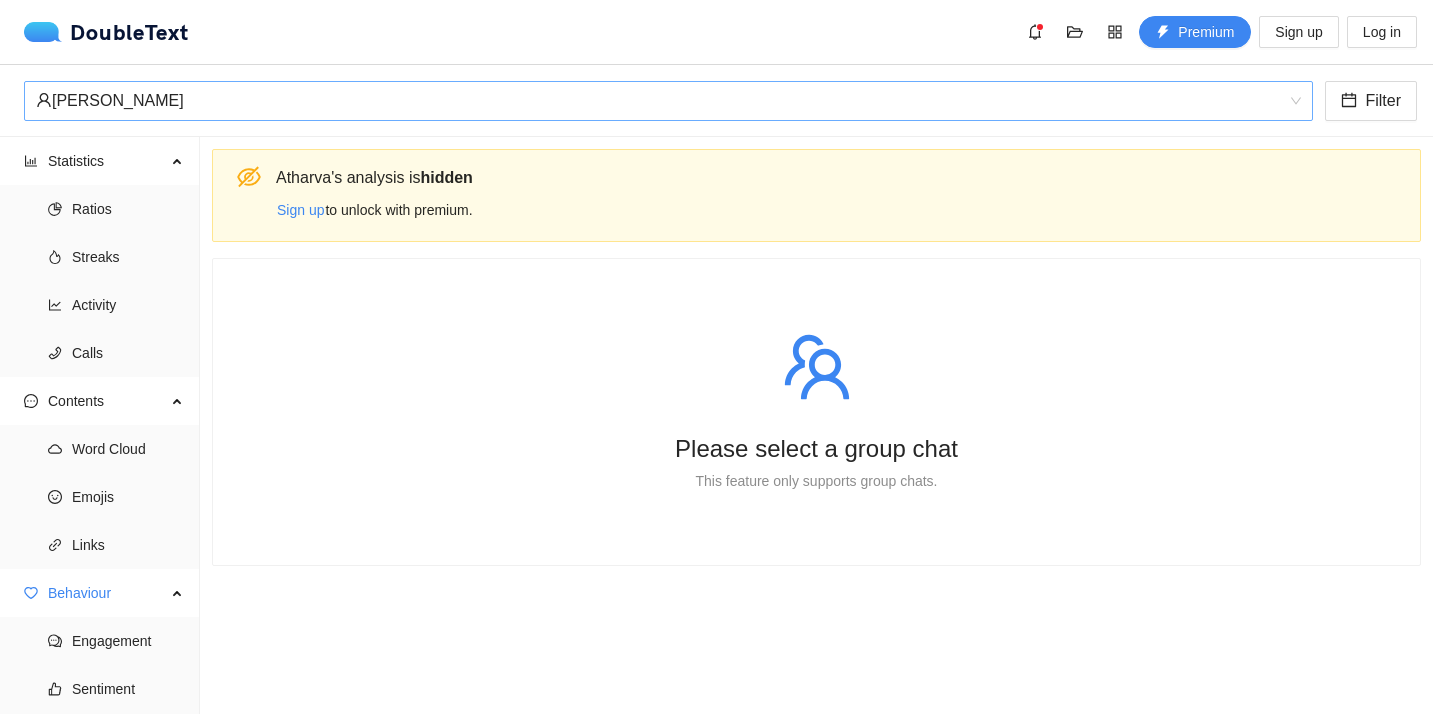 click on "[PERSON_NAME]" at bounding box center (659, 101) 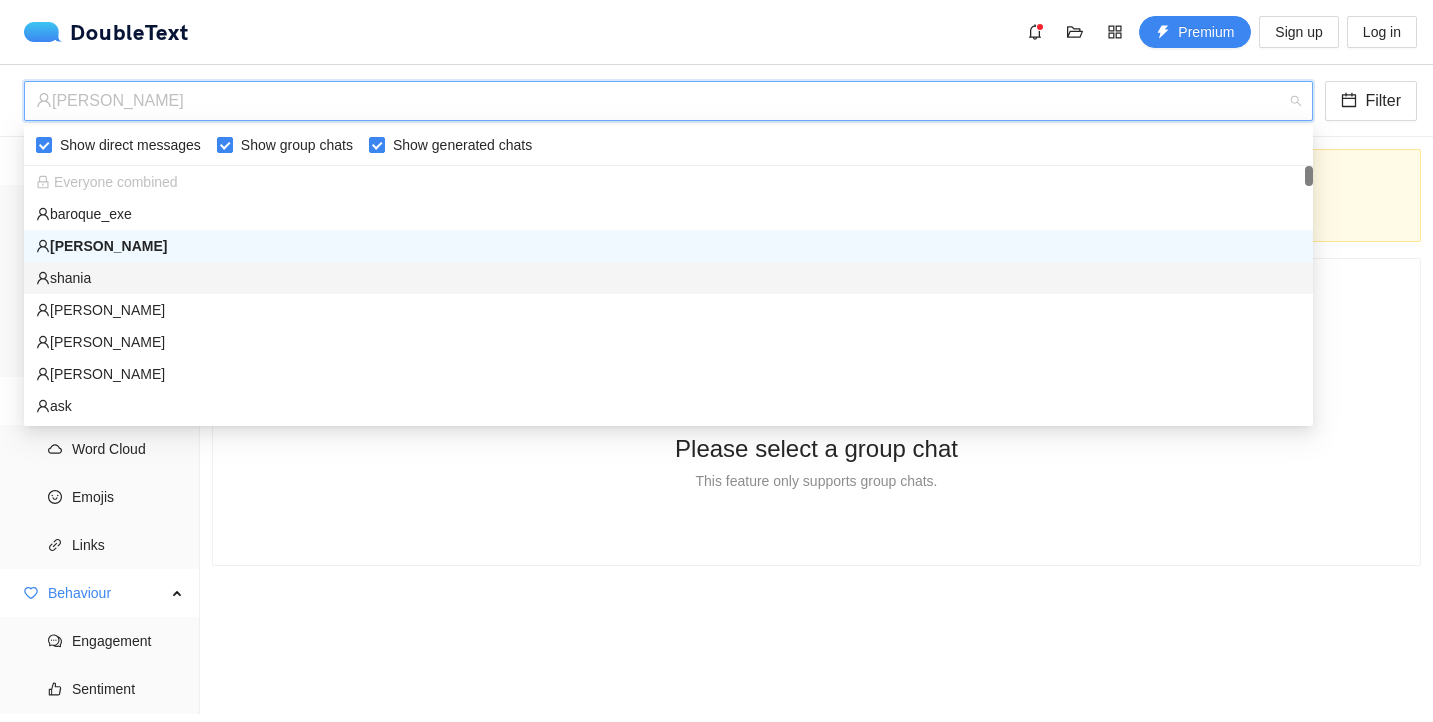 click on "shania" at bounding box center [668, 278] 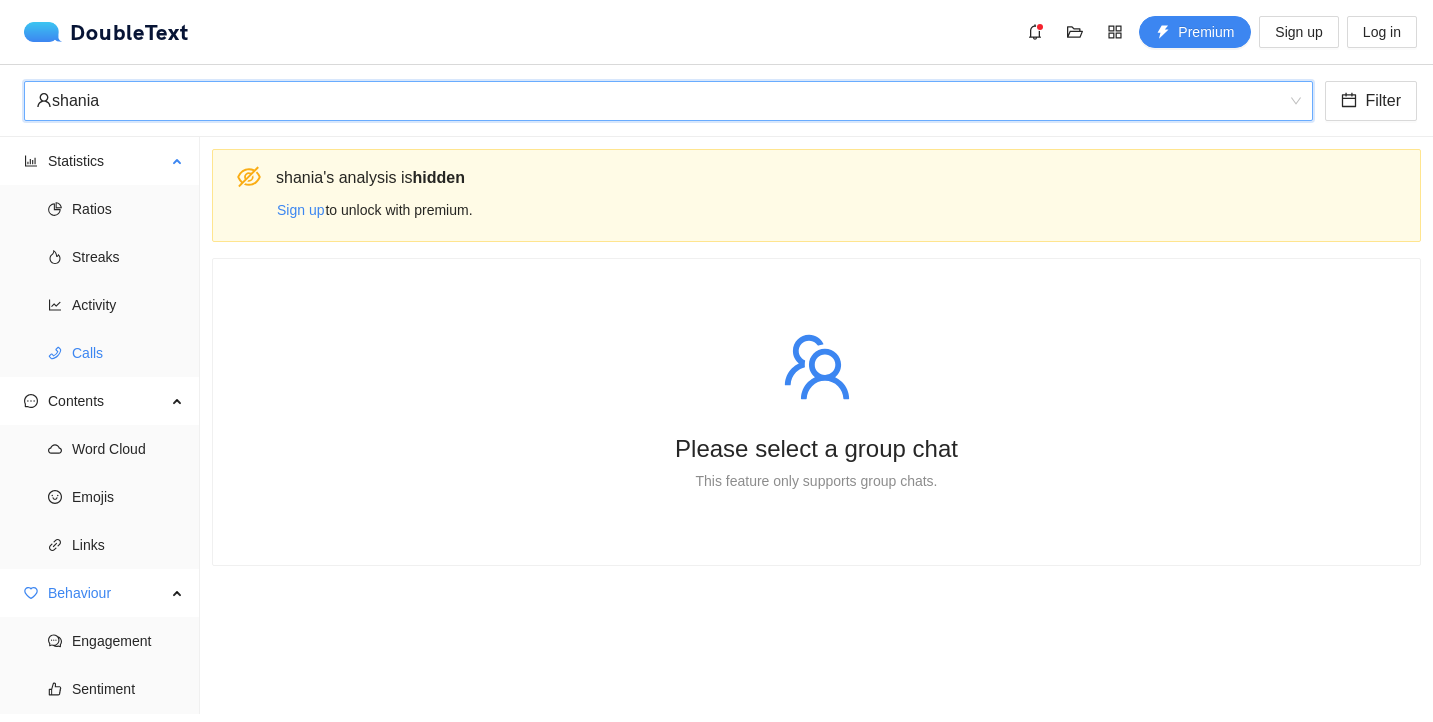 click on "Calls" at bounding box center [128, 353] 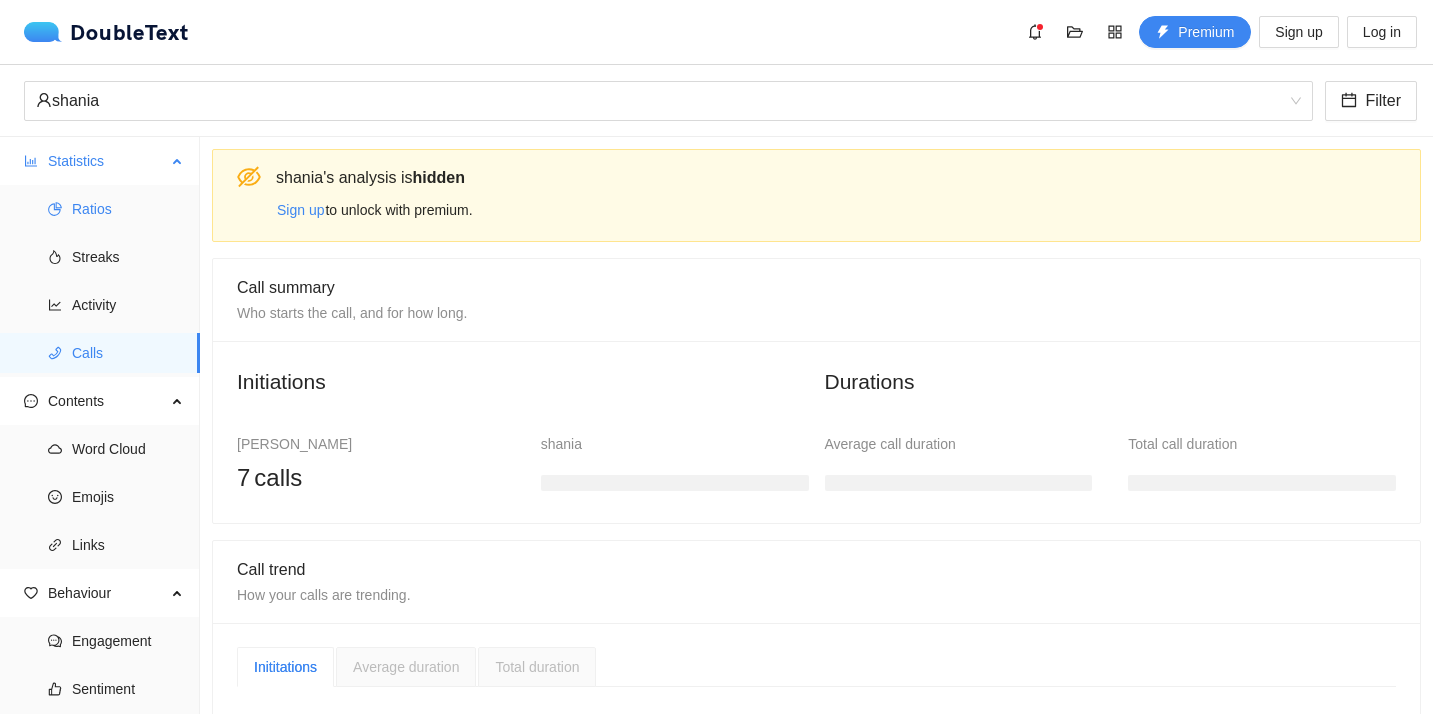 click on "Ratios" at bounding box center (100, 209) 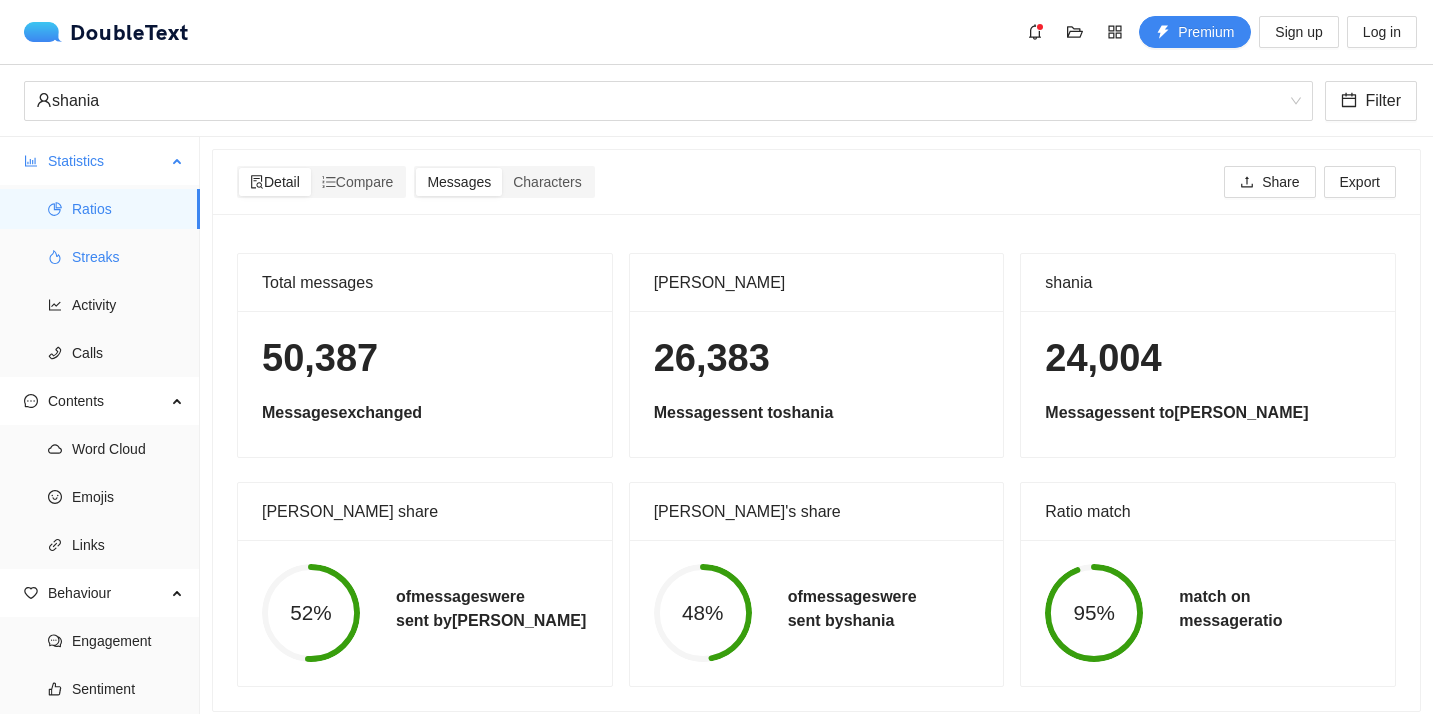 click on "Streaks" at bounding box center [128, 257] 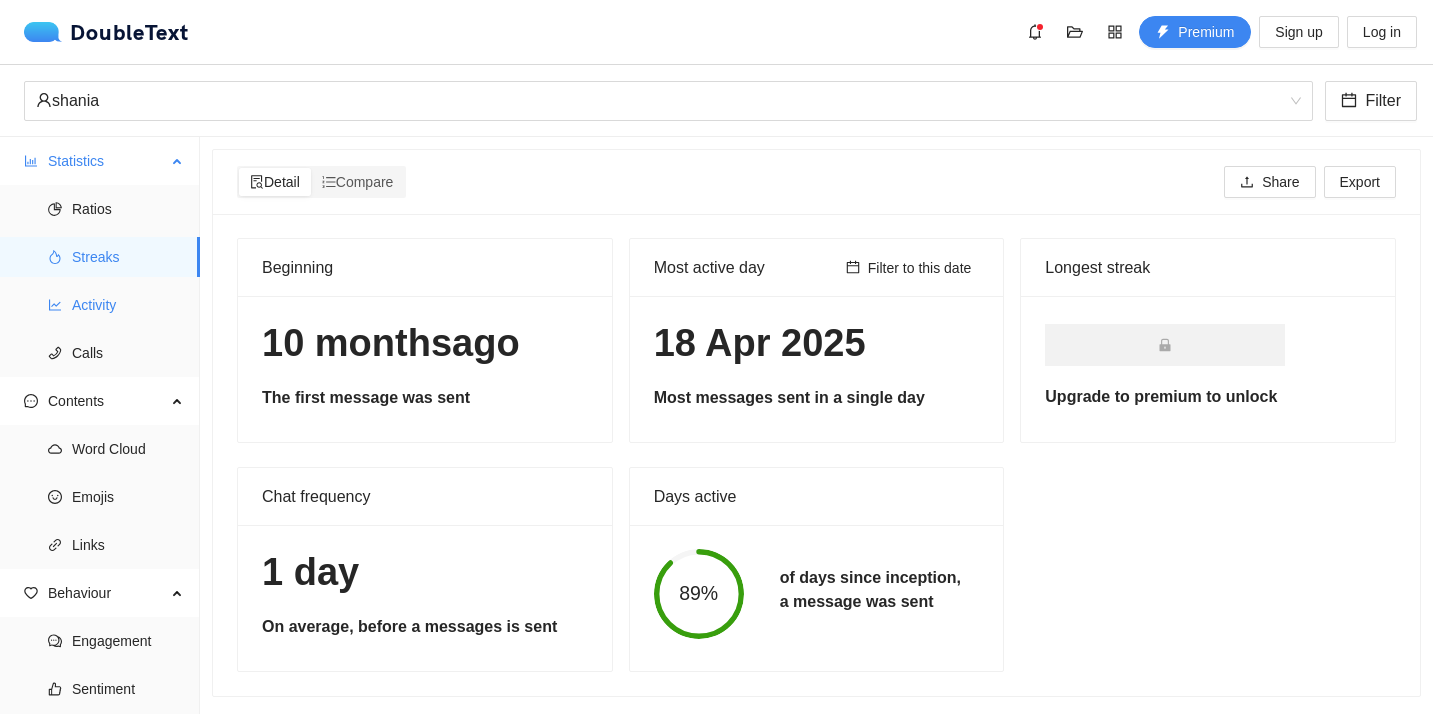 click on "Activity" at bounding box center (128, 305) 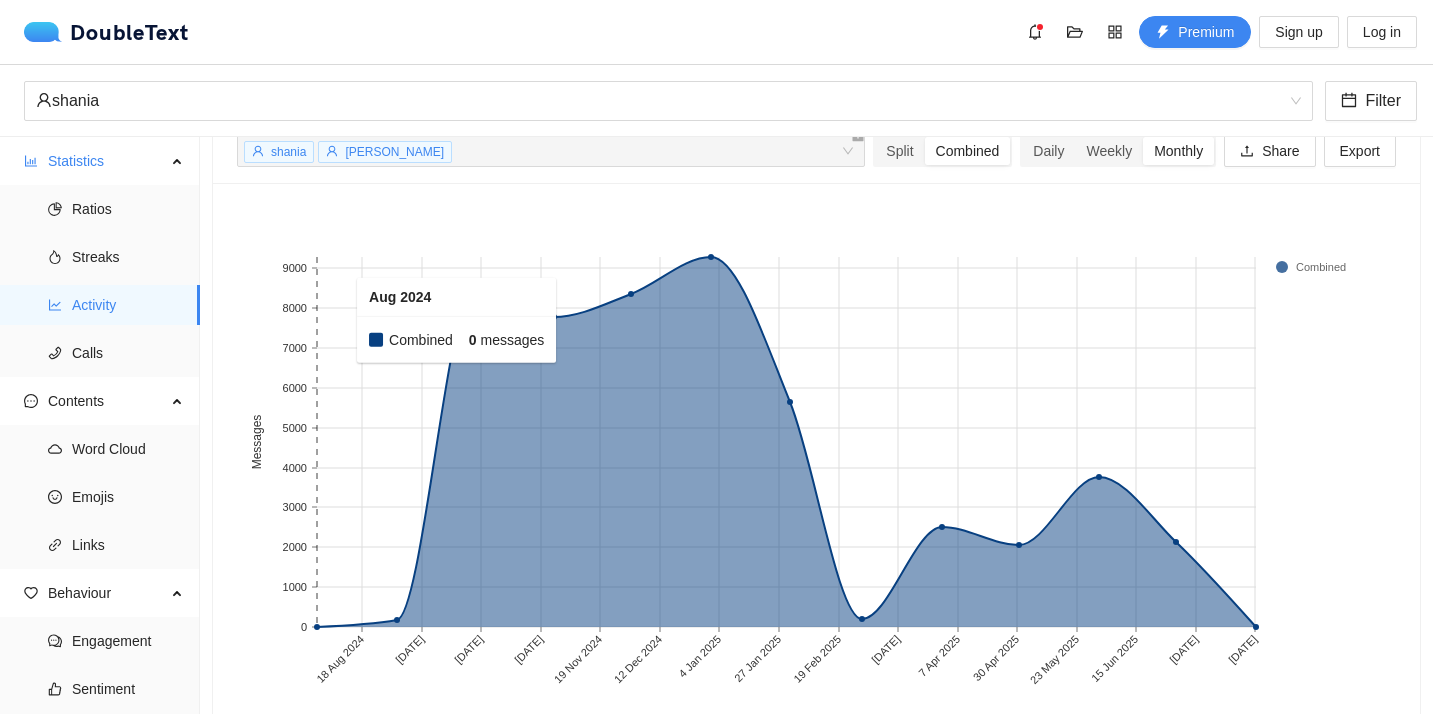 scroll, scrollTop: 132, scrollLeft: 0, axis: vertical 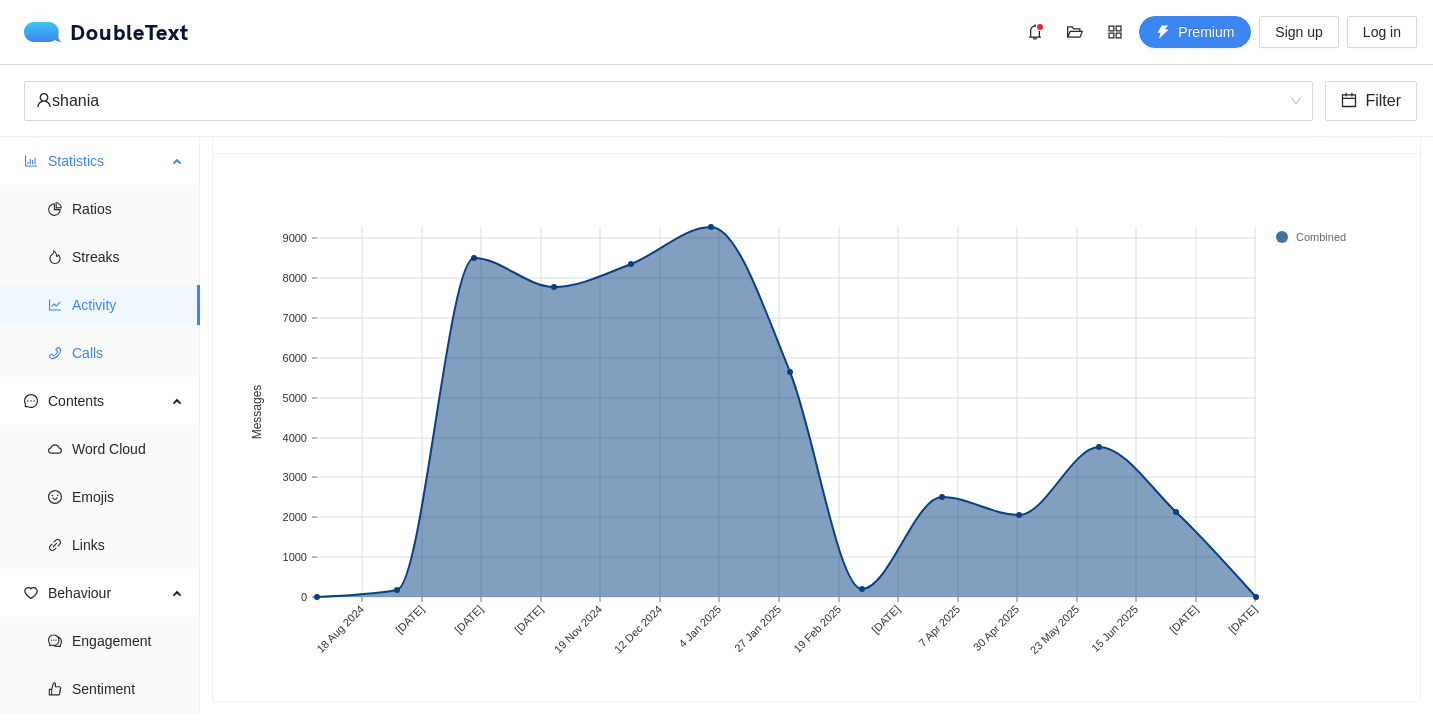 click on "Calls" at bounding box center [128, 353] 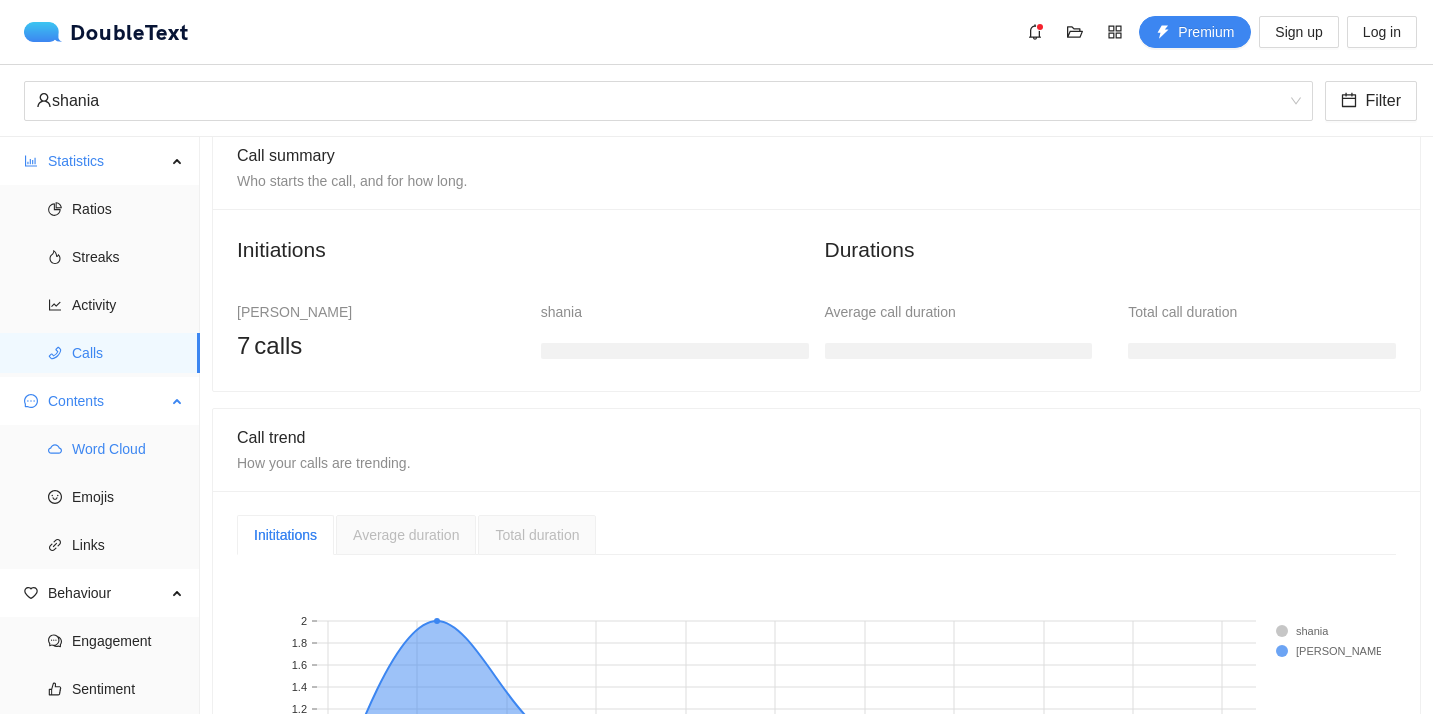 click on "Word Cloud" at bounding box center (128, 449) 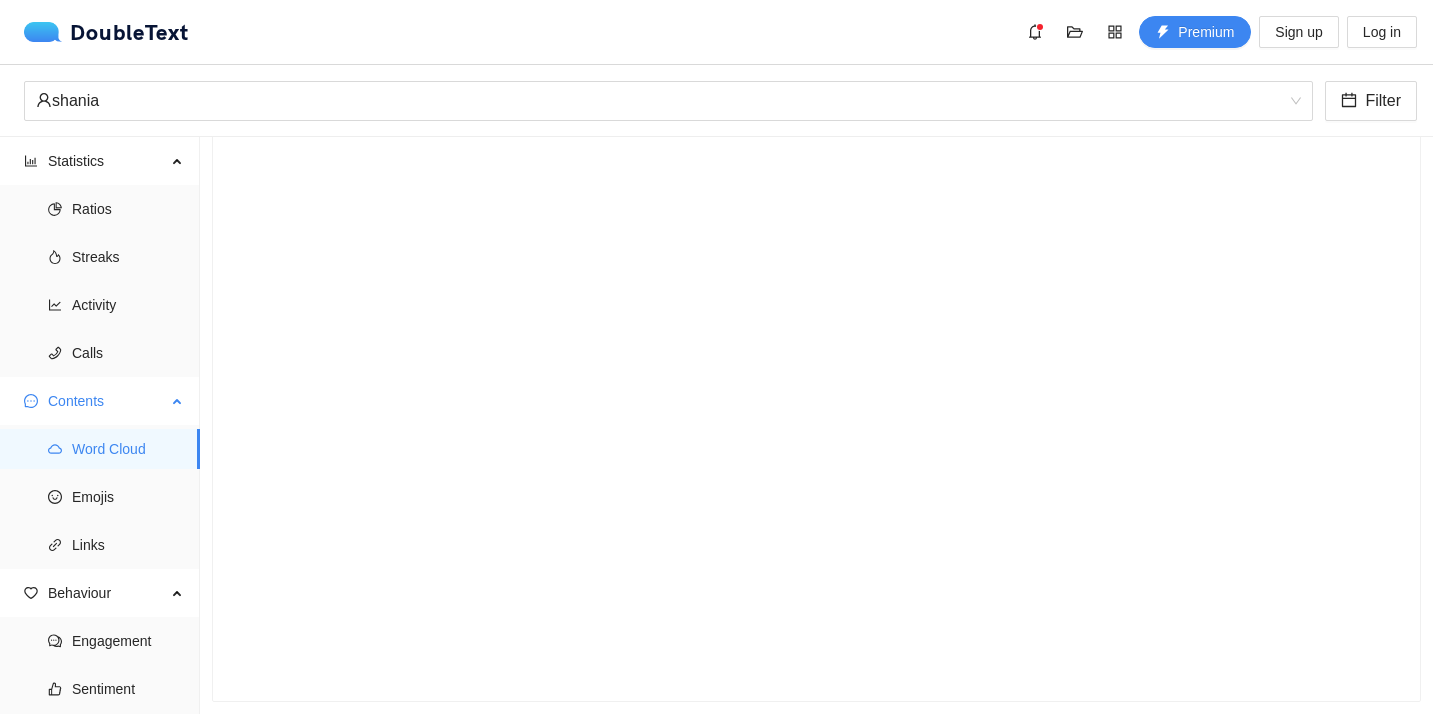 scroll, scrollTop: 96, scrollLeft: 0, axis: vertical 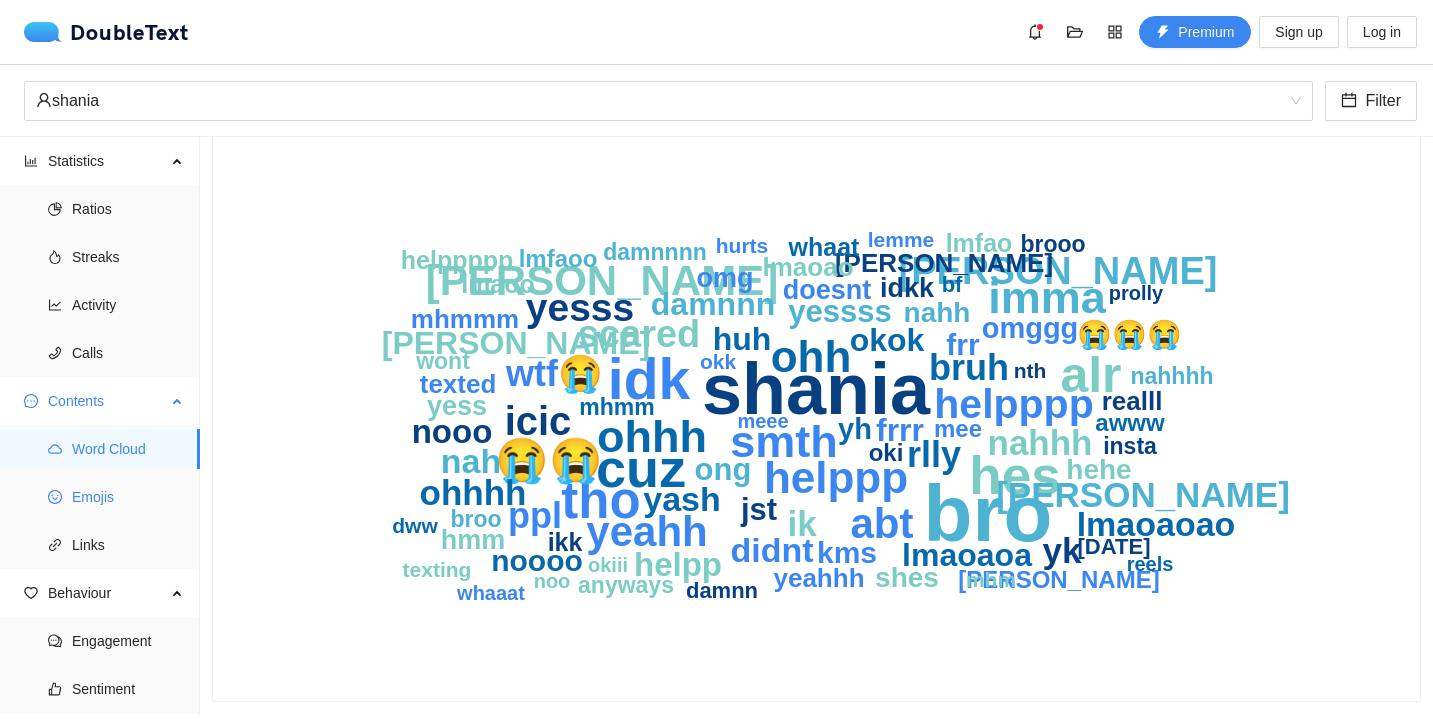 click on "Emojis" at bounding box center [128, 497] 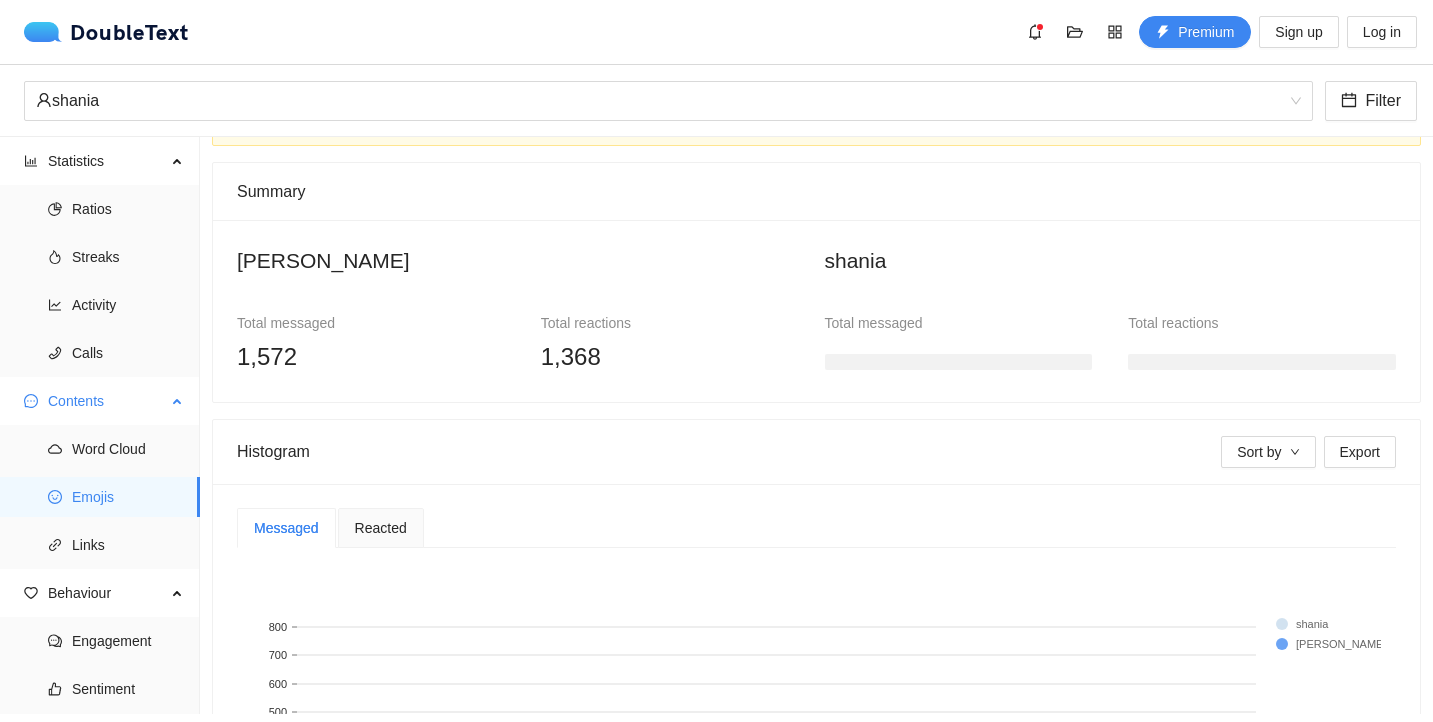 scroll, scrollTop: 132, scrollLeft: 0, axis: vertical 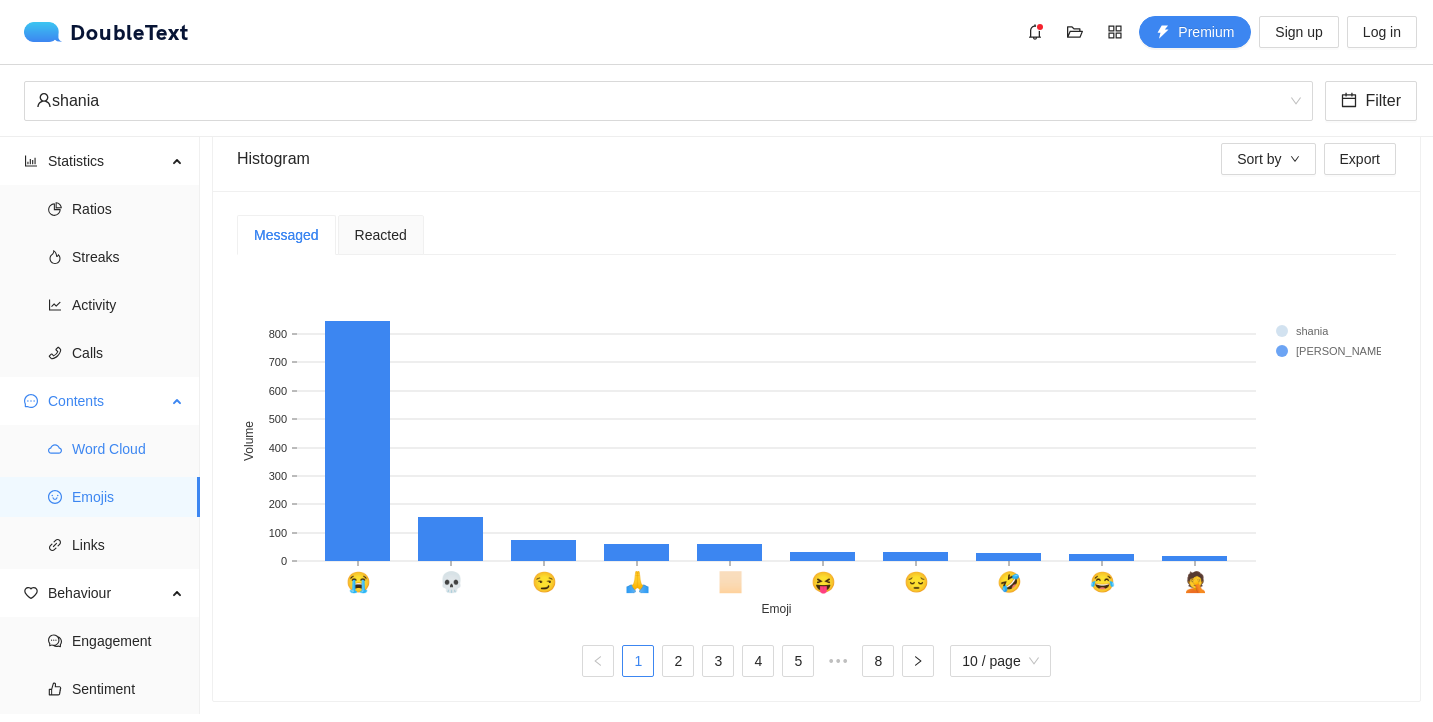 click on "Word Cloud" at bounding box center (128, 449) 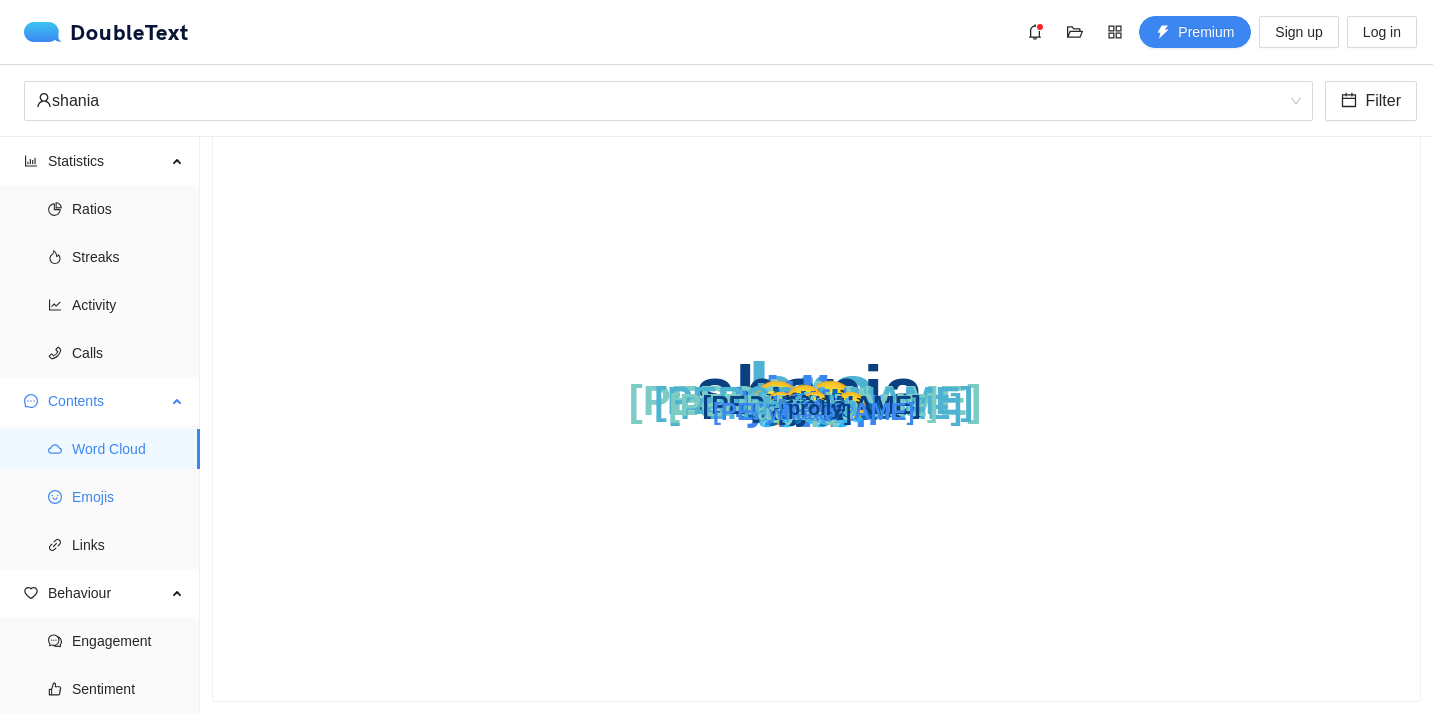 click on "Emojis" at bounding box center [128, 497] 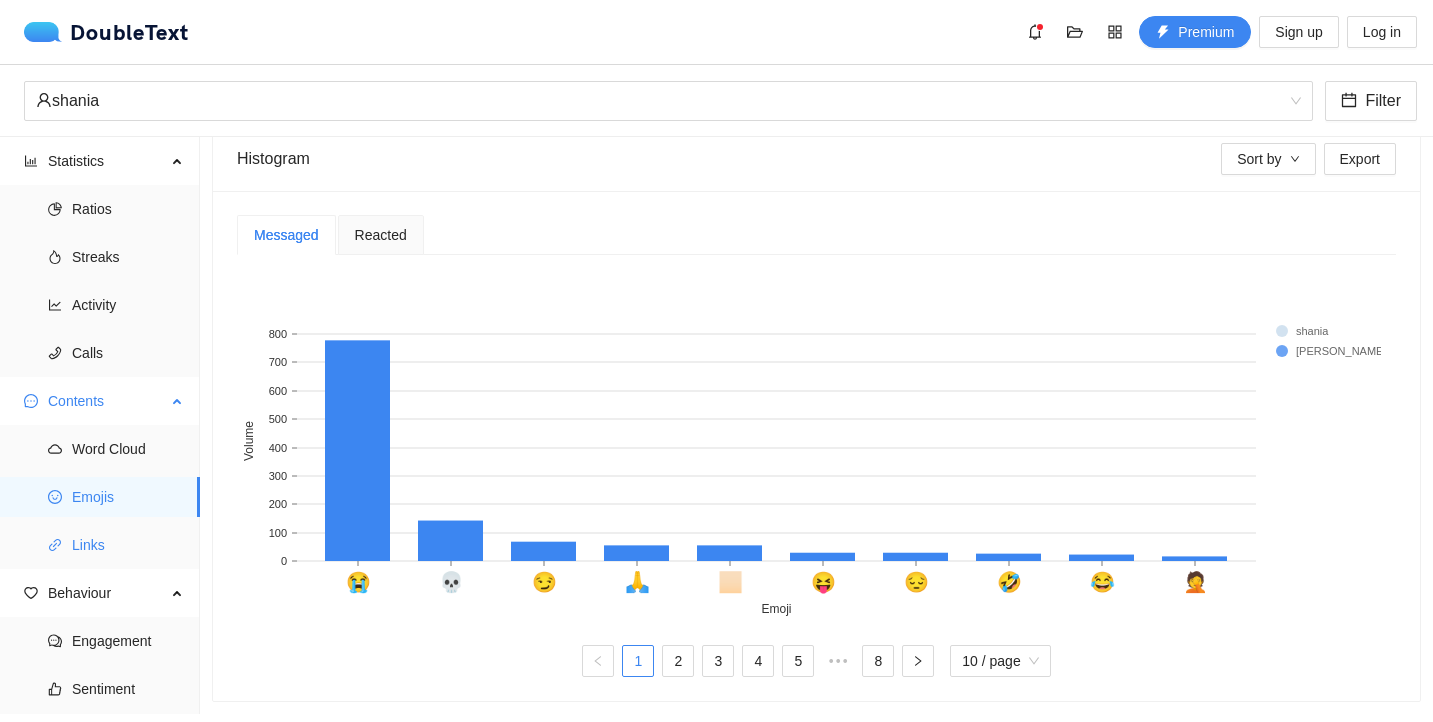 click on "Links" at bounding box center [128, 545] 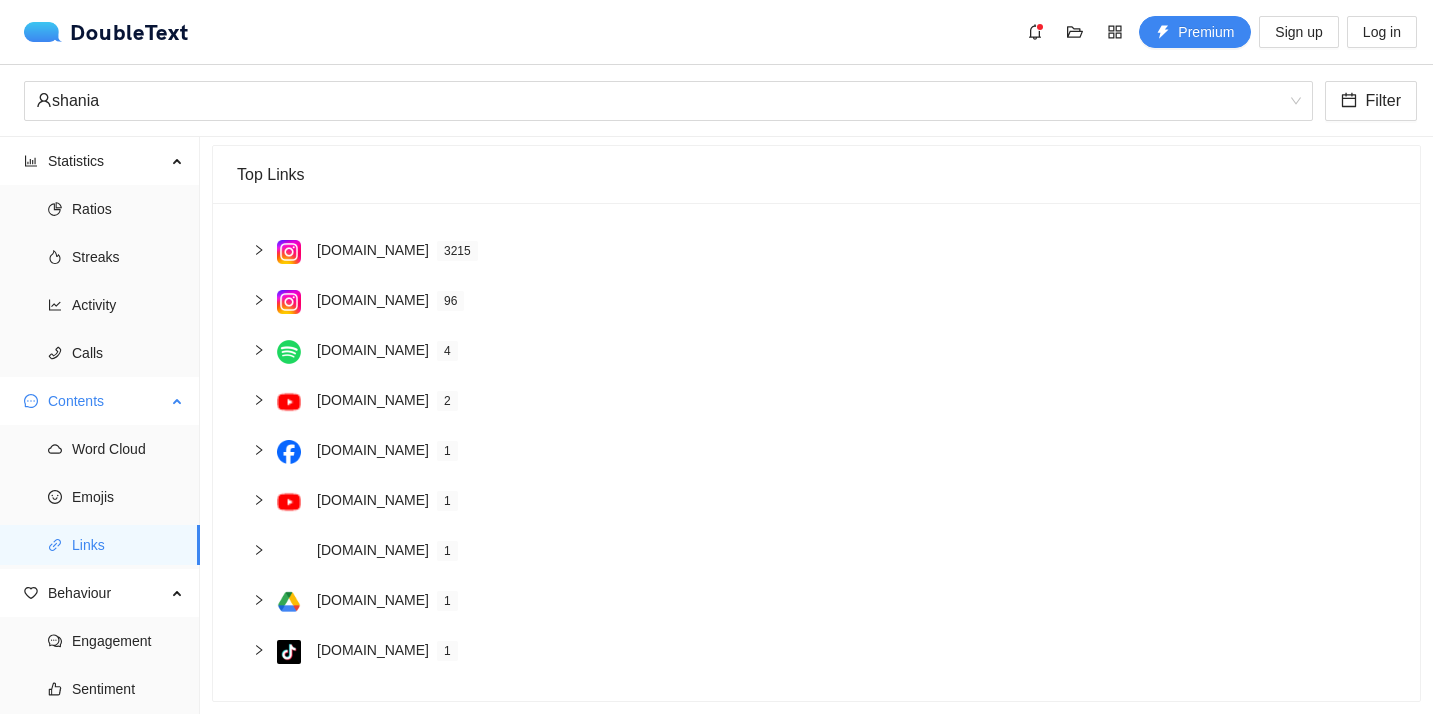 scroll, scrollTop: 128, scrollLeft: 0, axis: vertical 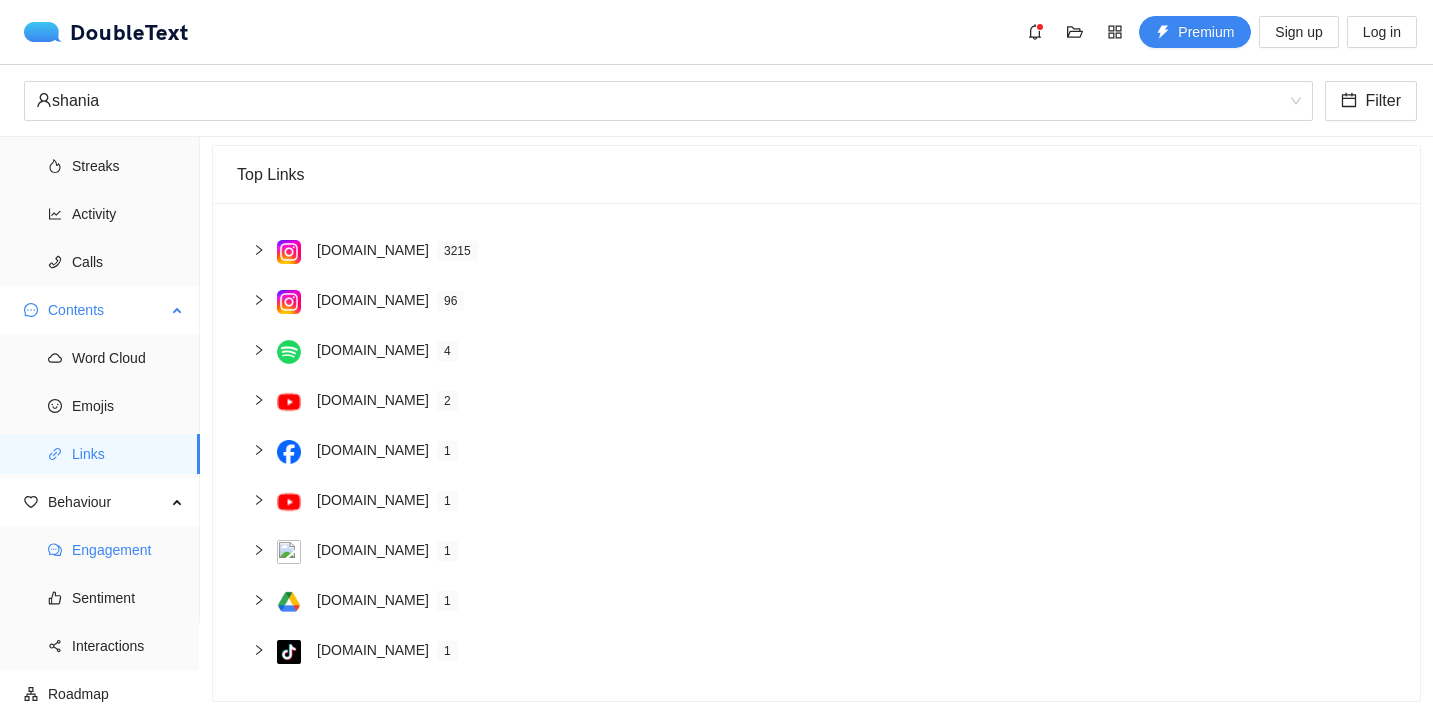 click on "Engagement" at bounding box center (128, 550) 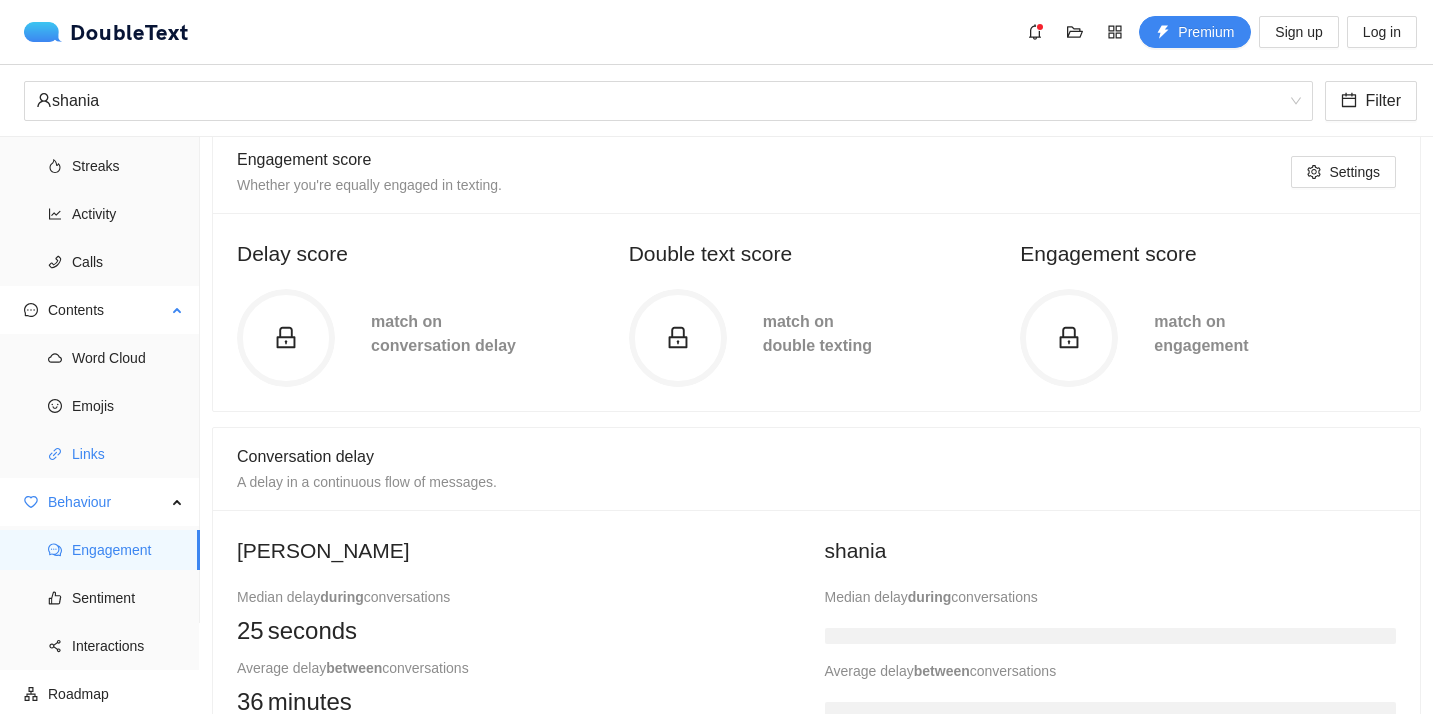 scroll, scrollTop: 404, scrollLeft: 0, axis: vertical 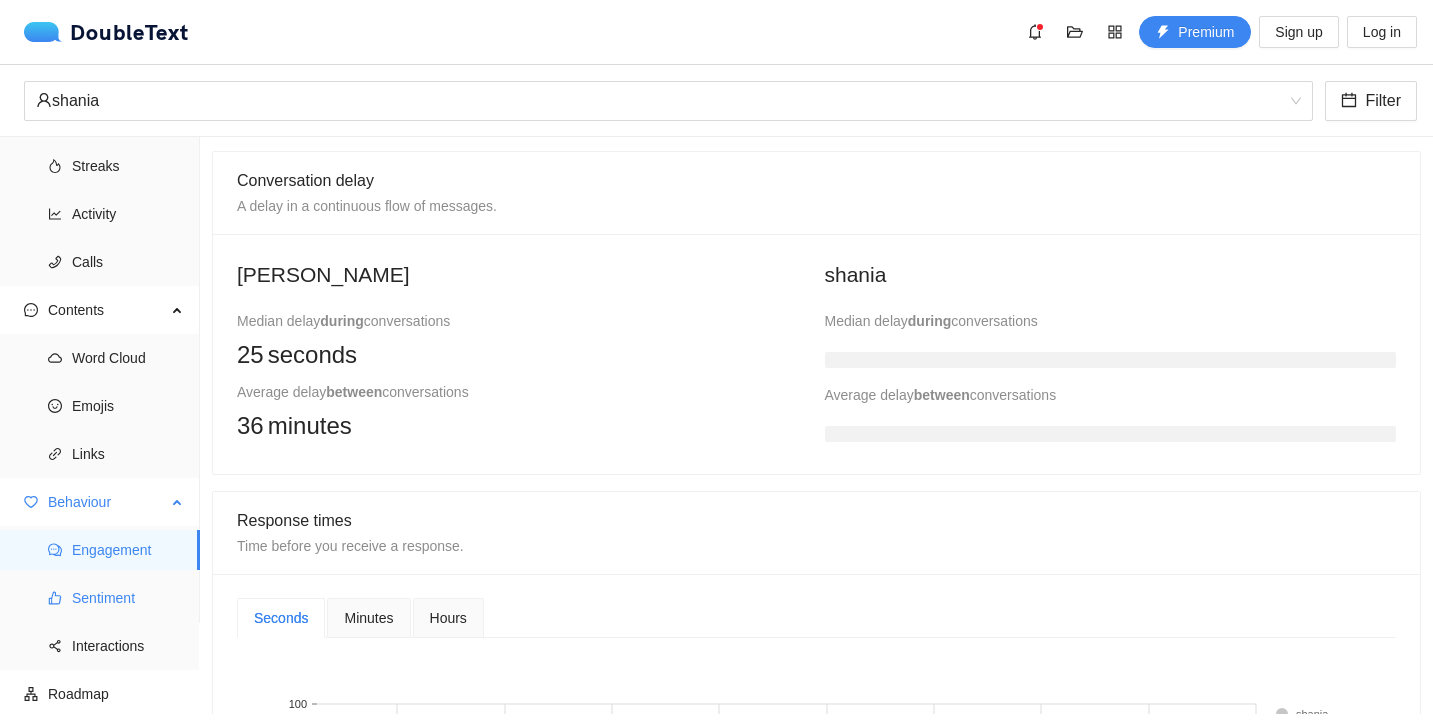 click on "Sentiment" at bounding box center (128, 598) 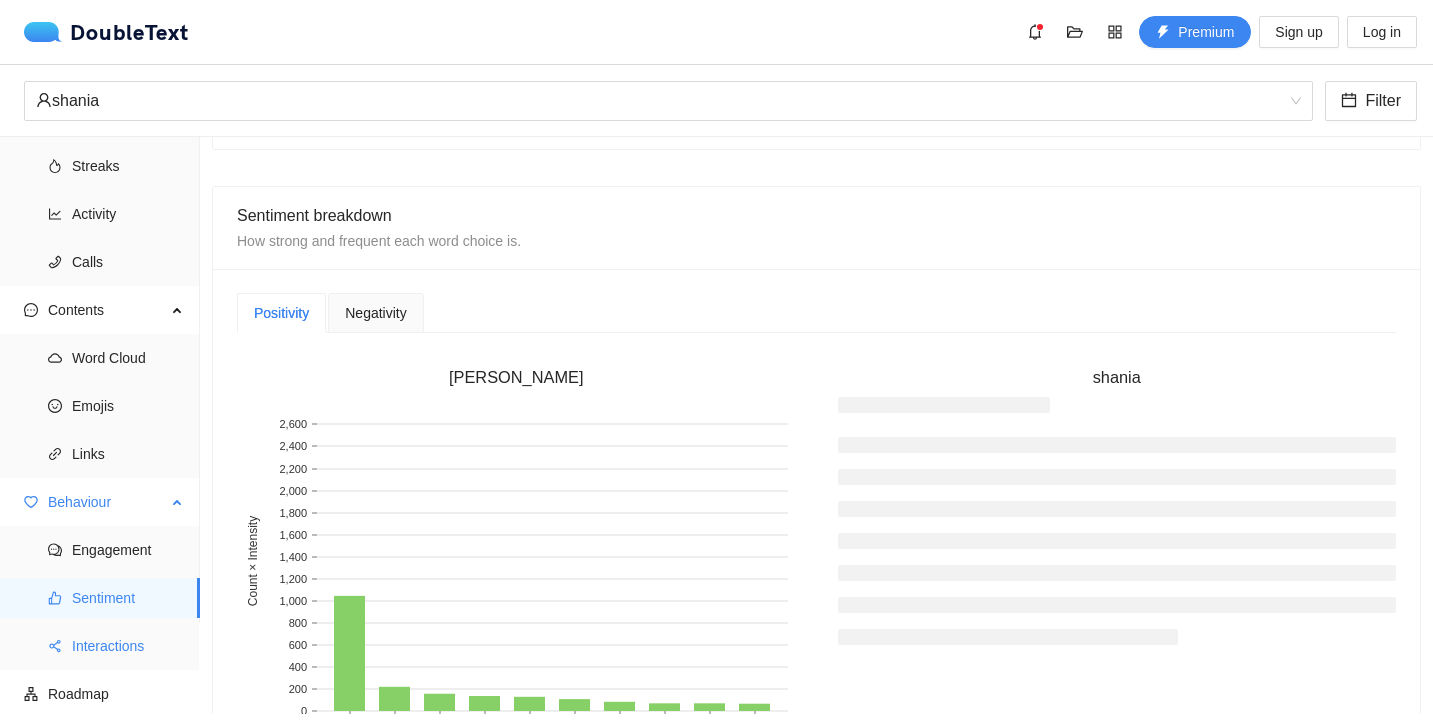 click on "Interactions" at bounding box center (128, 646) 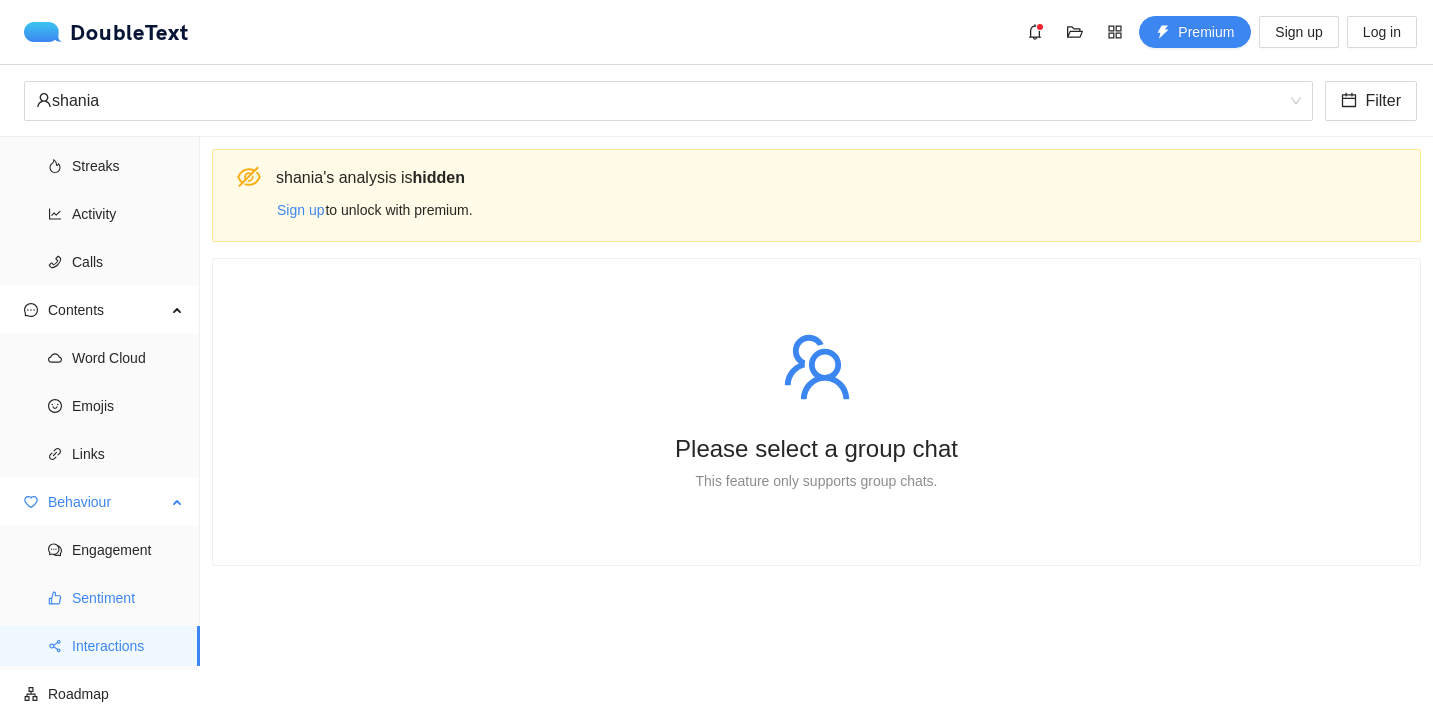 click on "Sentiment" at bounding box center [128, 598] 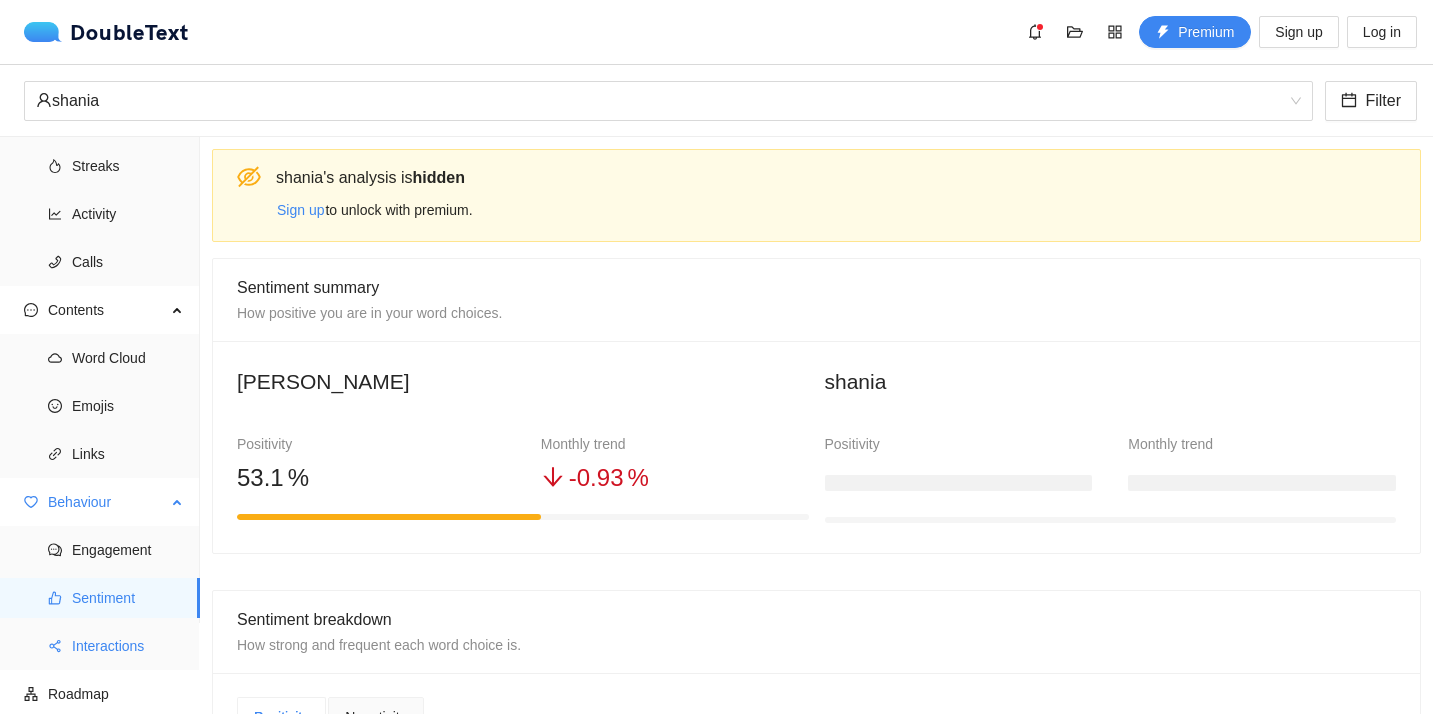click on "Interactions" at bounding box center [128, 646] 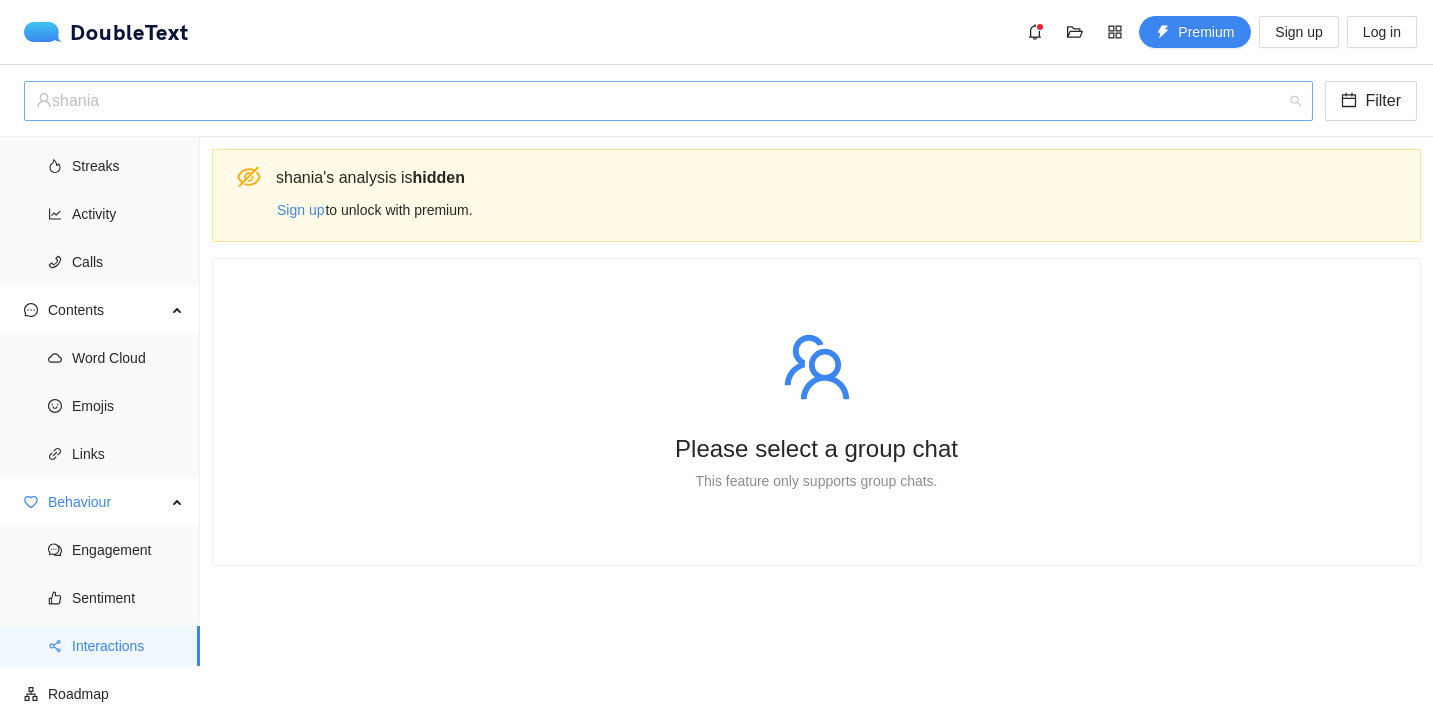 click on "shania" at bounding box center (659, 101) 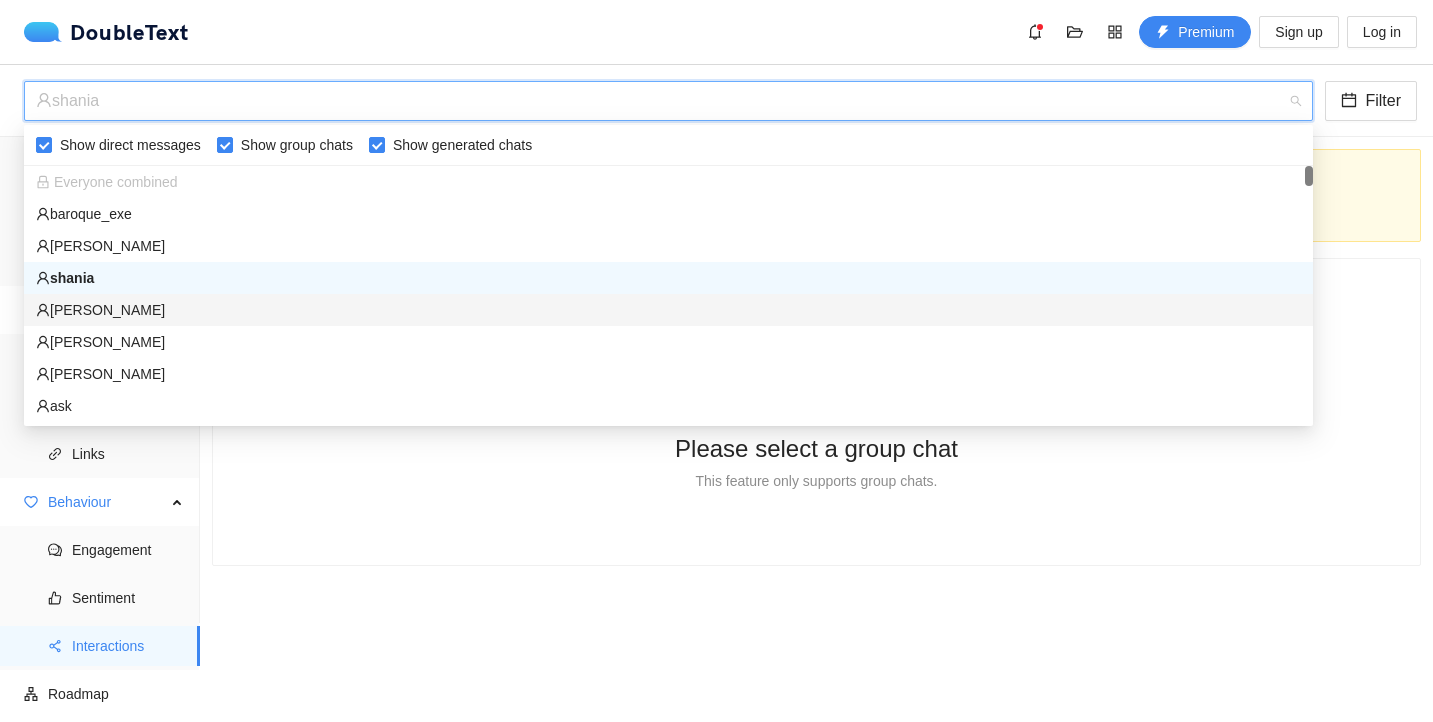click on "[PERSON_NAME]" at bounding box center (668, 310) 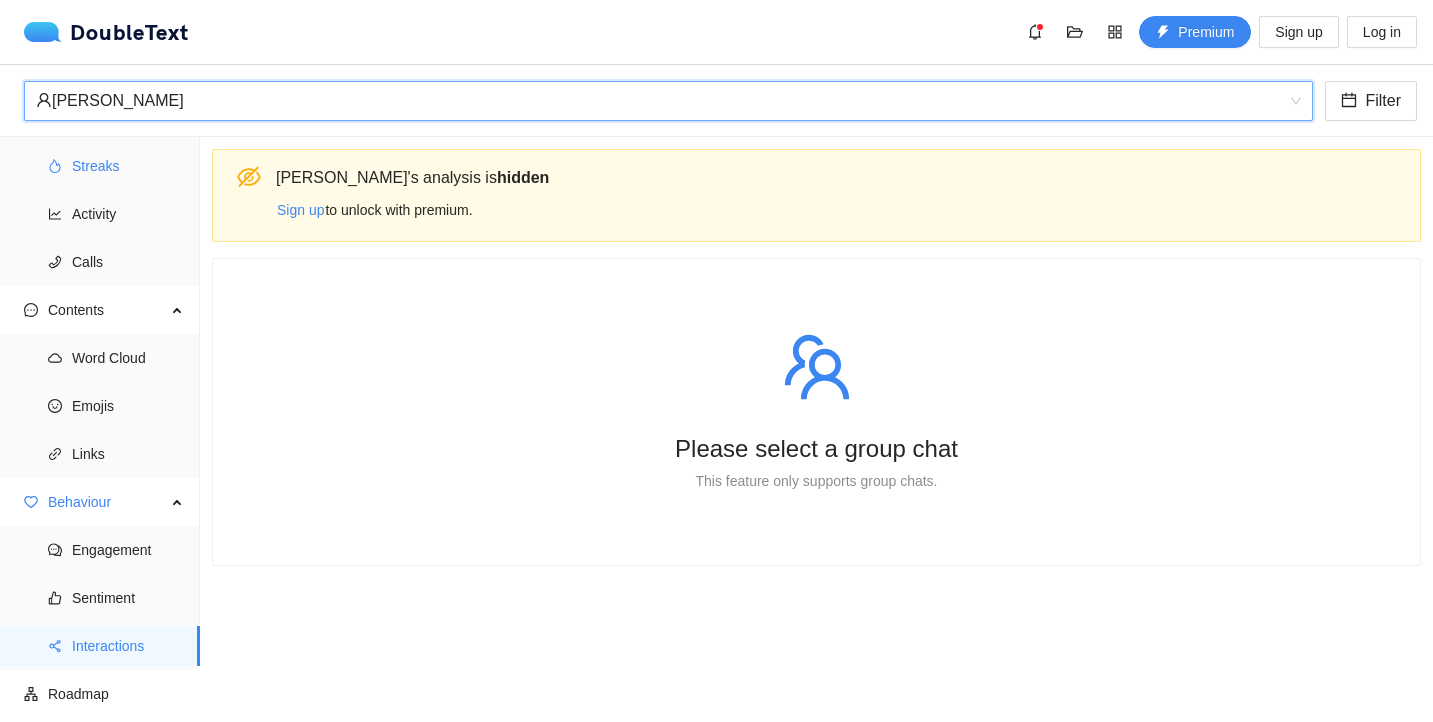 click on "Ratios Streaks Activity Calls" at bounding box center [99, 190] 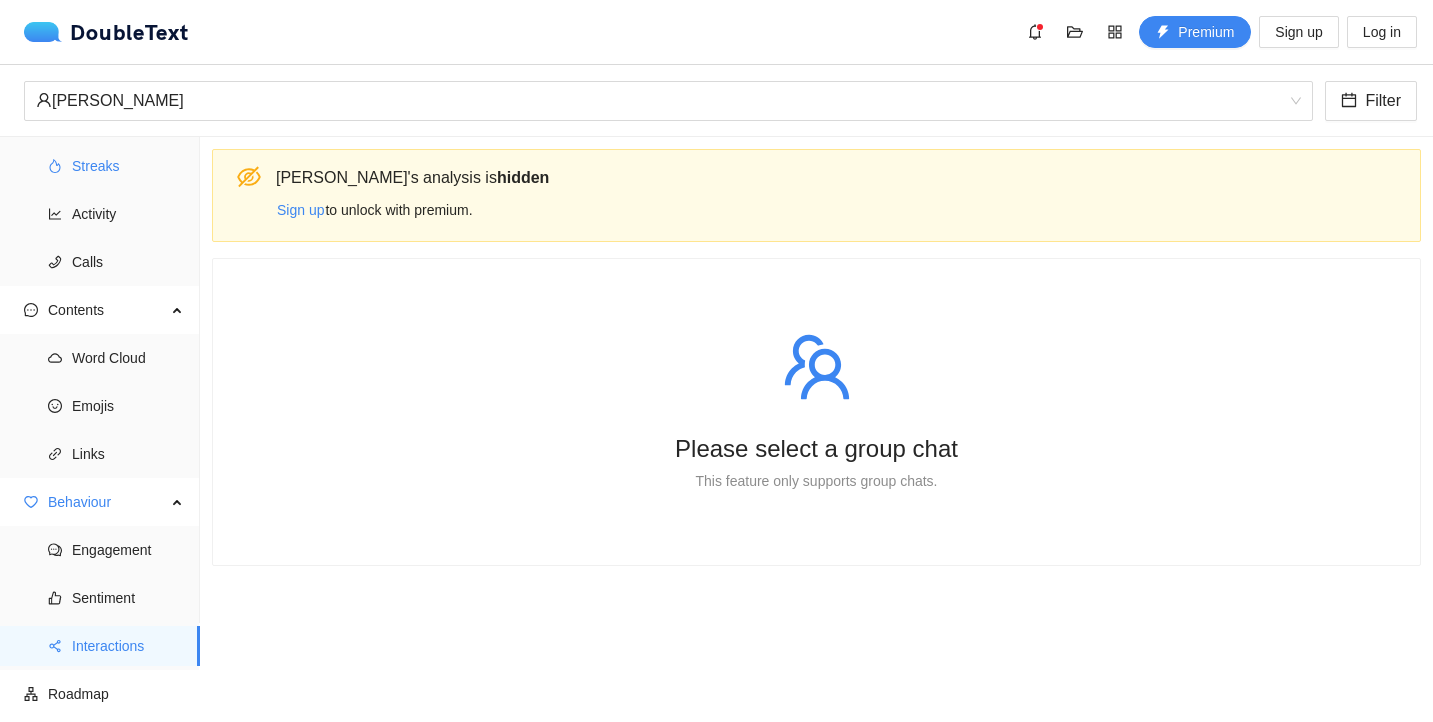 click on "Streaks" at bounding box center (128, 166) 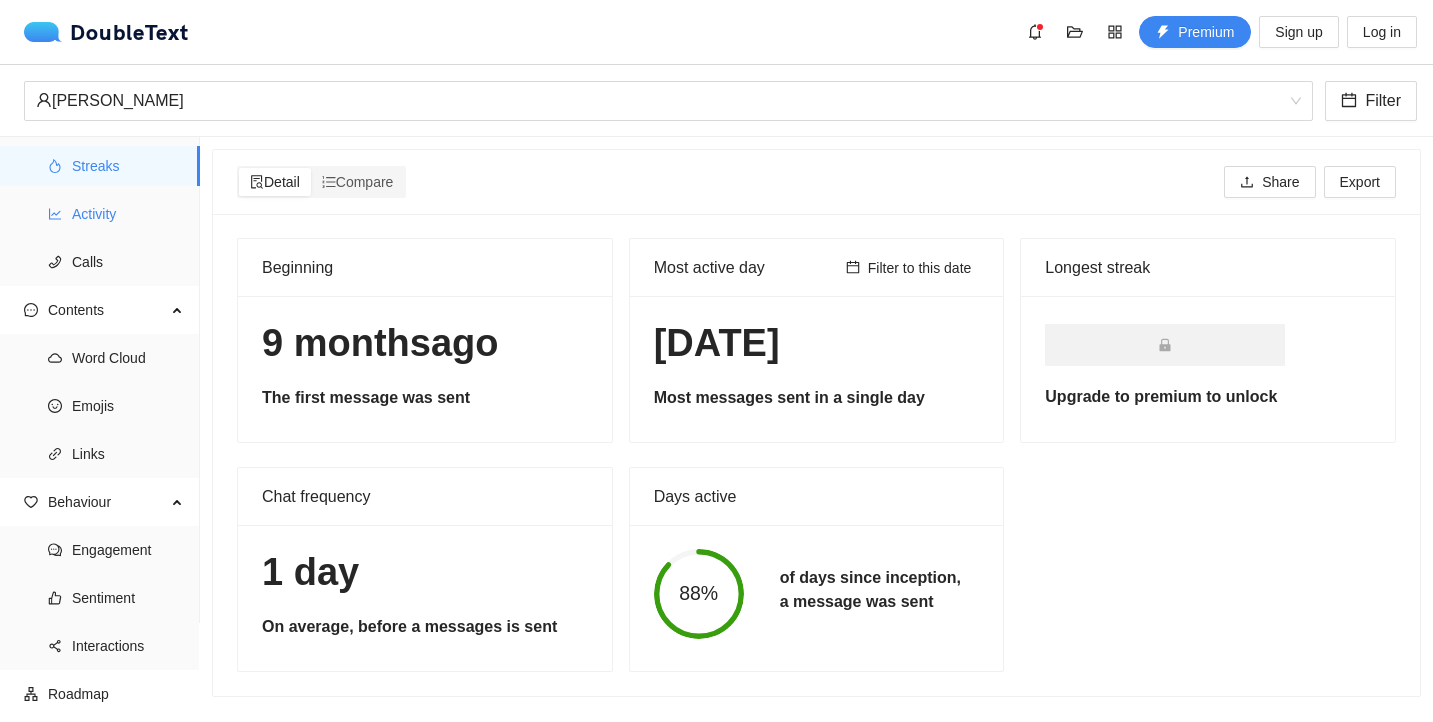 click on "Activity" at bounding box center [128, 214] 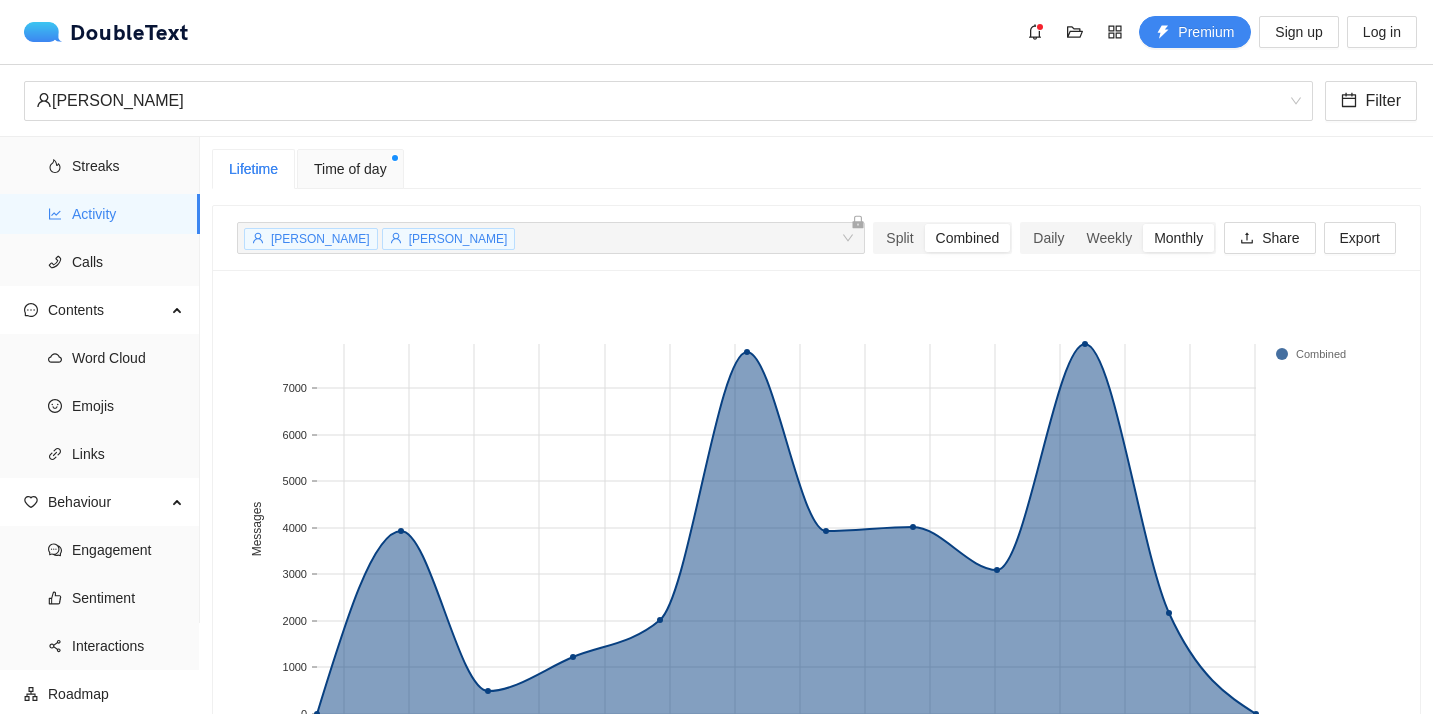 click on "Ratios Streaks Activity Calls" at bounding box center (99, 190) 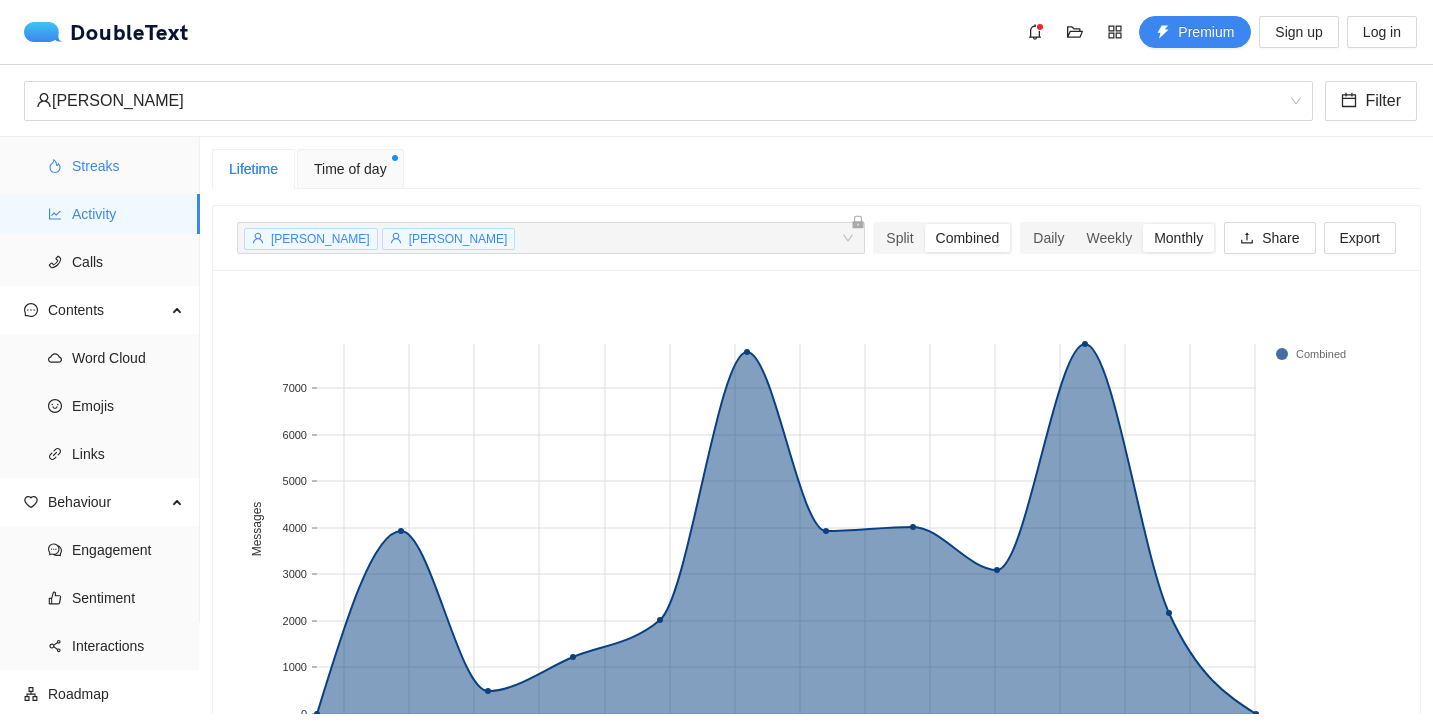 click on "Streaks" at bounding box center (100, 166) 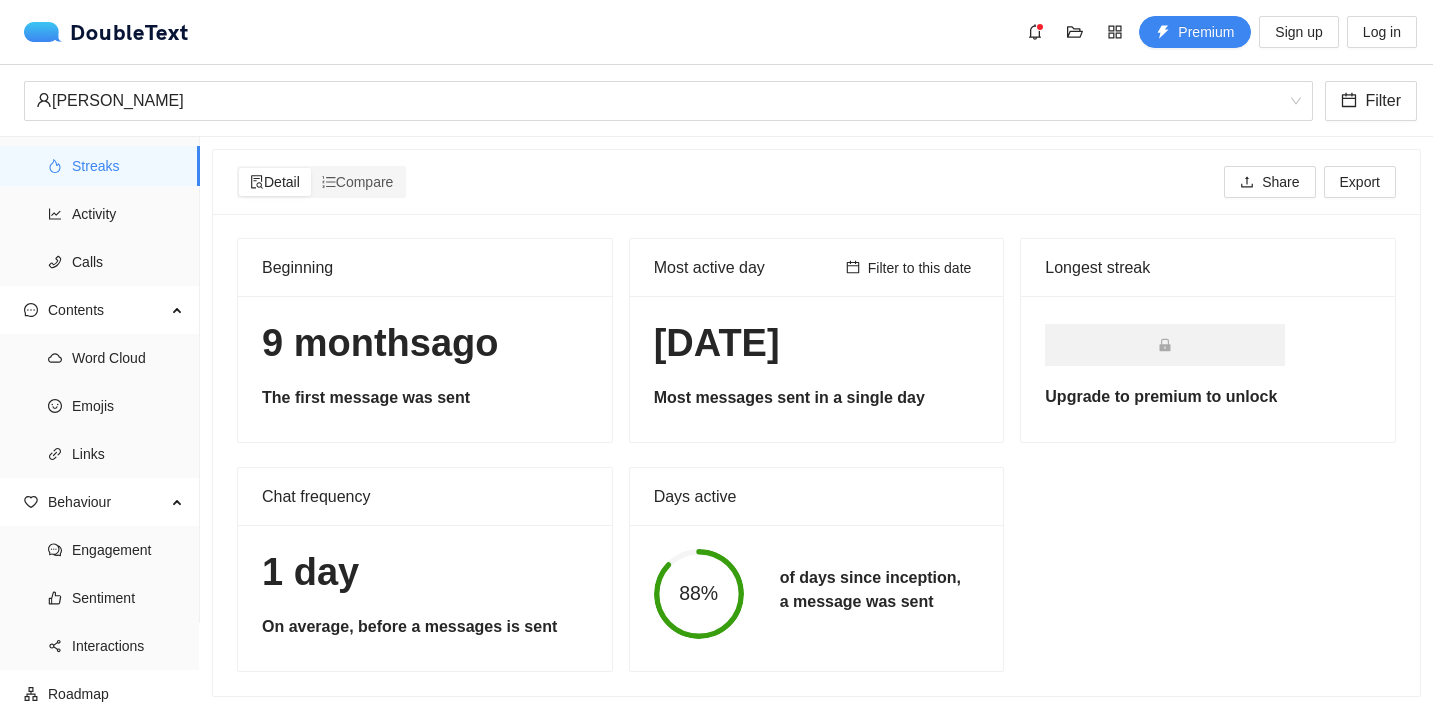 click on "Ratios Streaks Activity Calls" at bounding box center [99, 190] 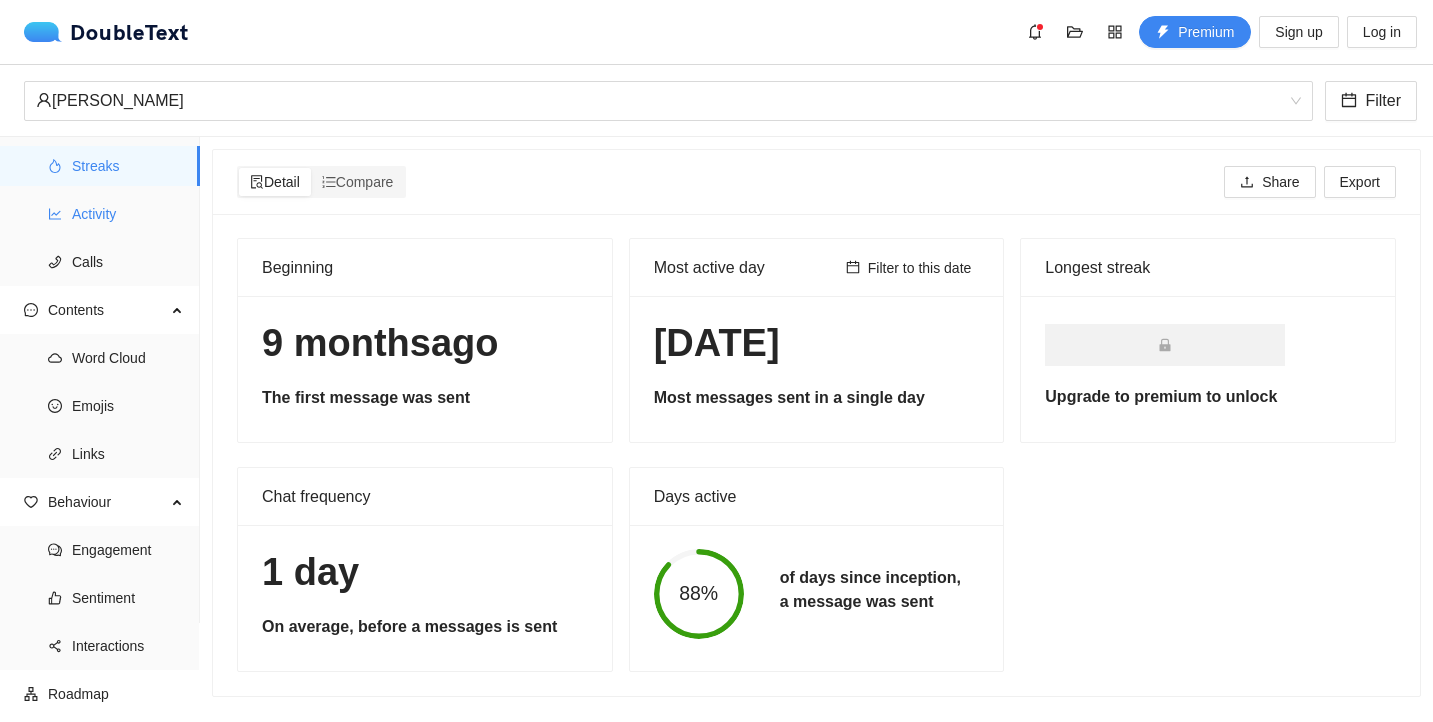 click on "Activity" at bounding box center (128, 214) 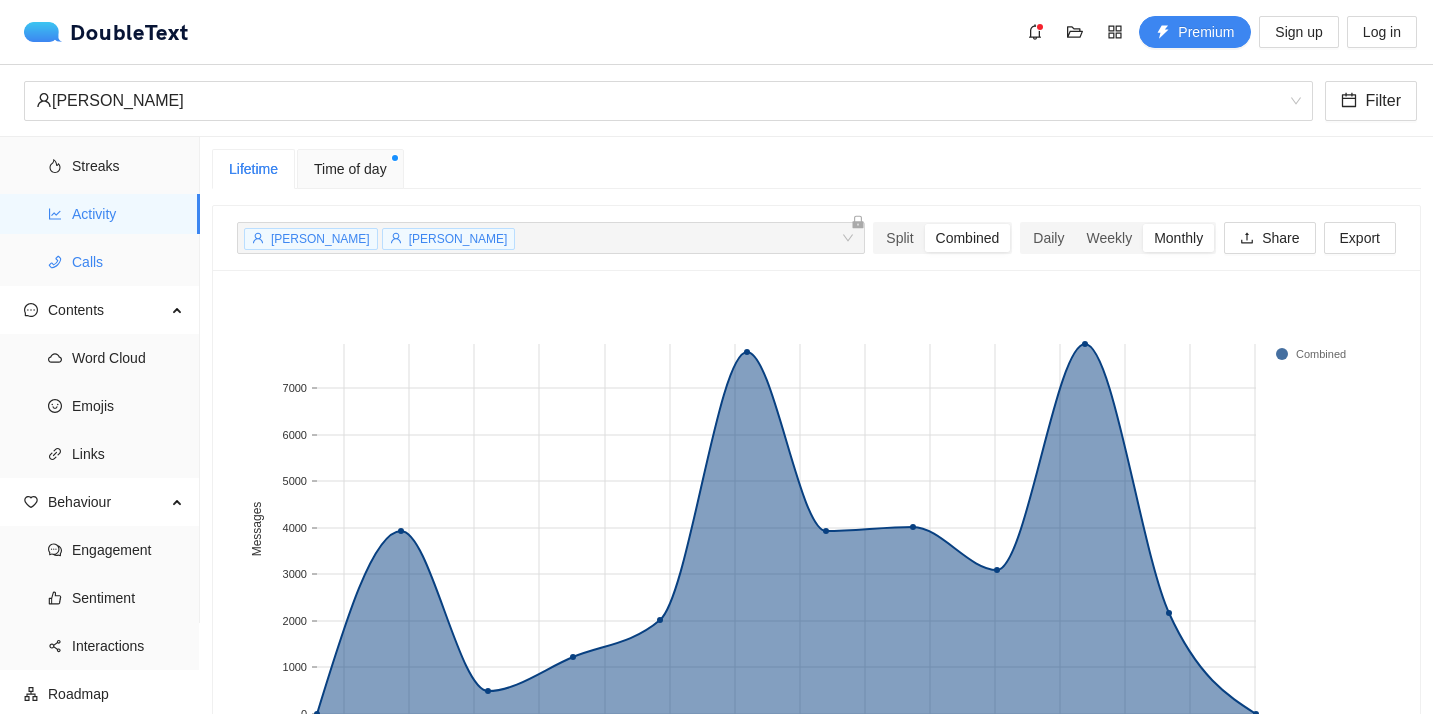 click on "Calls" at bounding box center [128, 262] 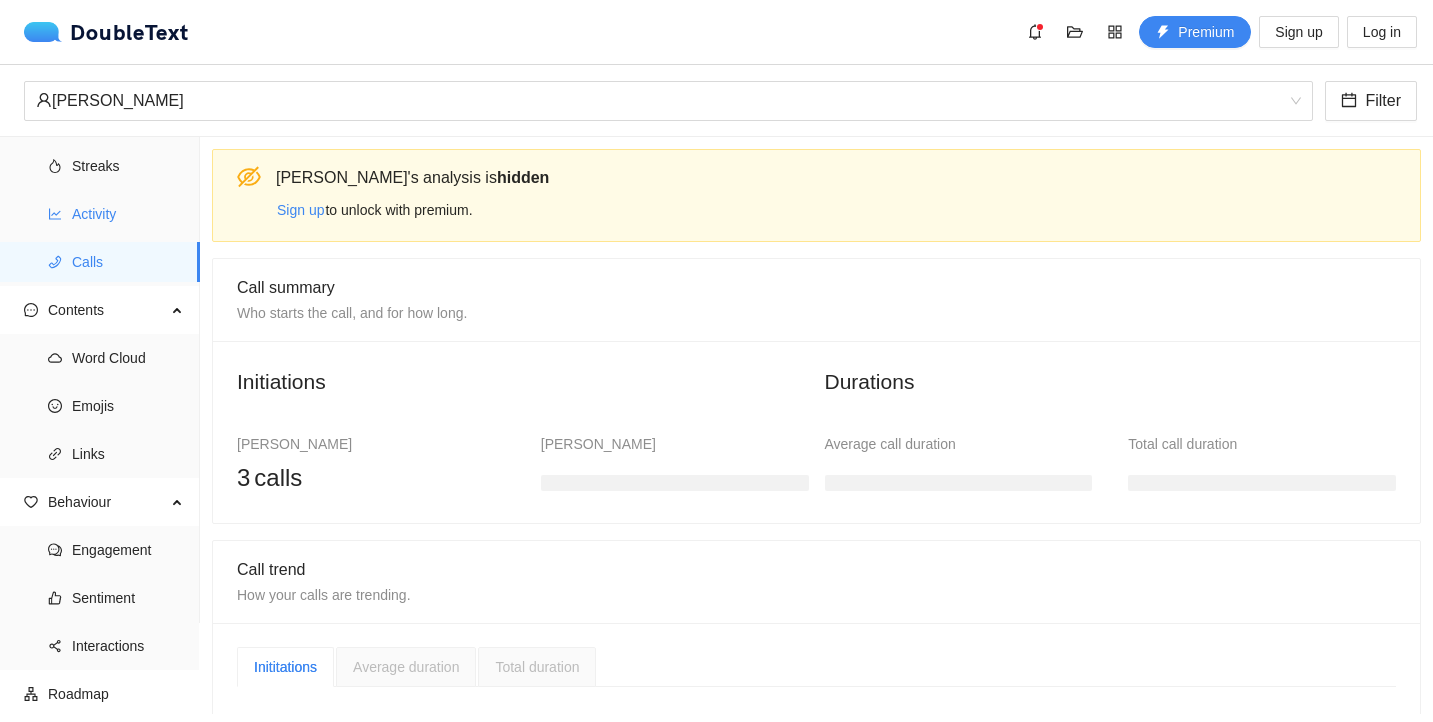 scroll, scrollTop: 0, scrollLeft: 0, axis: both 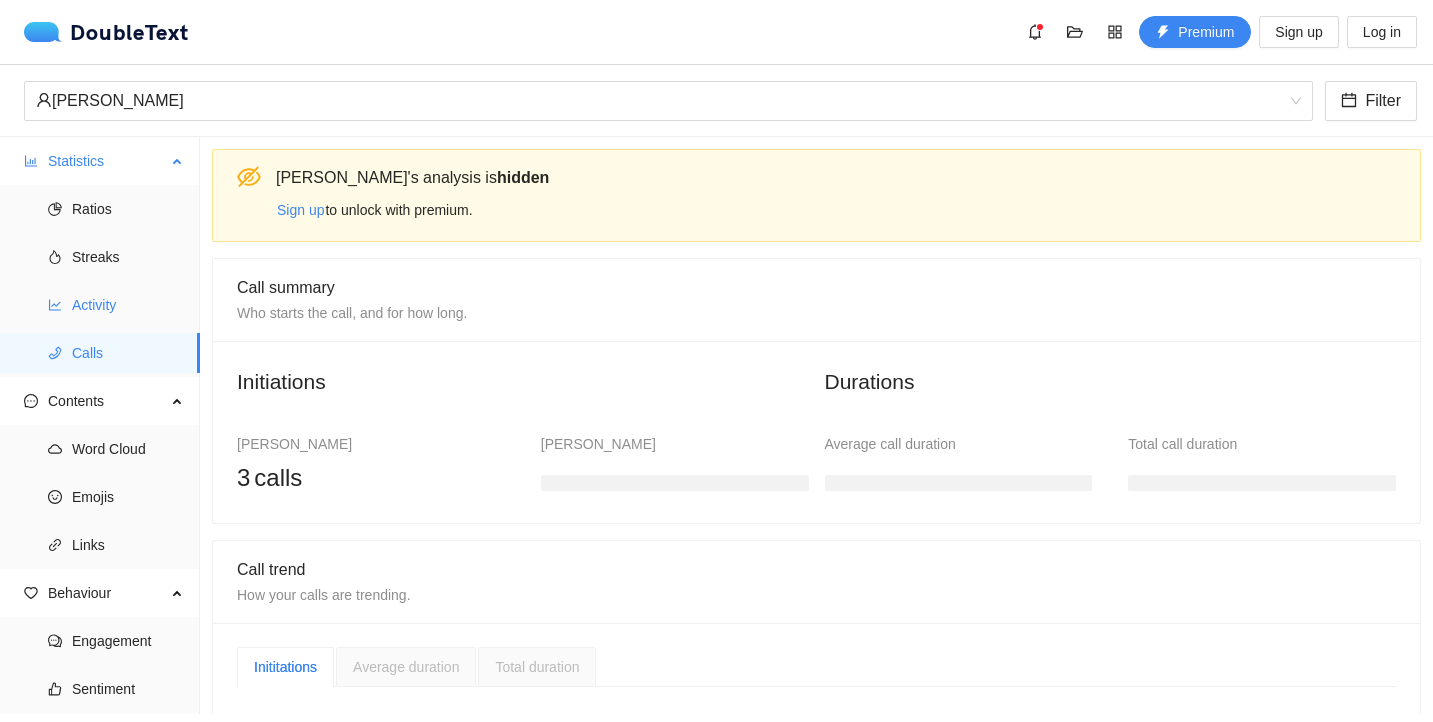 click on "Ratios" at bounding box center [128, 209] 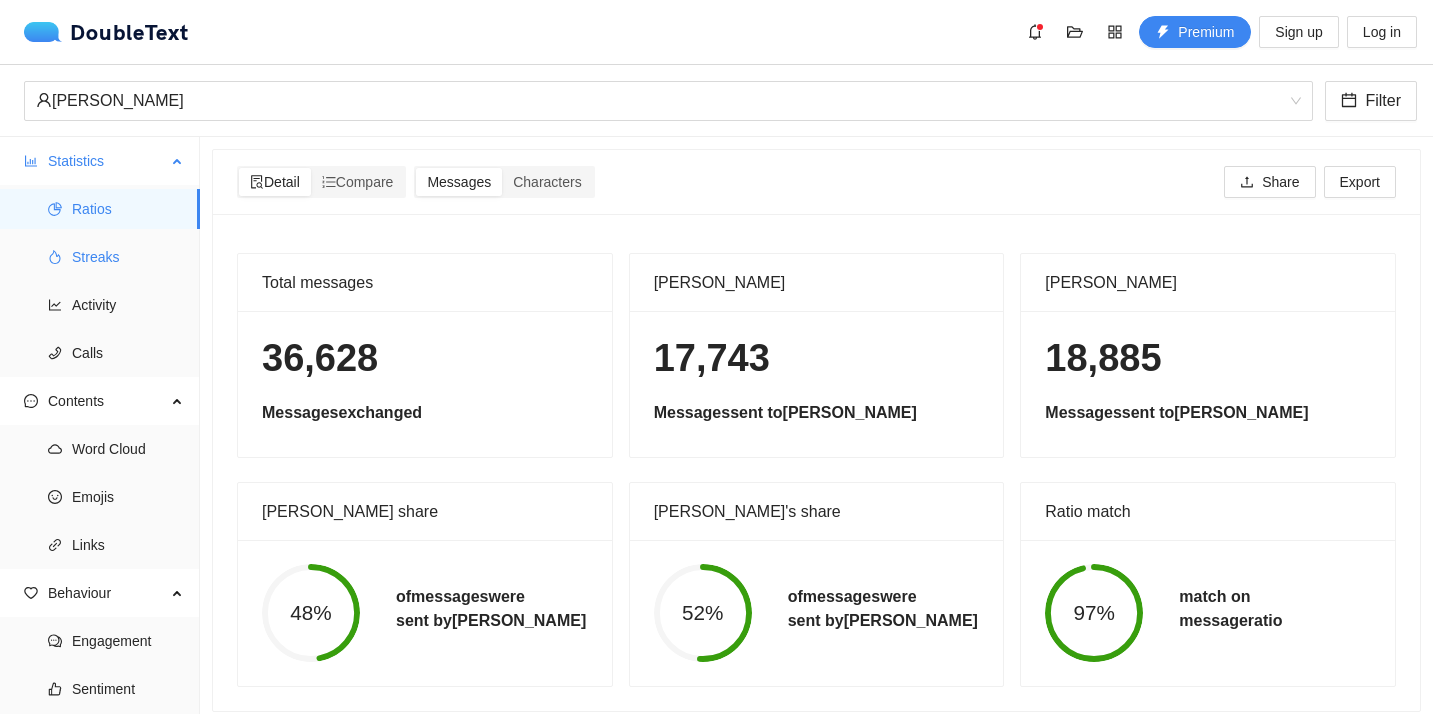 click on "Streaks" at bounding box center [128, 257] 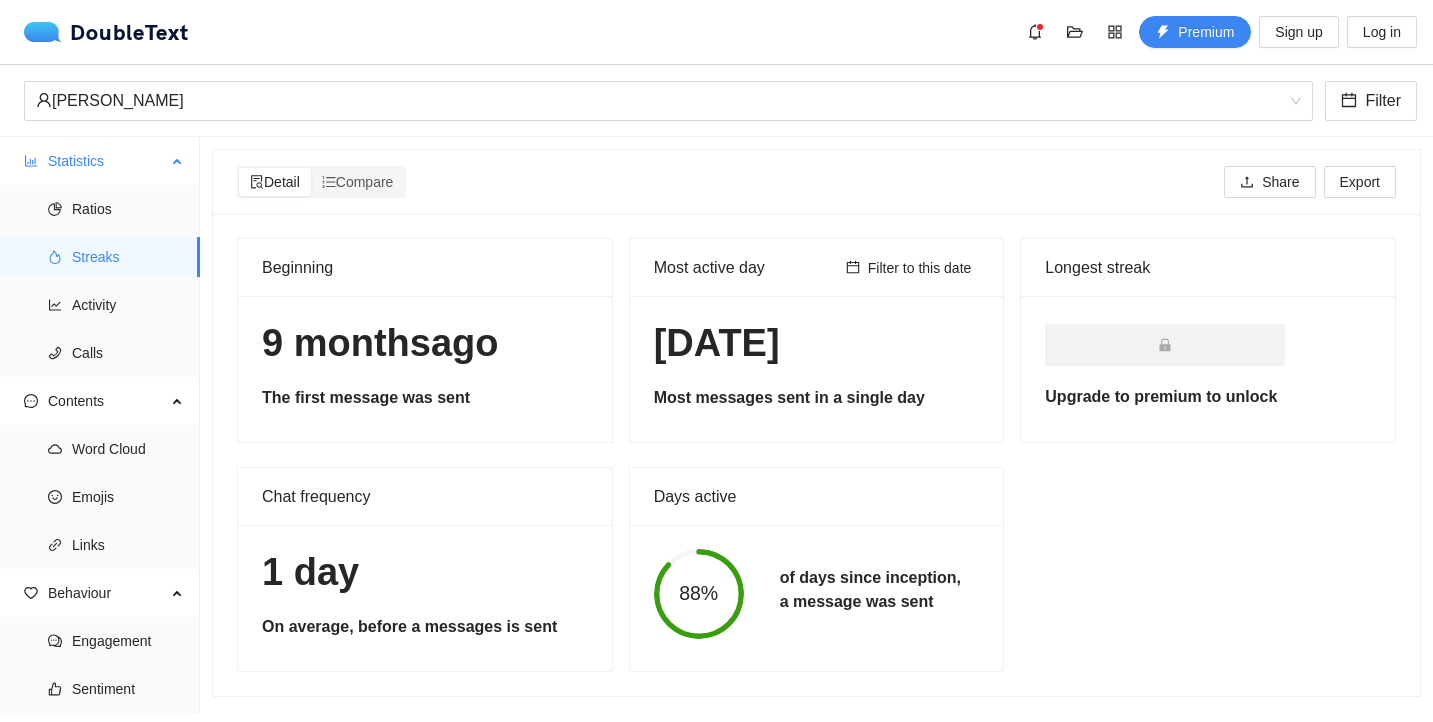 click on "Ratios Streaks Activity Calls" at bounding box center (99, 281) 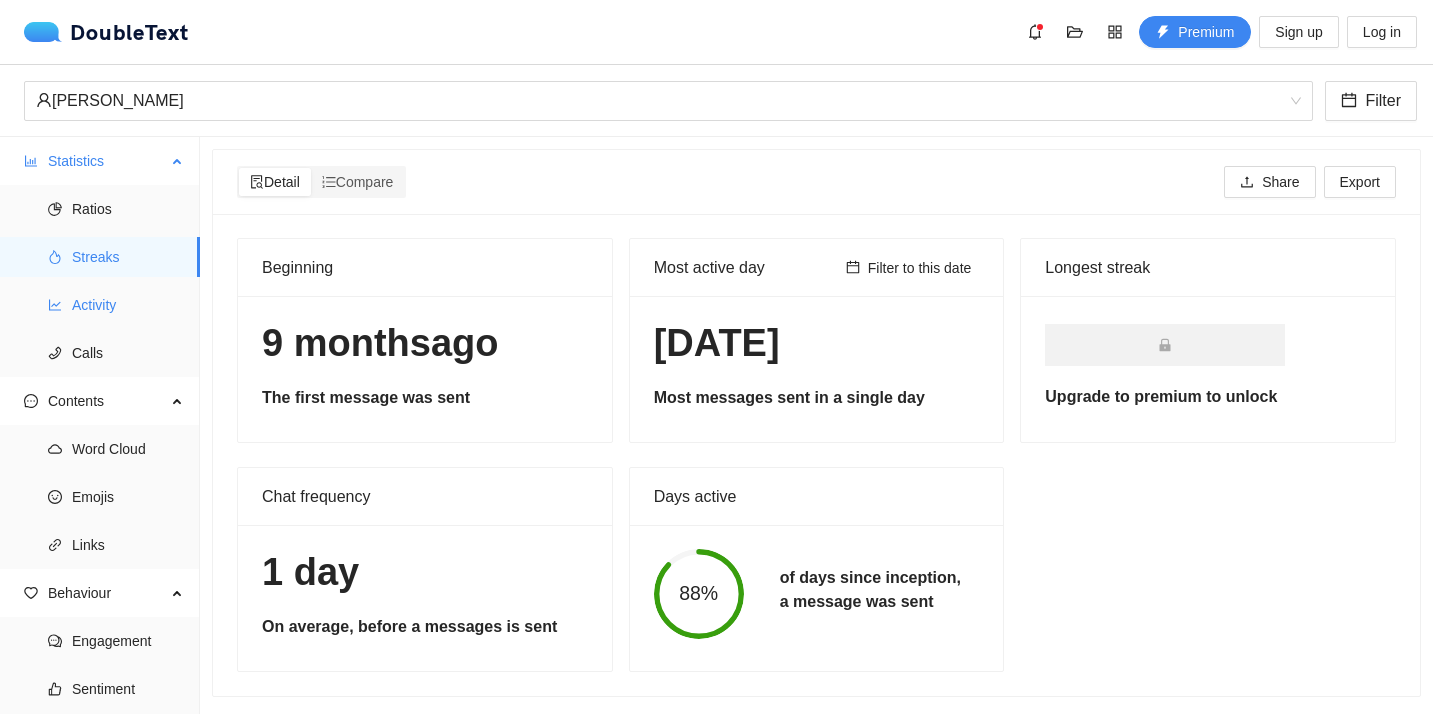 click on "Activity" at bounding box center [128, 305] 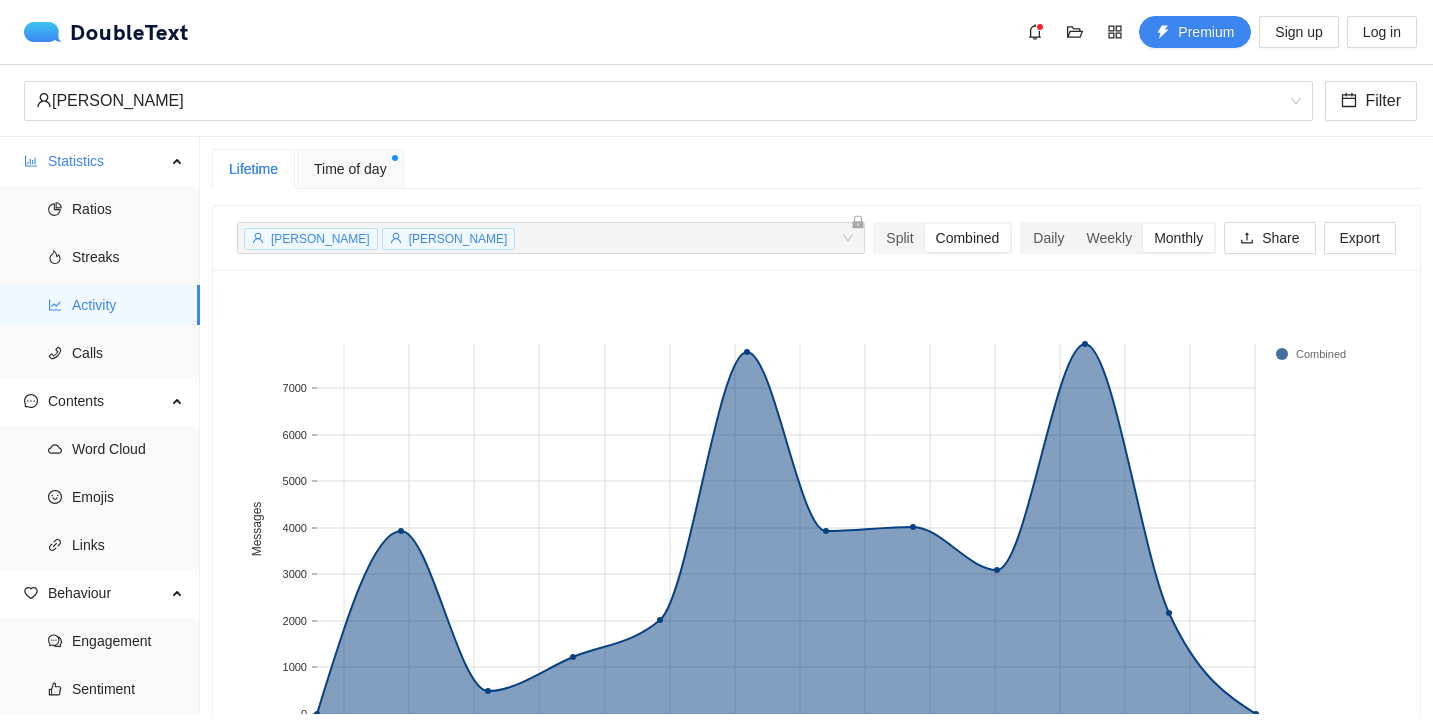 click on "Time of day" at bounding box center [350, 169] 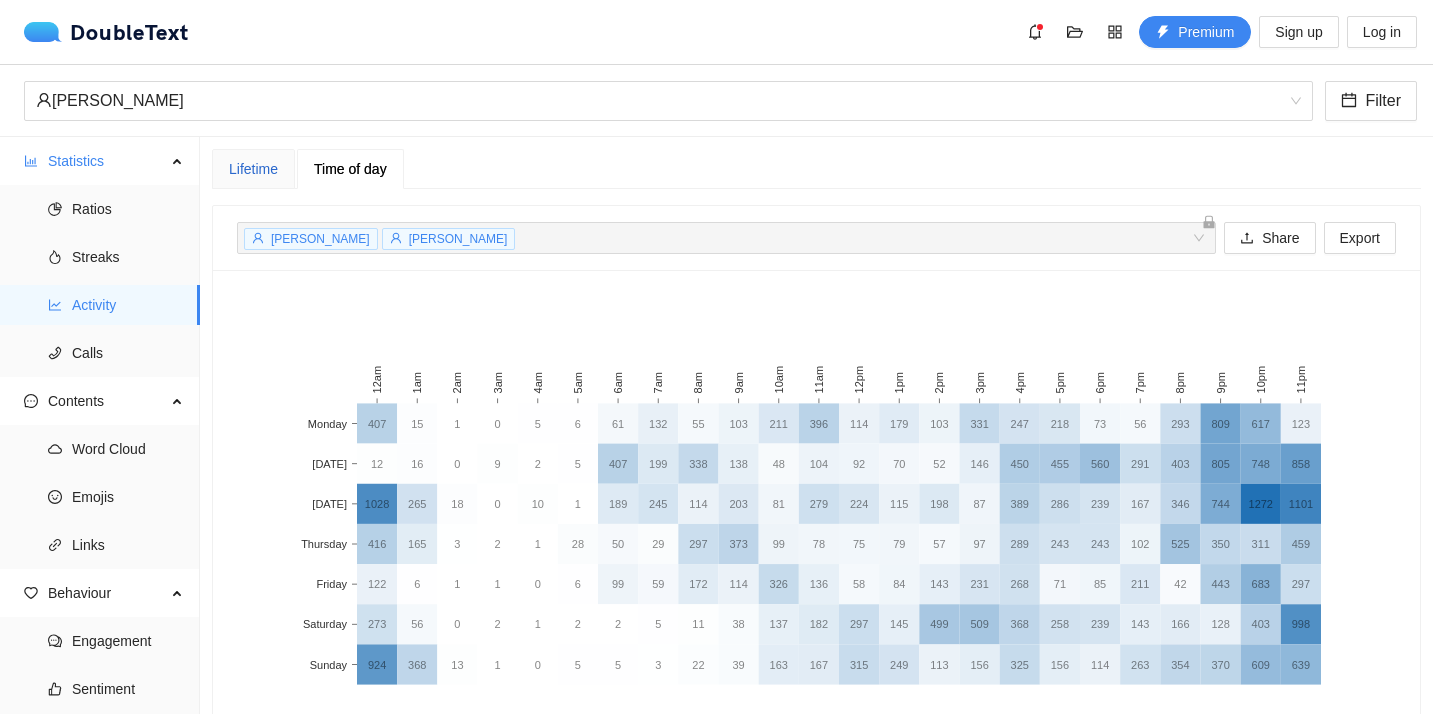 click on "Lifetime" at bounding box center [253, 169] 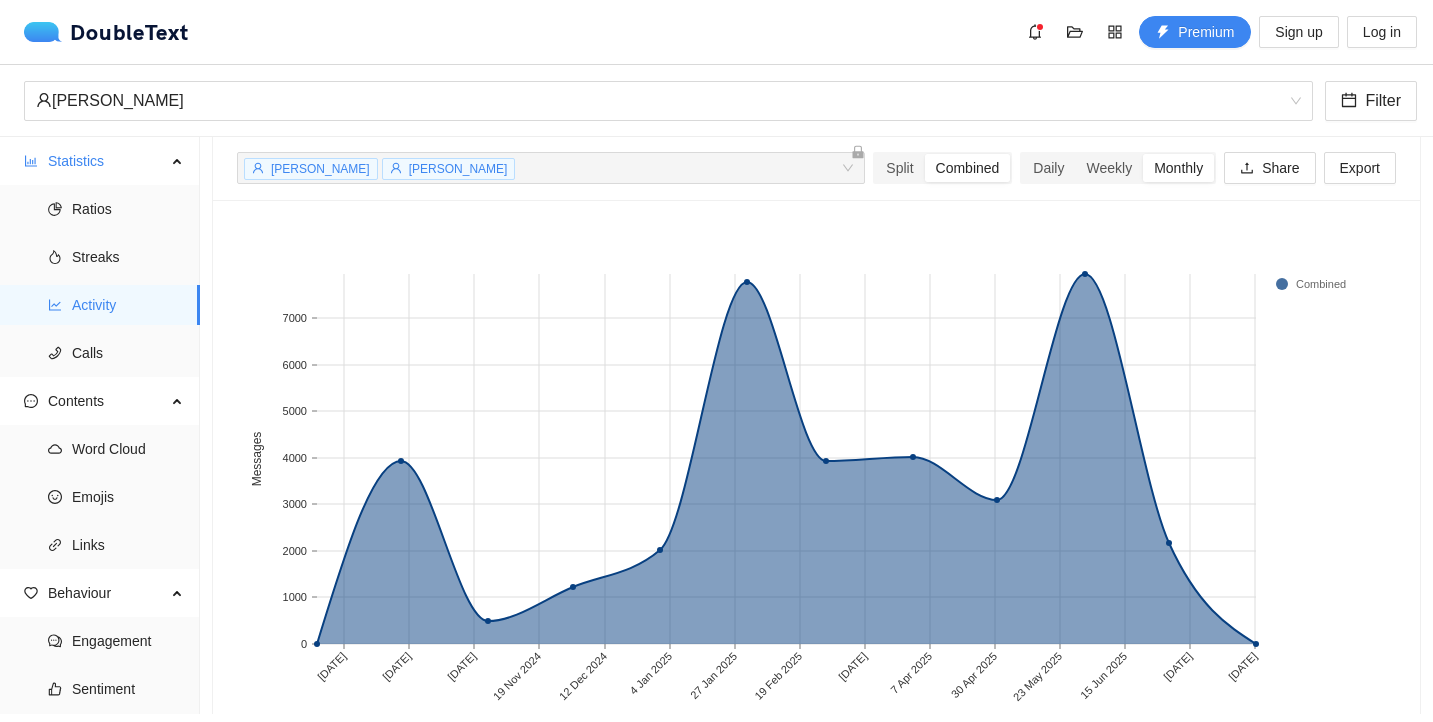 scroll, scrollTop: 132, scrollLeft: 0, axis: vertical 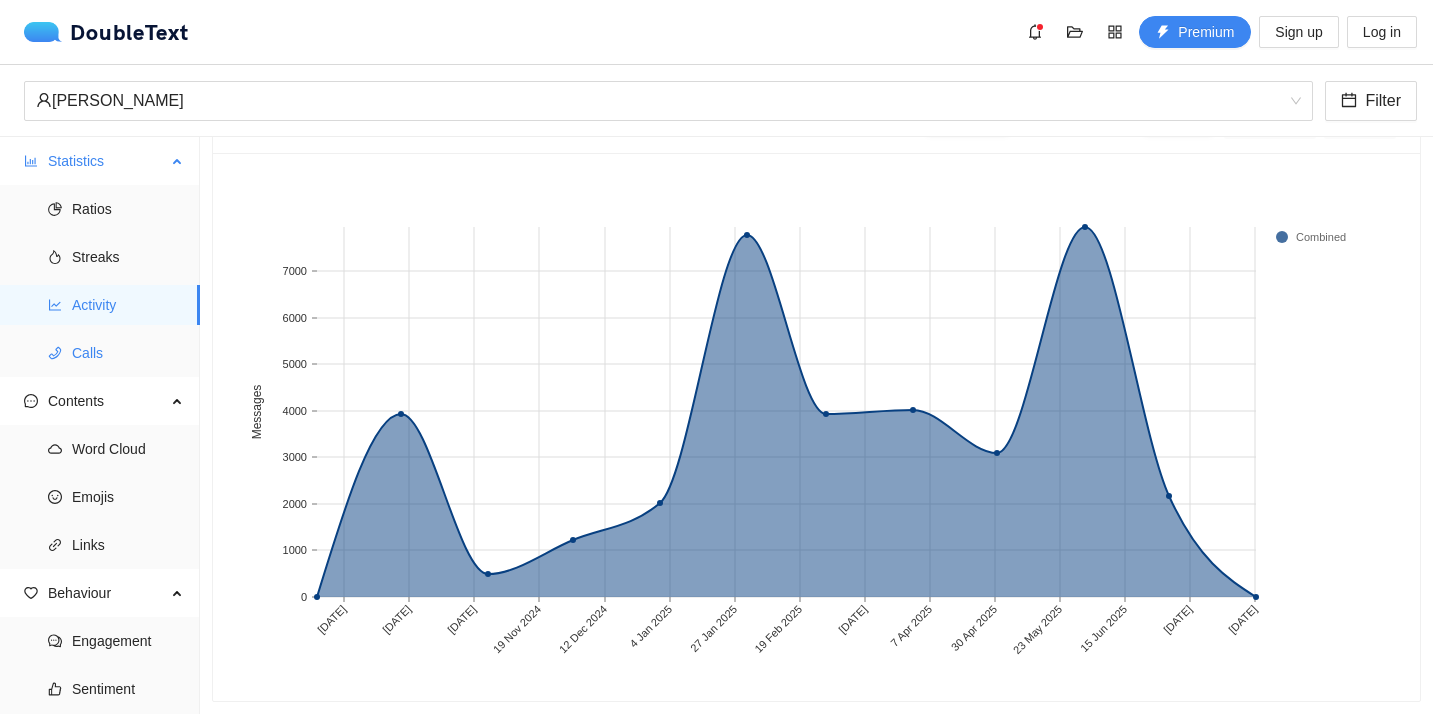 click 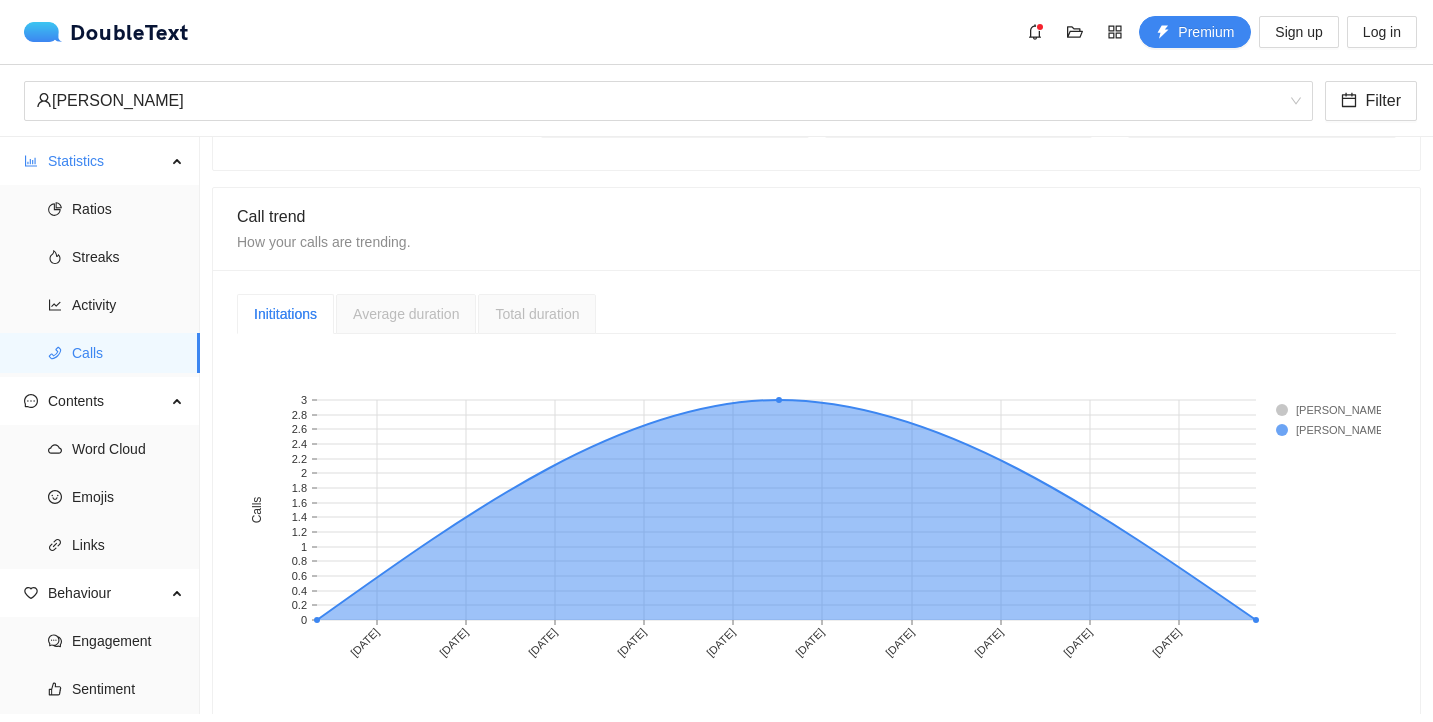 scroll, scrollTop: 391, scrollLeft: 0, axis: vertical 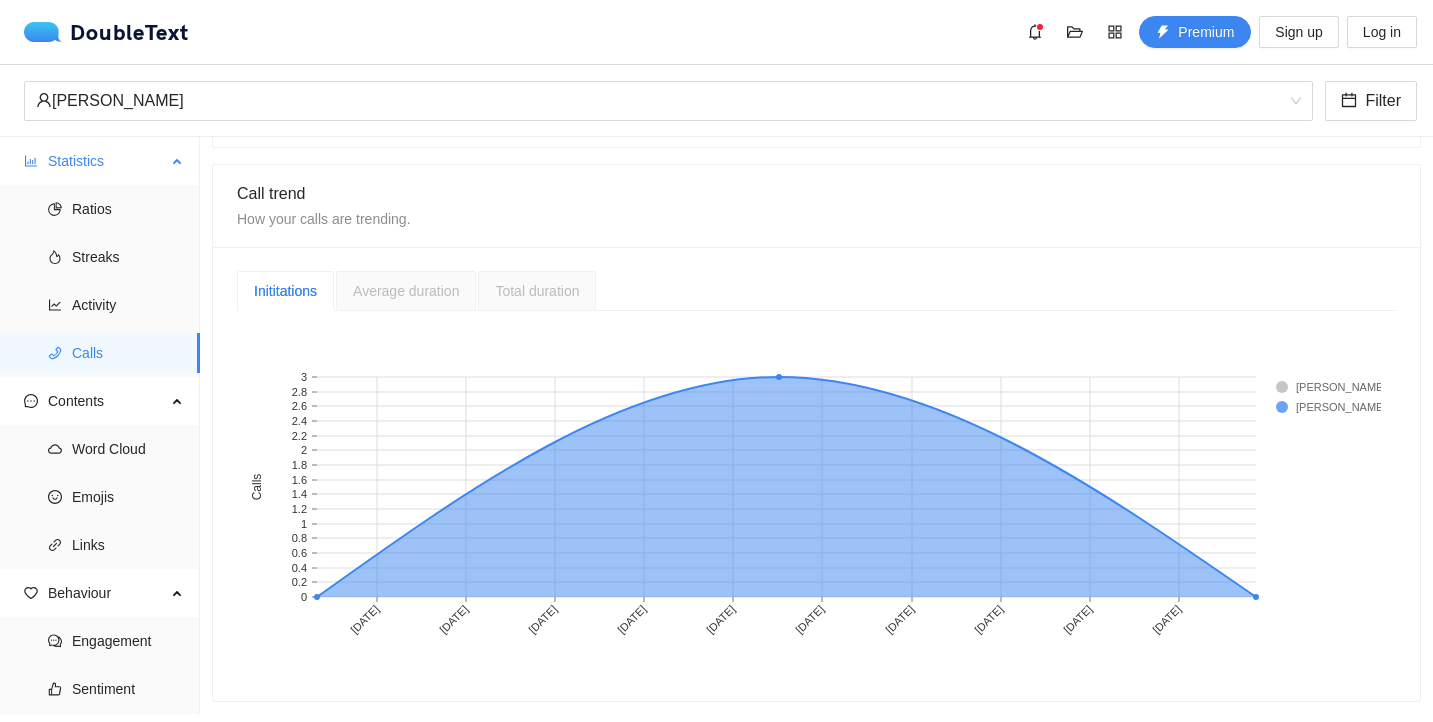 click on "Calls" at bounding box center (128, 353) 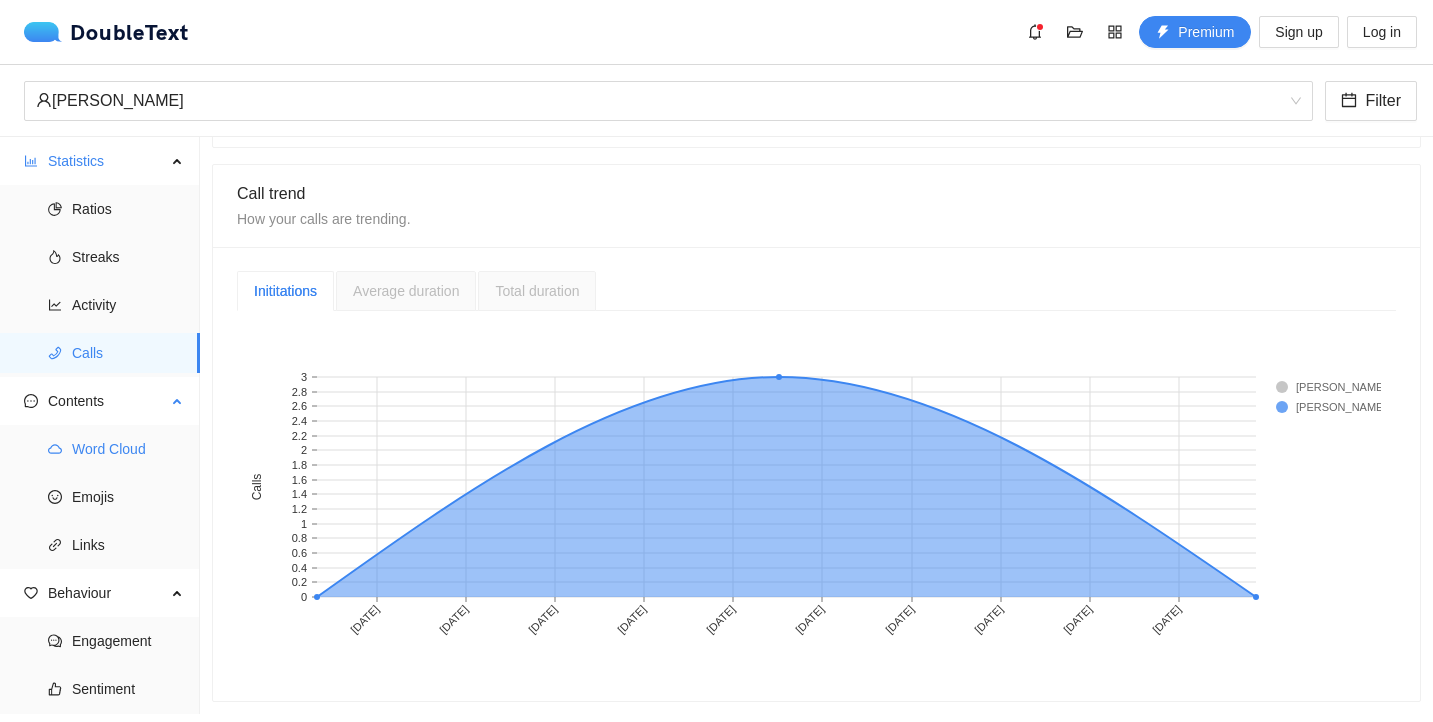 click on "Word Cloud" at bounding box center (128, 449) 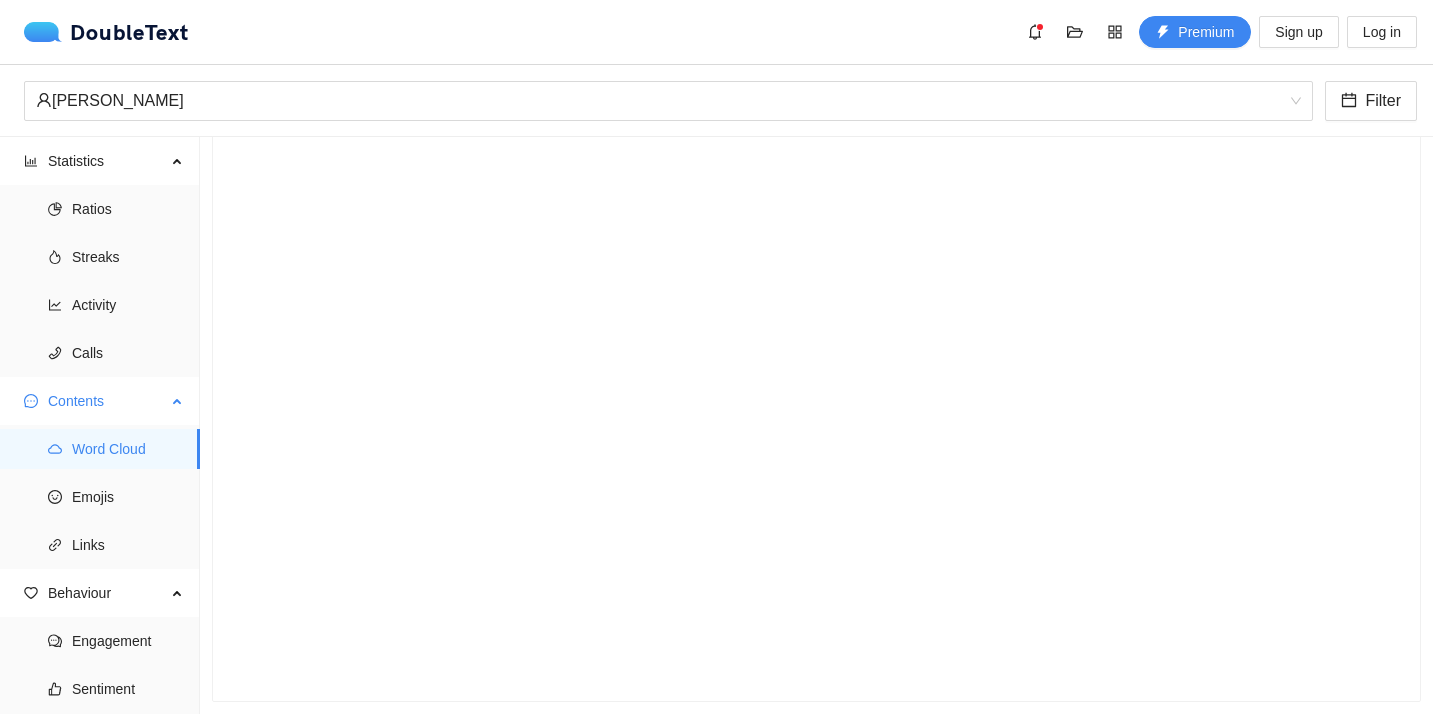 scroll, scrollTop: 96, scrollLeft: 0, axis: vertical 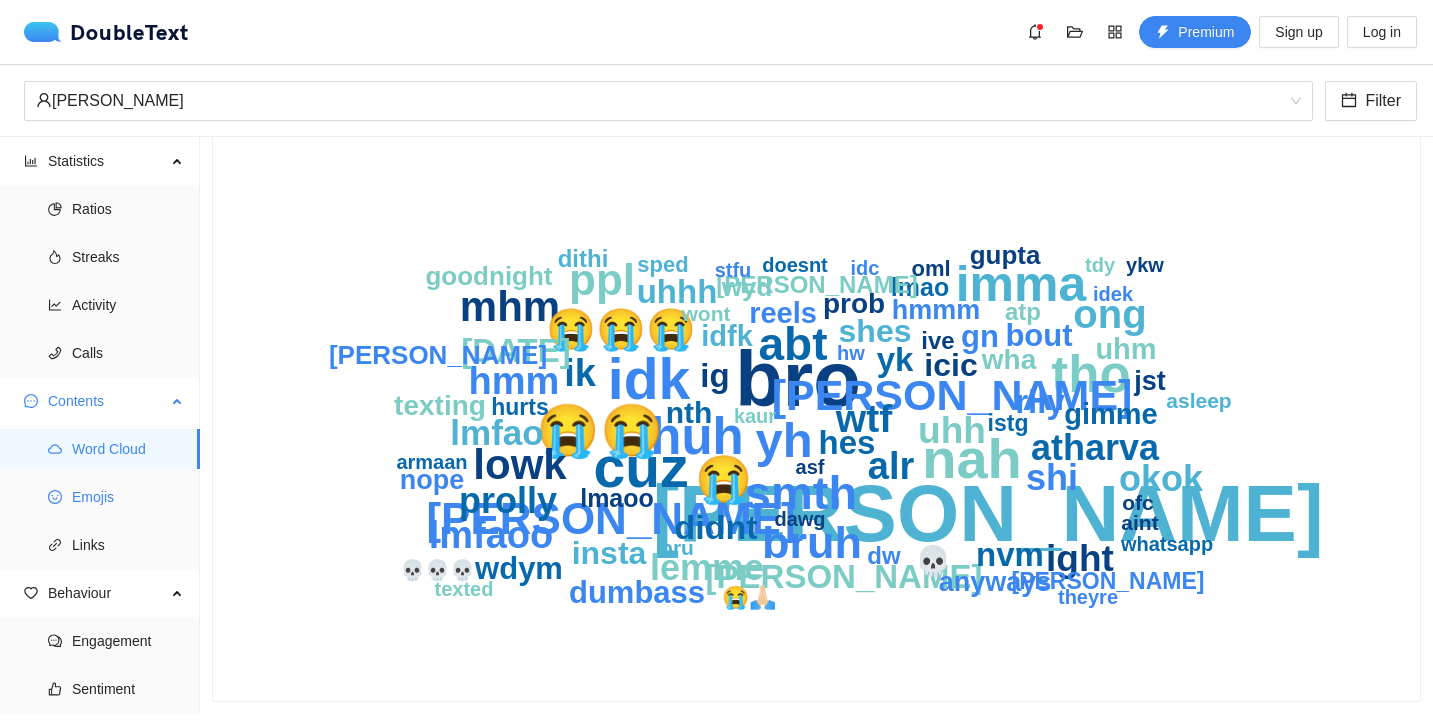 click on "Emojis" at bounding box center [128, 497] 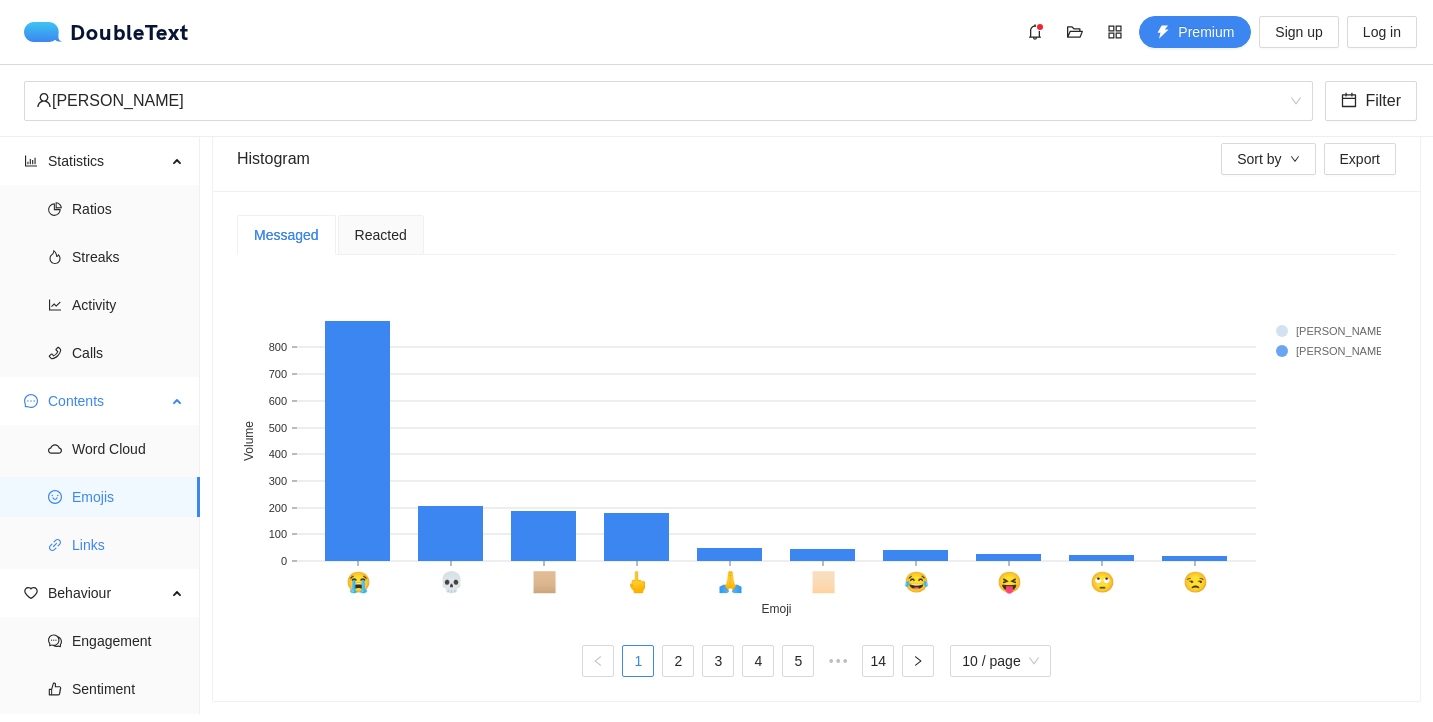 click on "Links" at bounding box center (128, 545) 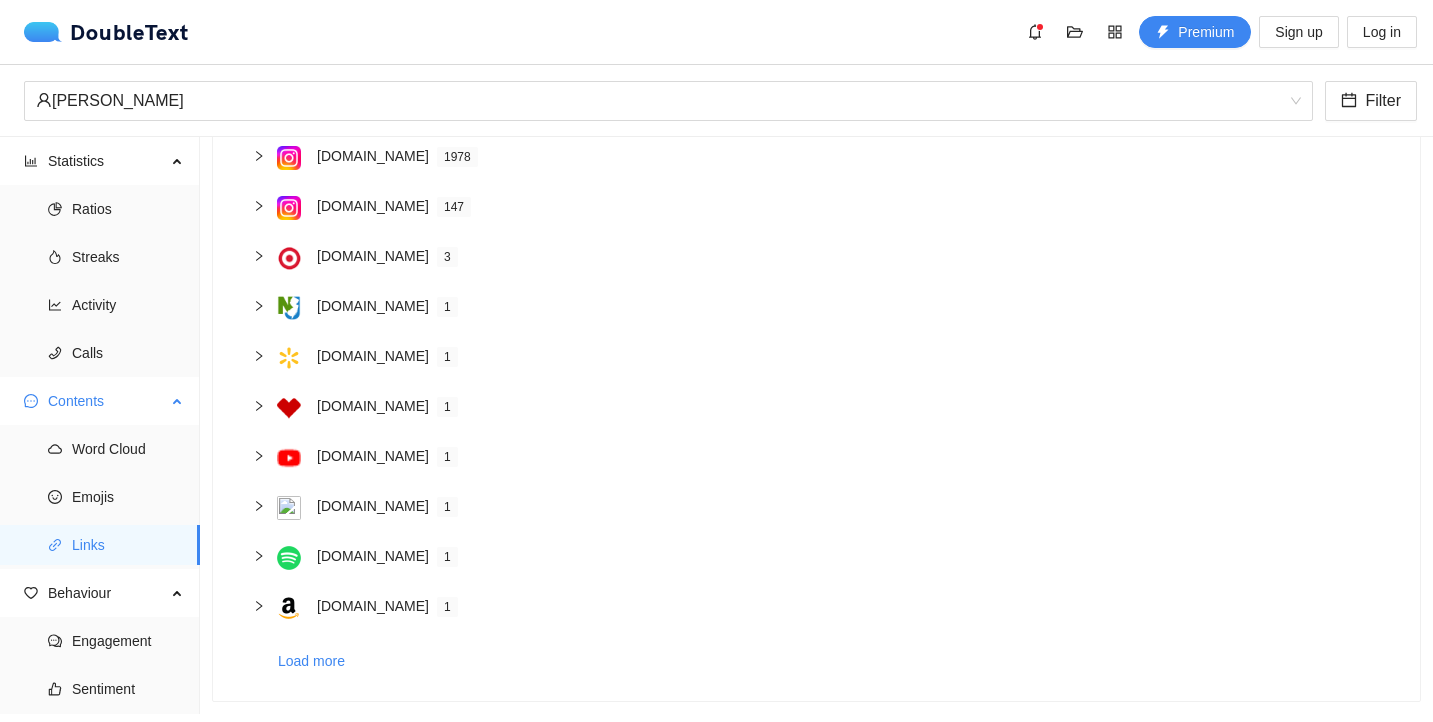 scroll, scrollTop: 222, scrollLeft: 0, axis: vertical 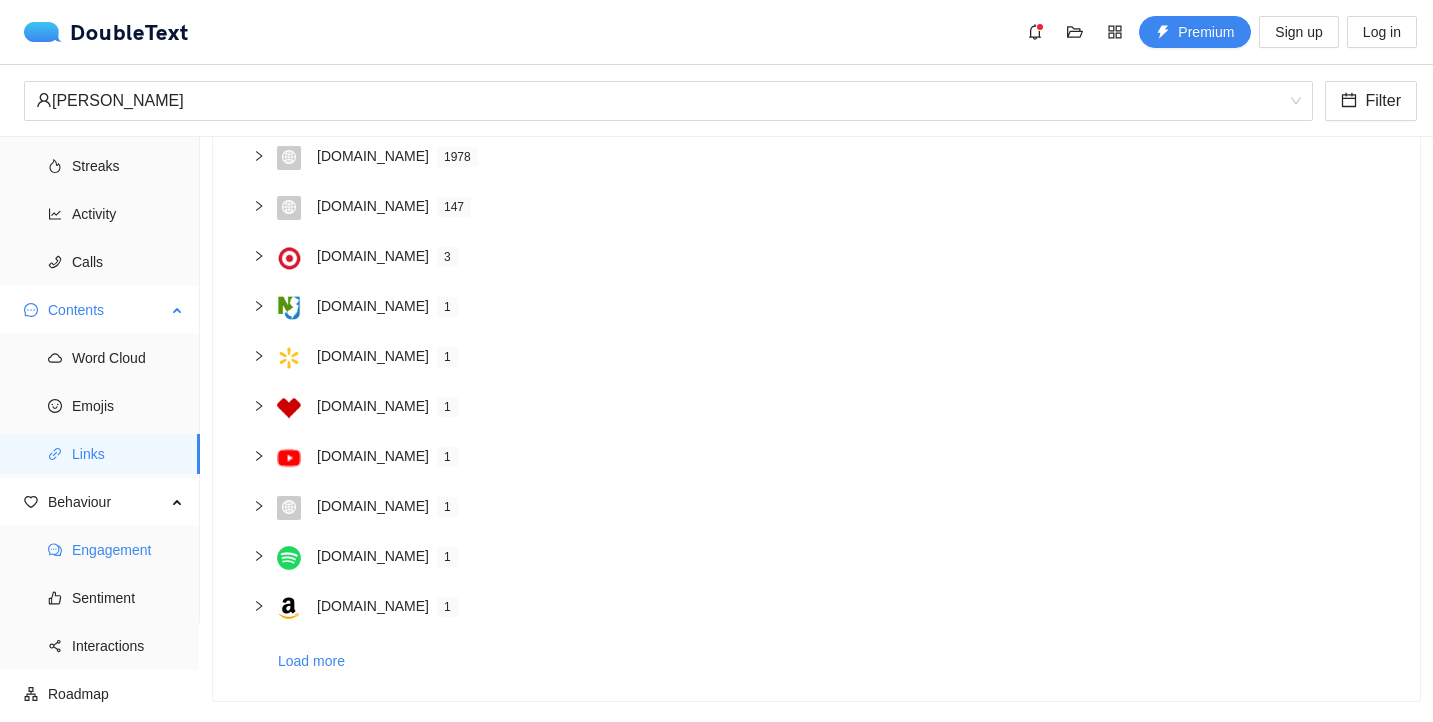 click on "Engagement" at bounding box center [128, 550] 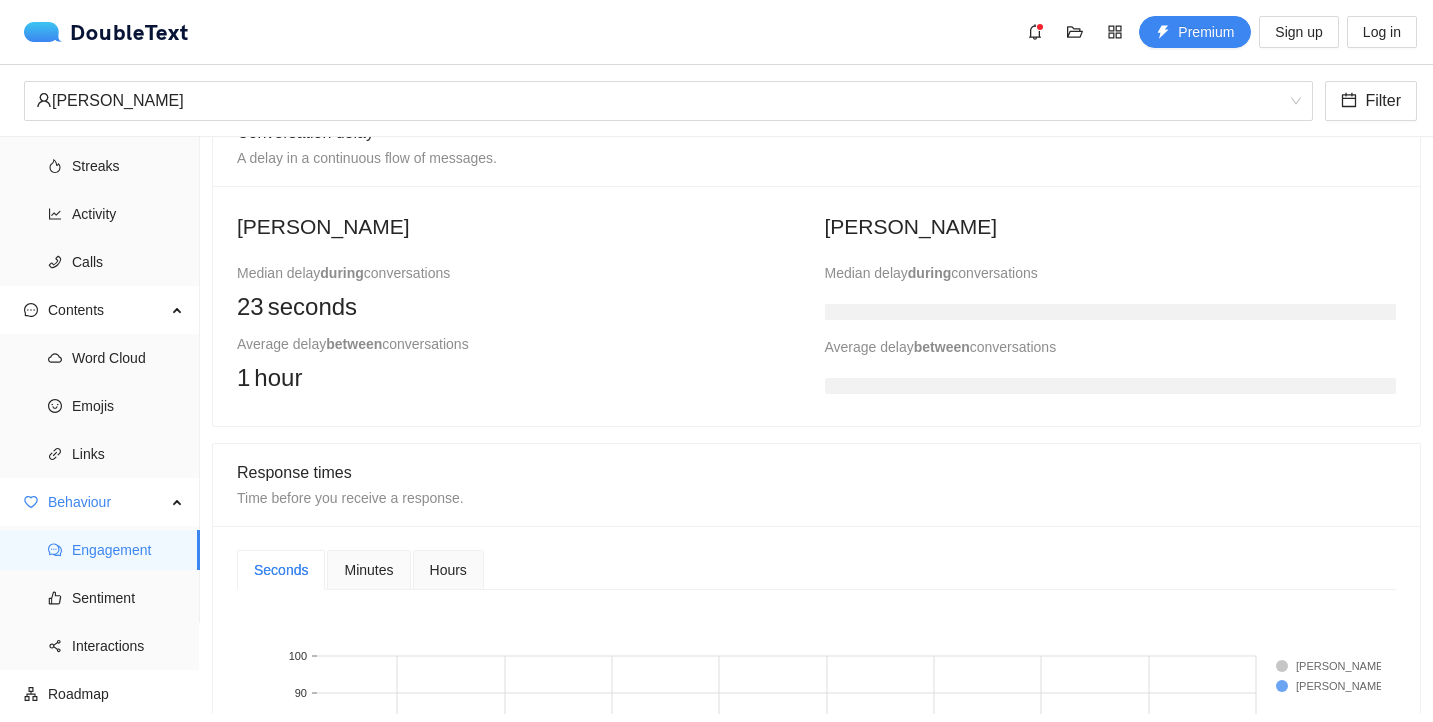 scroll, scrollTop: 450, scrollLeft: 0, axis: vertical 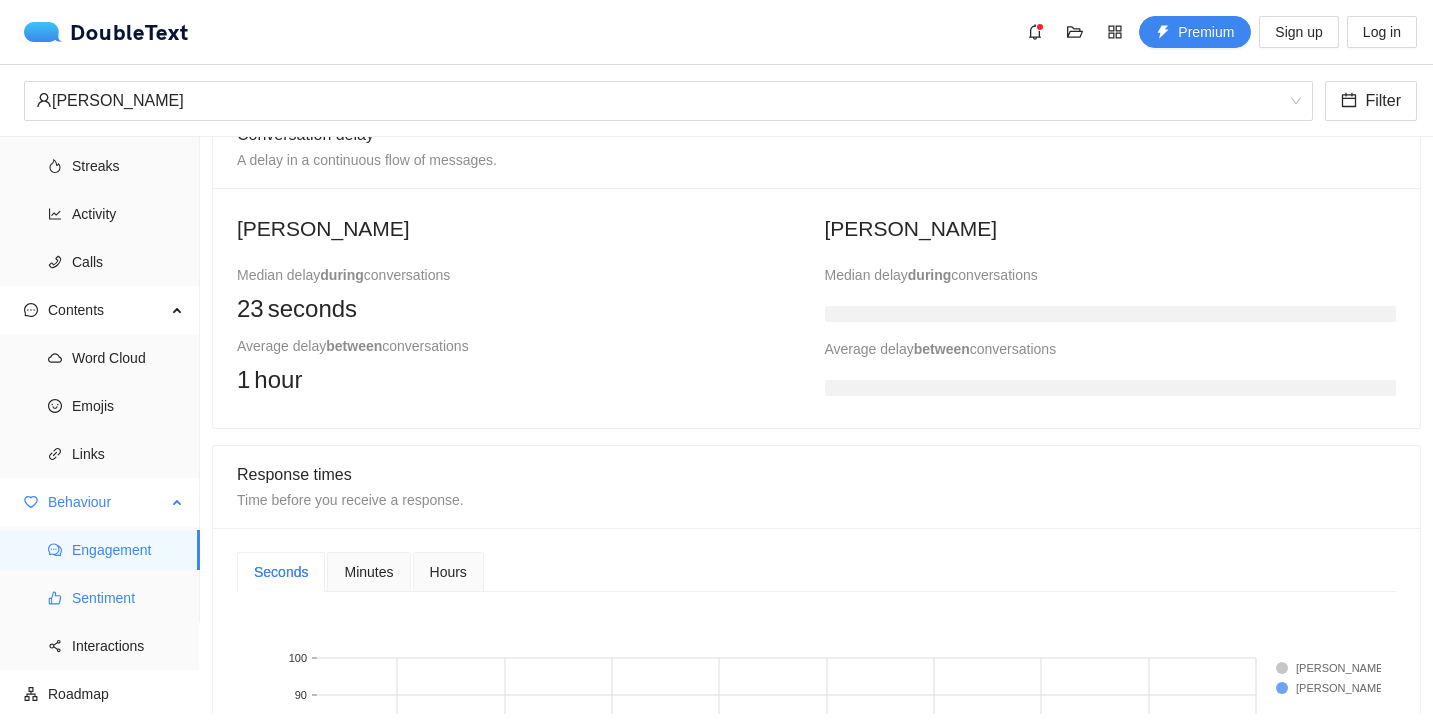 click on "Sentiment" at bounding box center [128, 598] 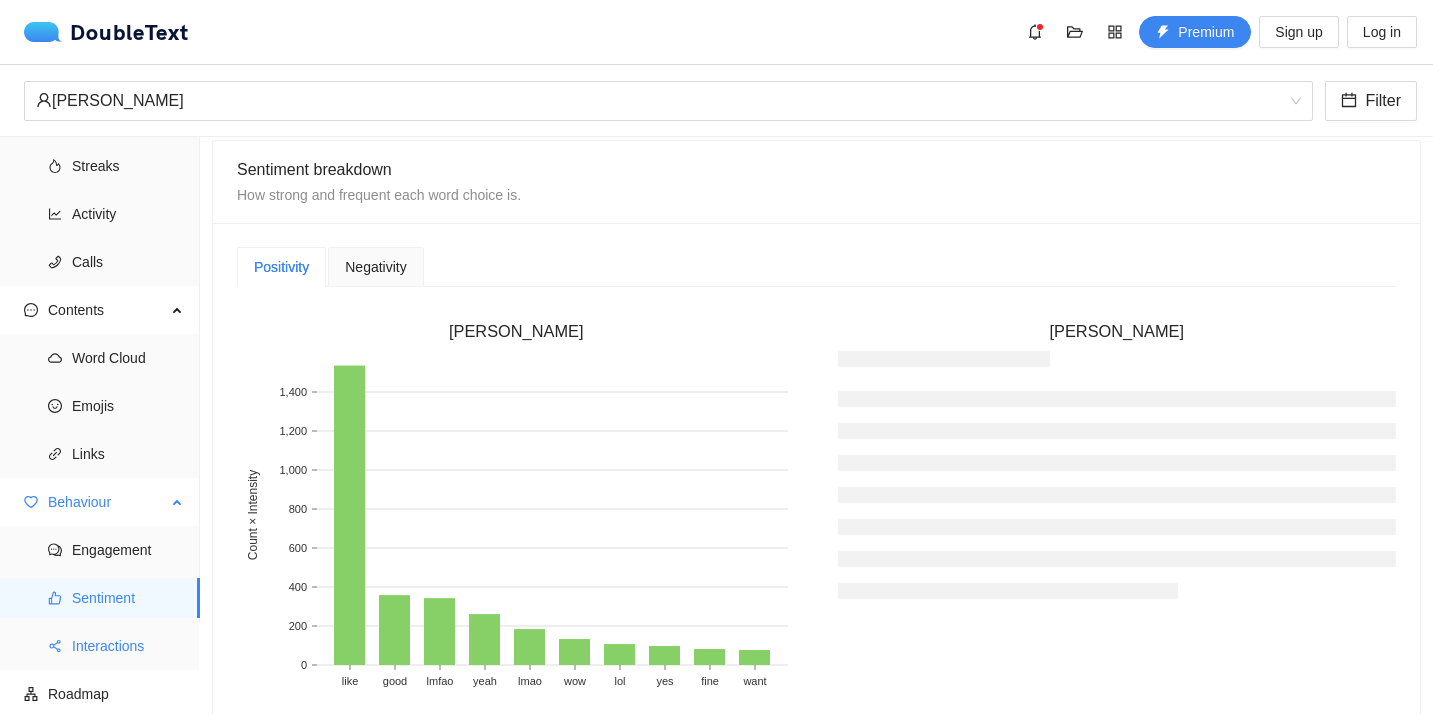 click on "Interactions" at bounding box center (128, 646) 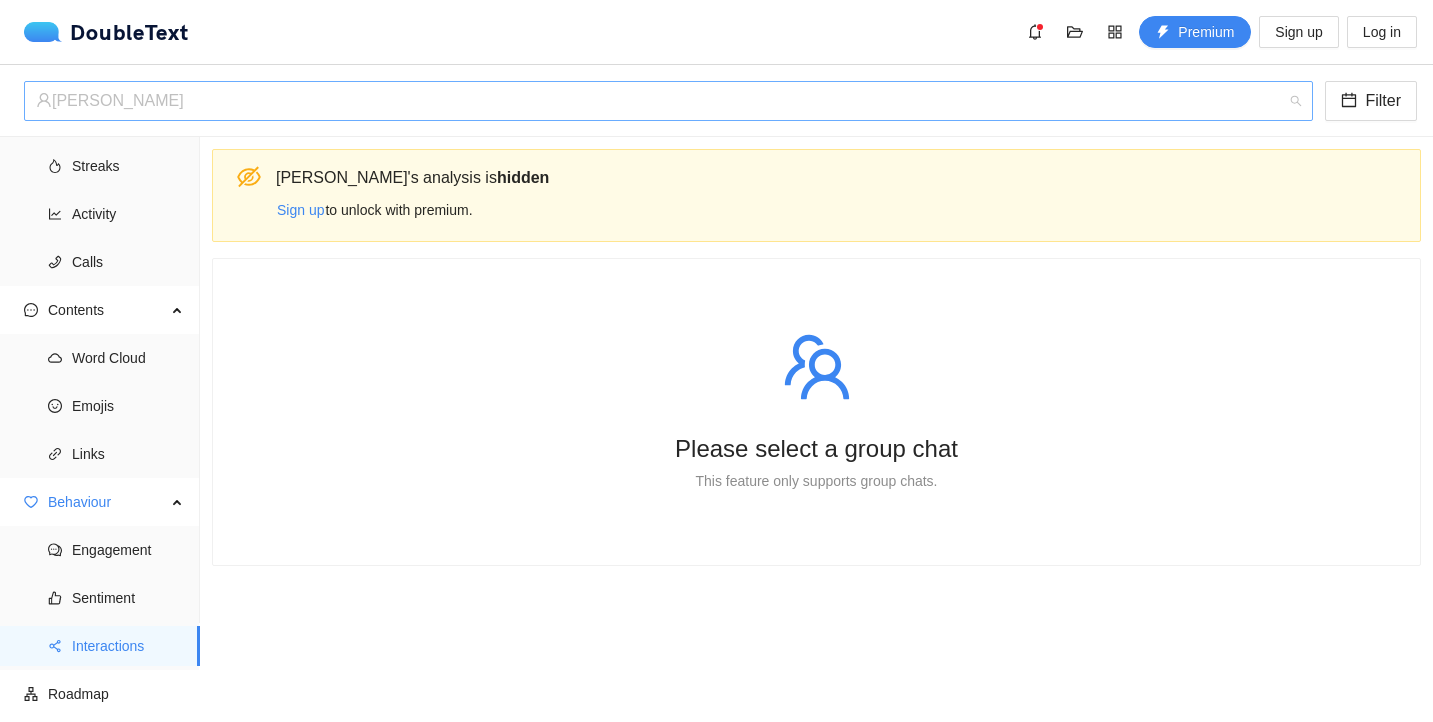 click on "[PERSON_NAME]" at bounding box center (659, 101) 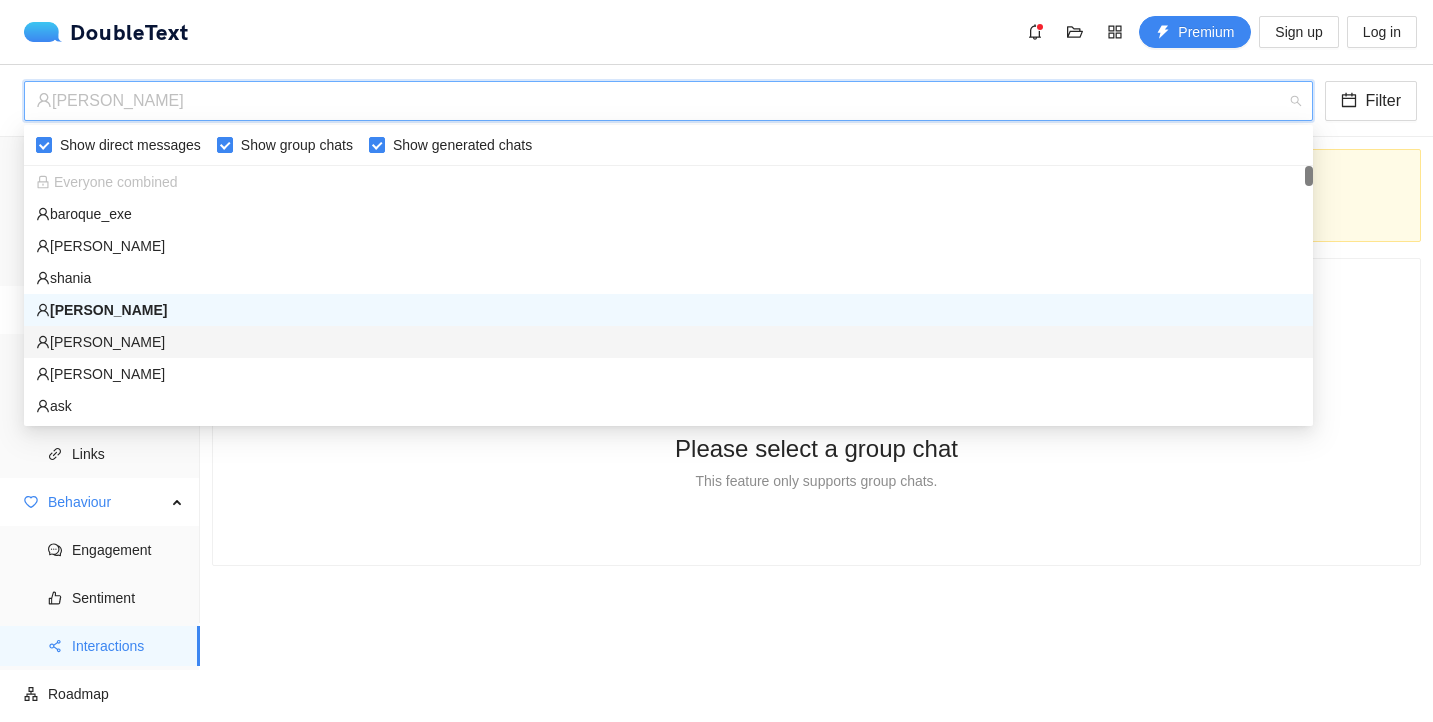 click on "[PERSON_NAME]" at bounding box center (668, 342) 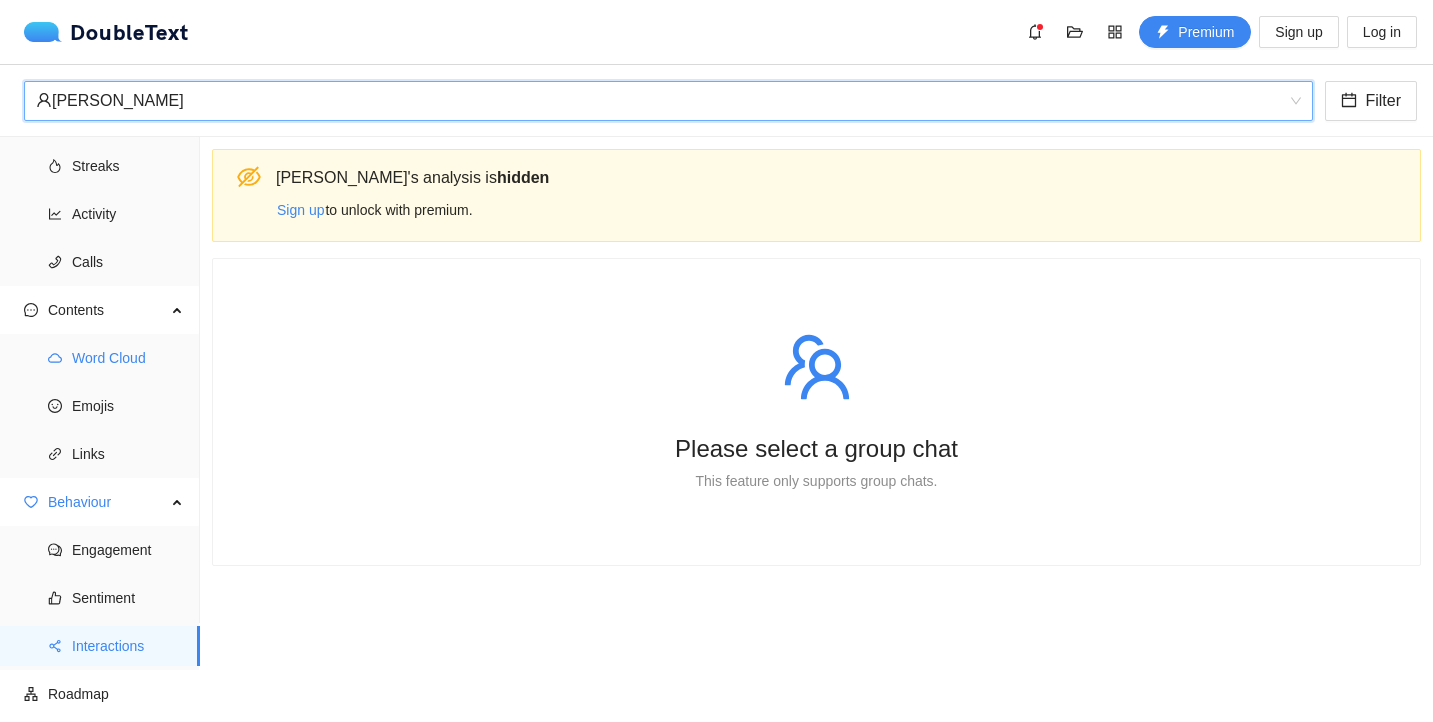 scroll, scrollTop: 0, scrollLeft: 0, axis: both 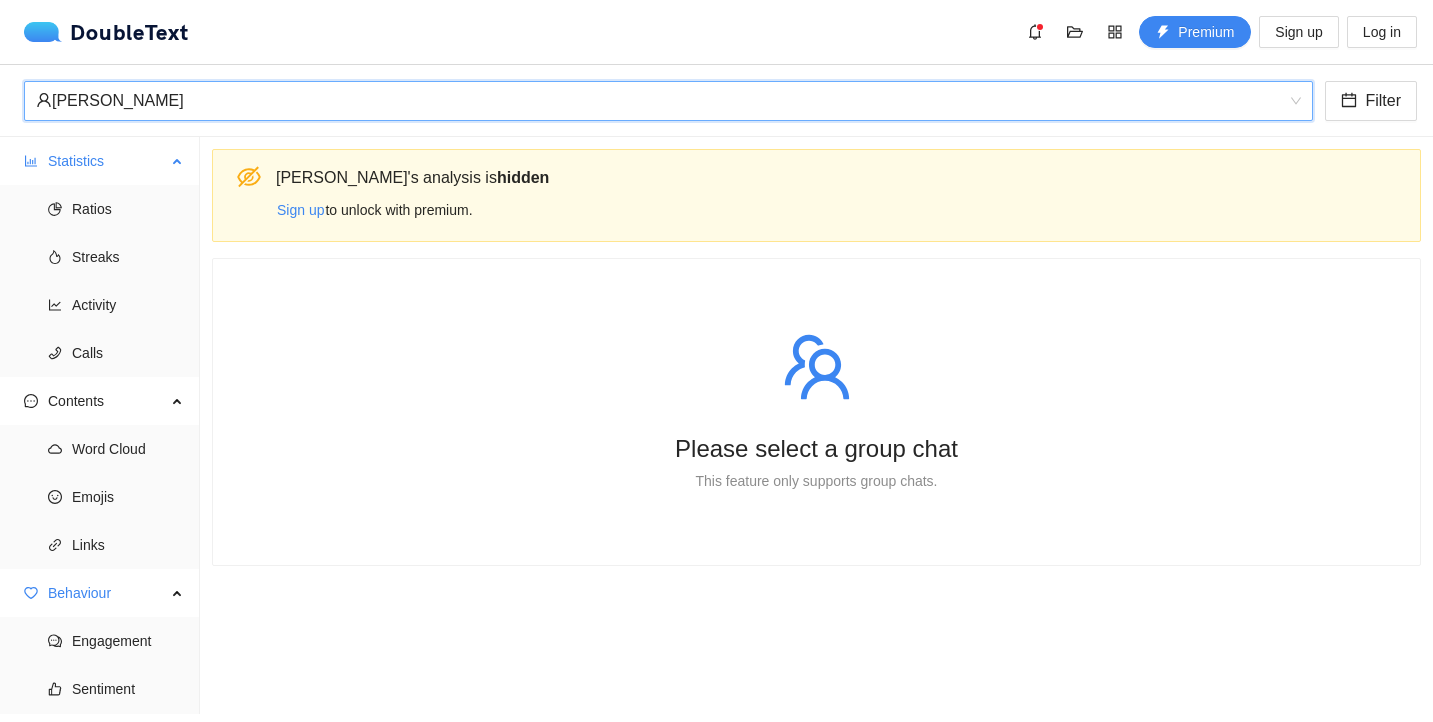 click on "Statistics" at bounding box center (107, 161) 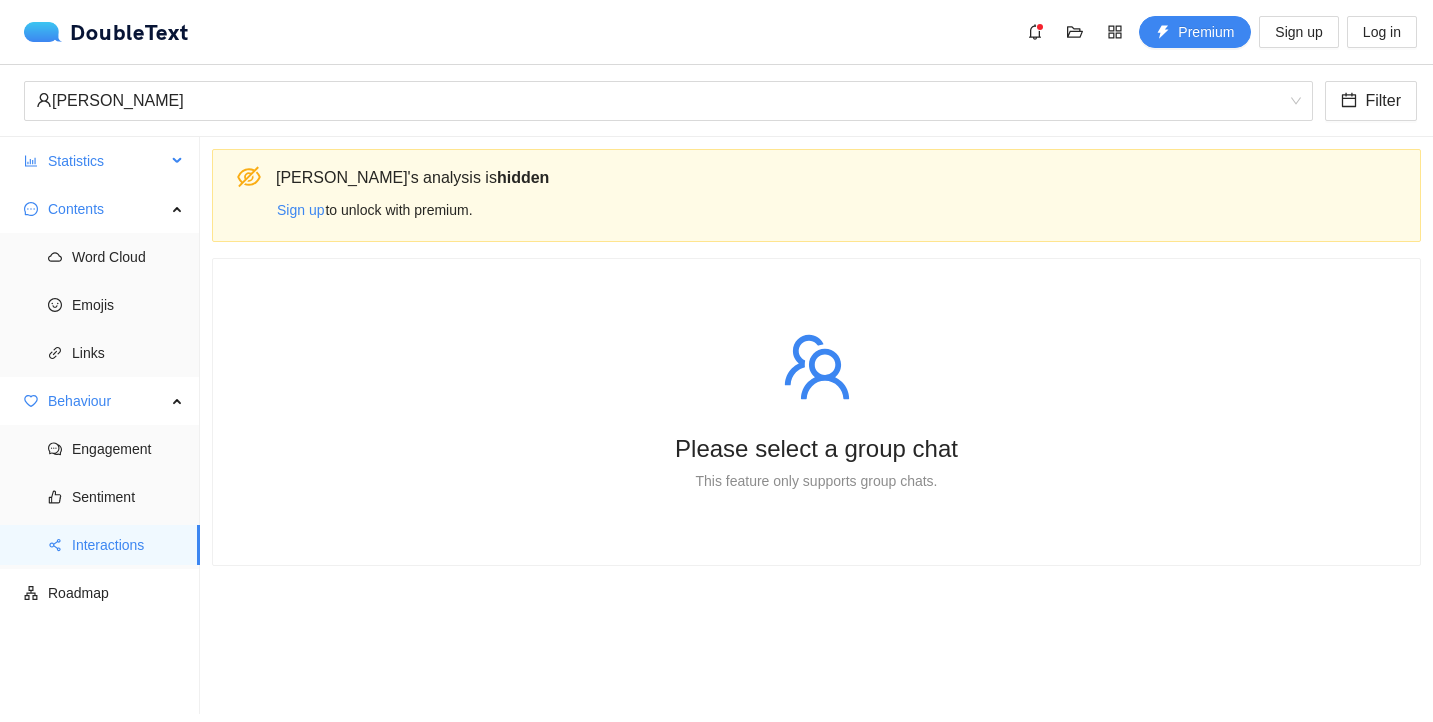 click on "Statistics" at bounding box center (107, 161) 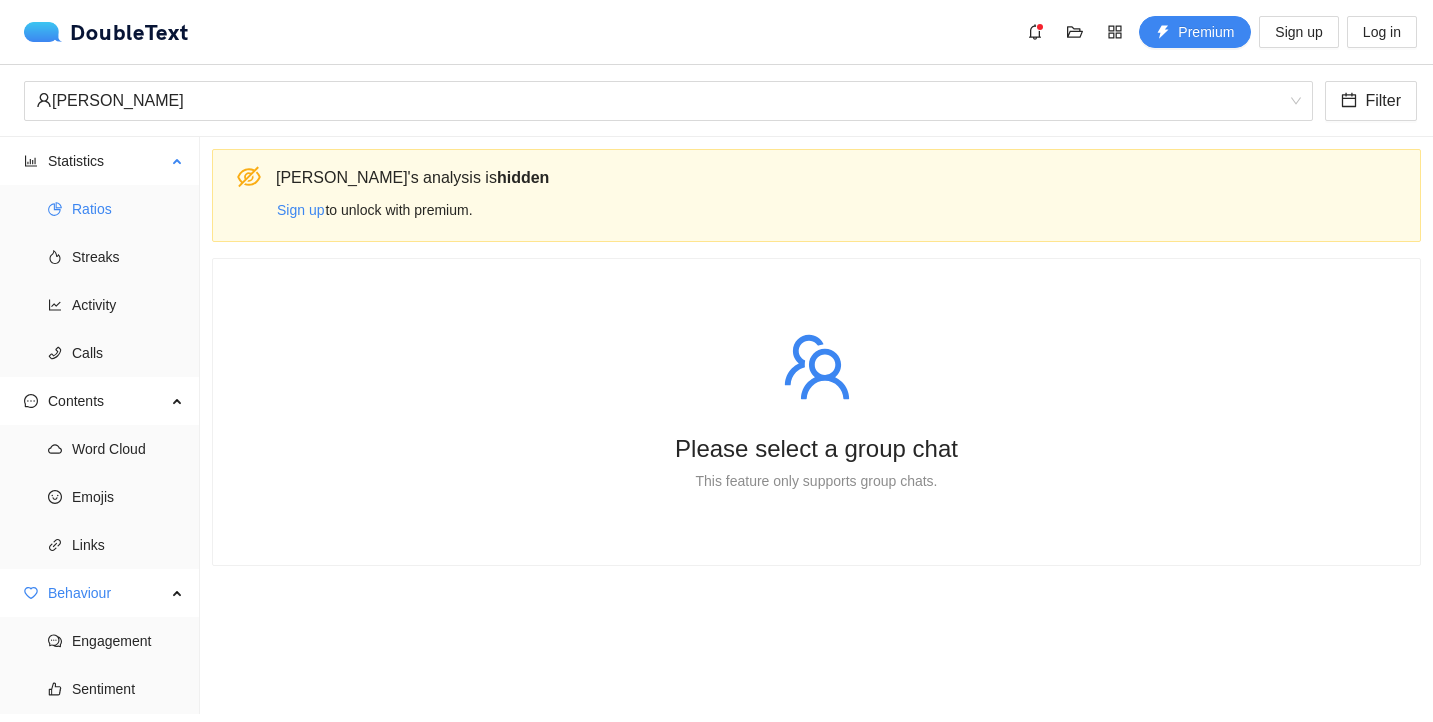 click on "Ratios" at bounding box center [100, 209] 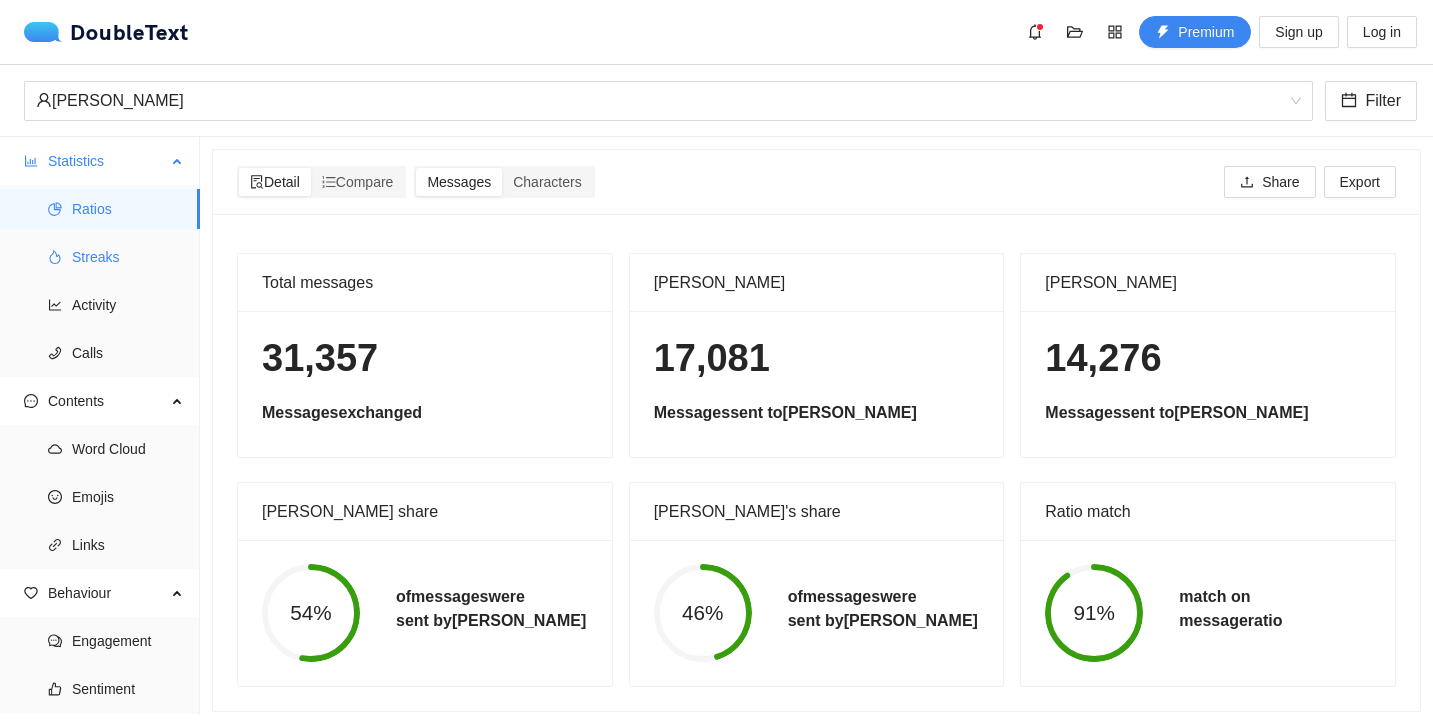 click on "Streaks" at bounding box center (100, 257) 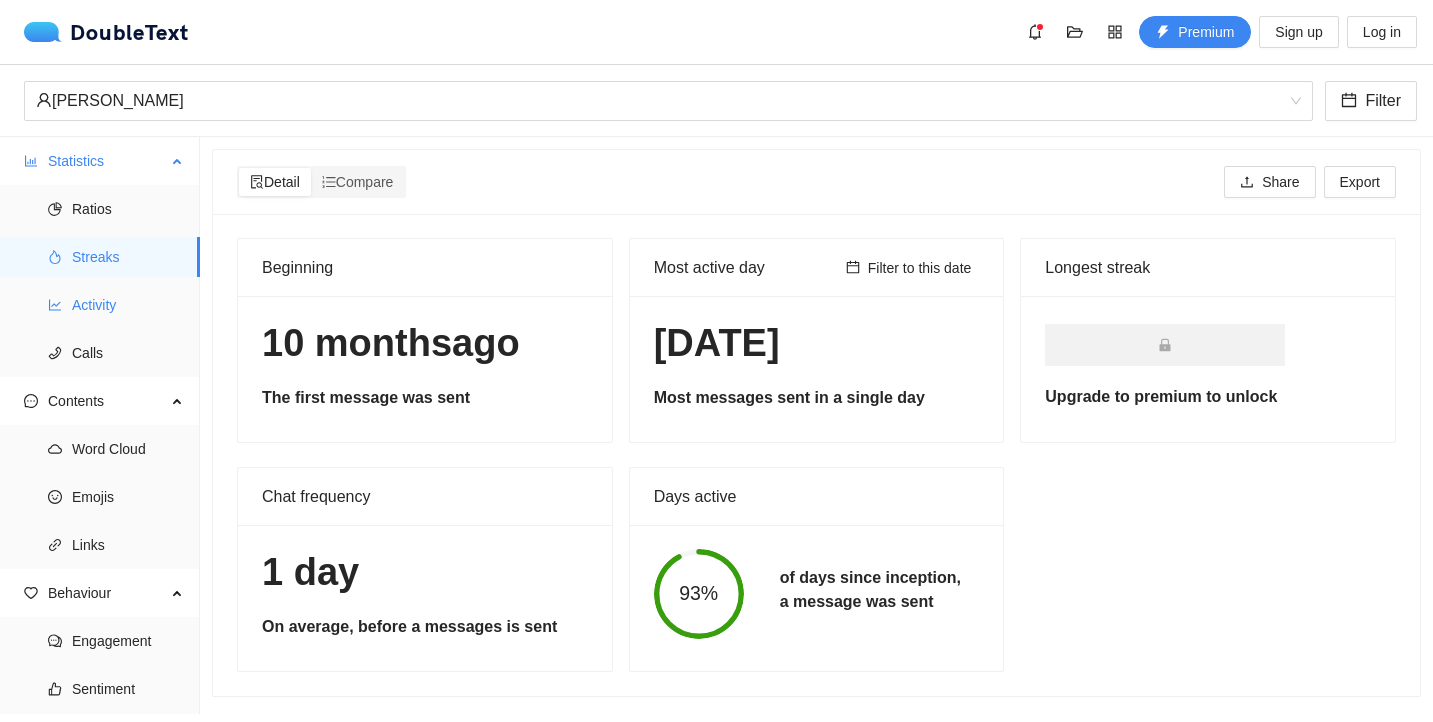click on "Activity" at bounding box center (100, 305) 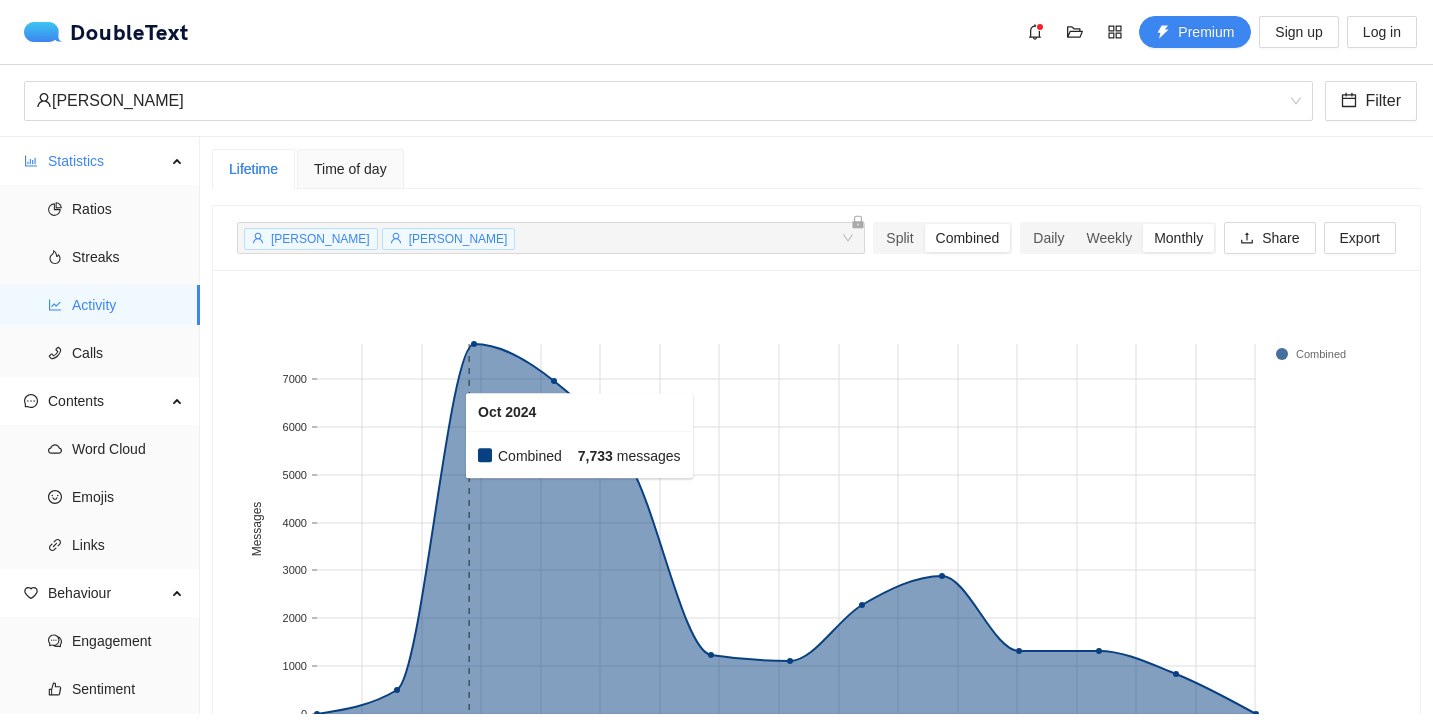 scroll, scrollTop: 57, scrollLeft: 0, axis: vertical 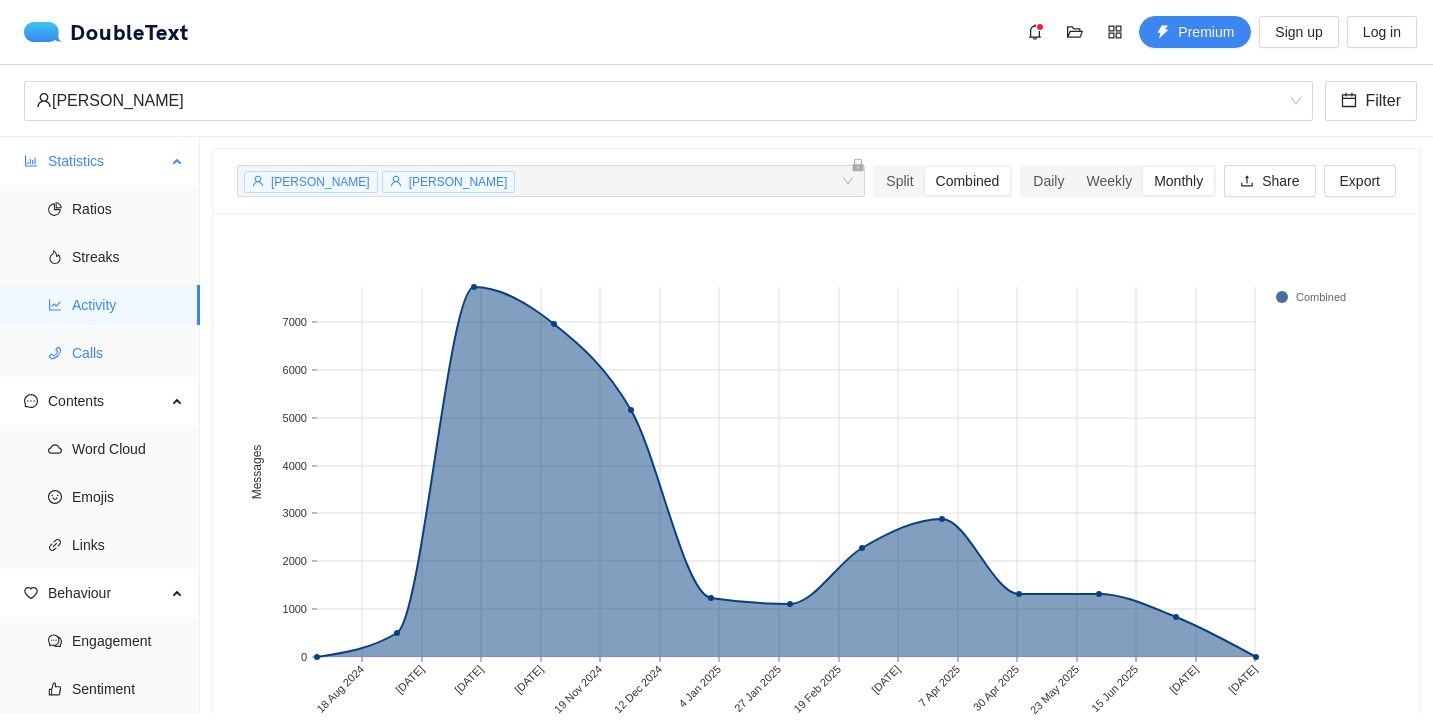 click on "Calls" at bounding box center [128, 353] 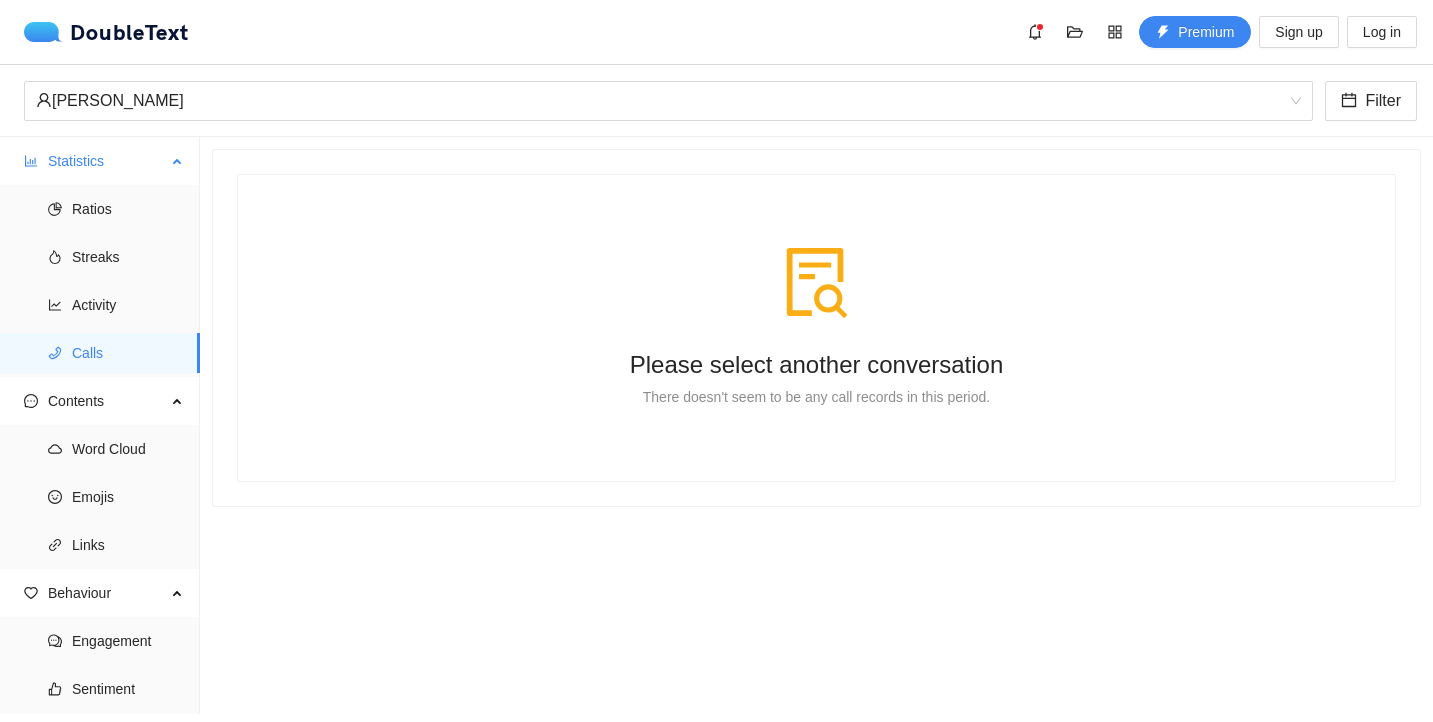 scroll, scrollTop: 0, scrollLeft: 0, axis: both 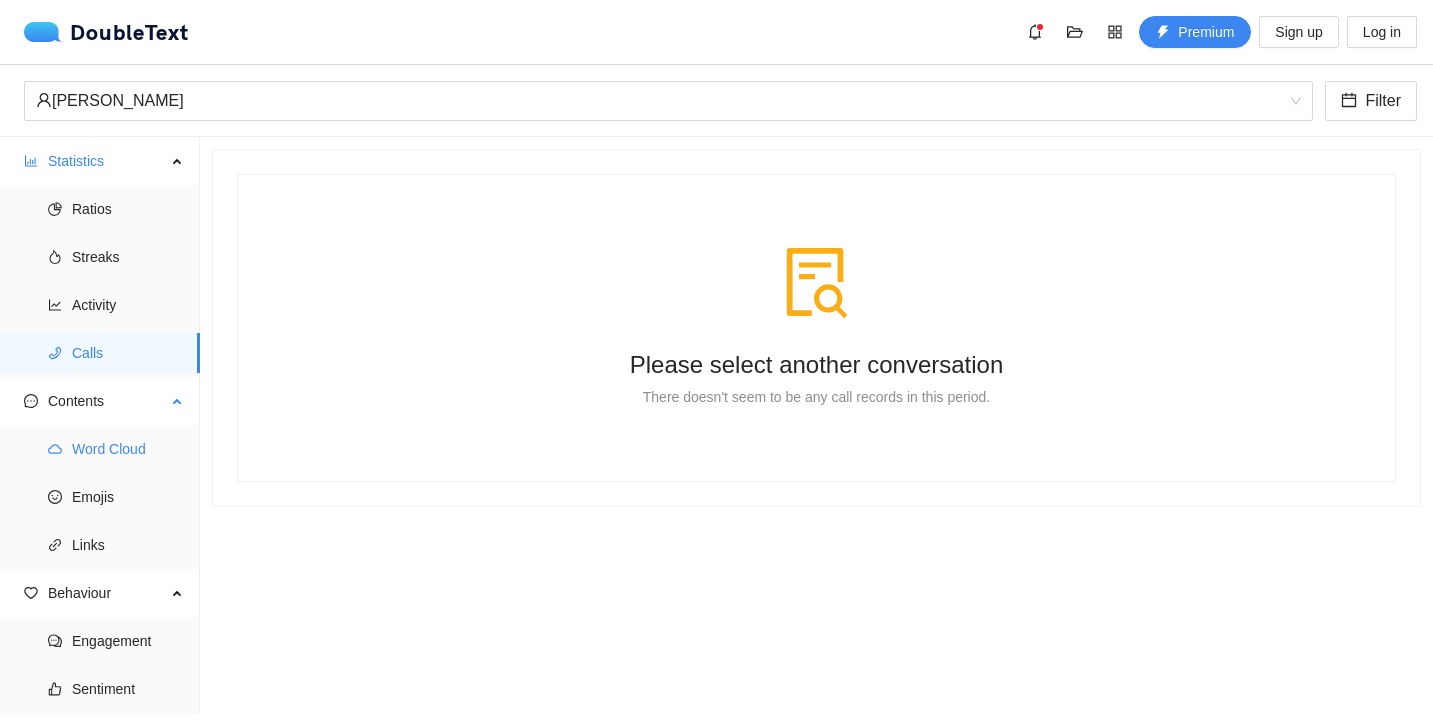 click on "Word Cloud" at bounding box center [128, 449] 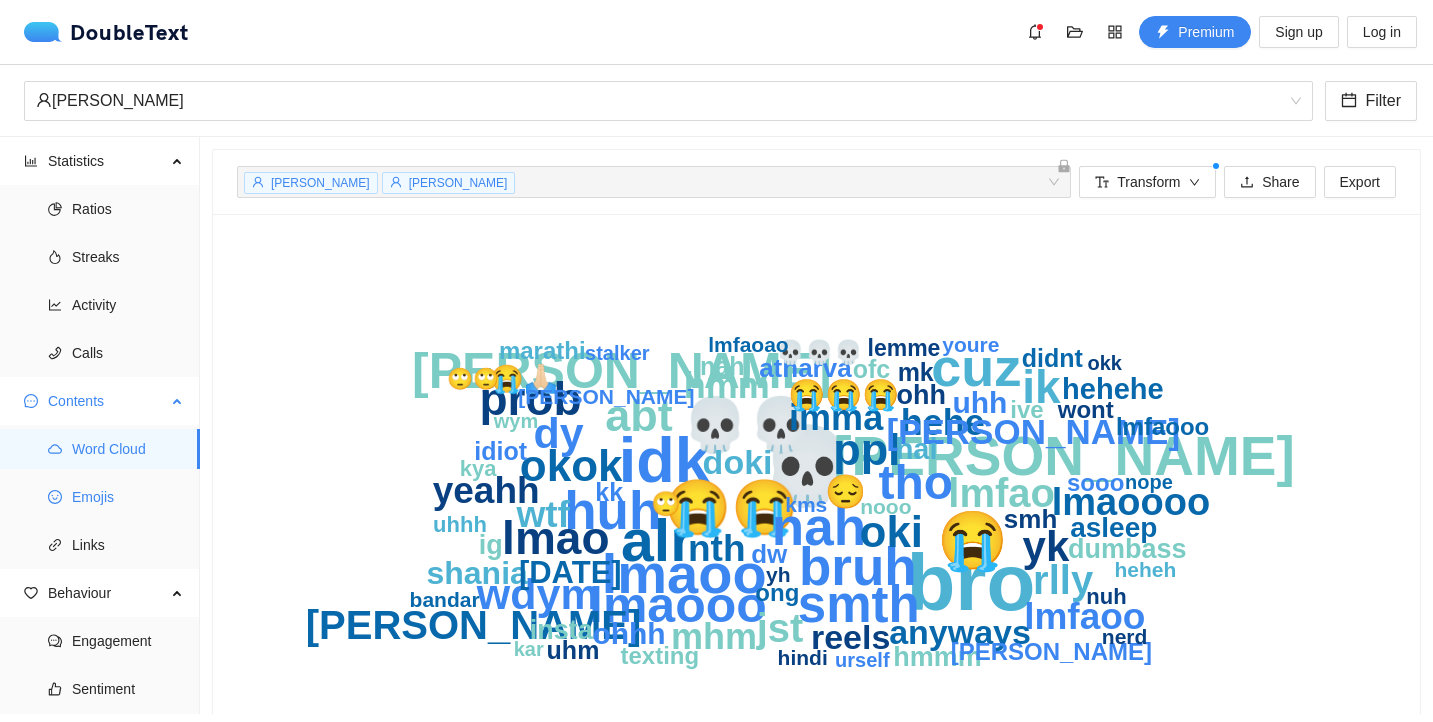 click on "Emojis" at bounding box center [128, 497] 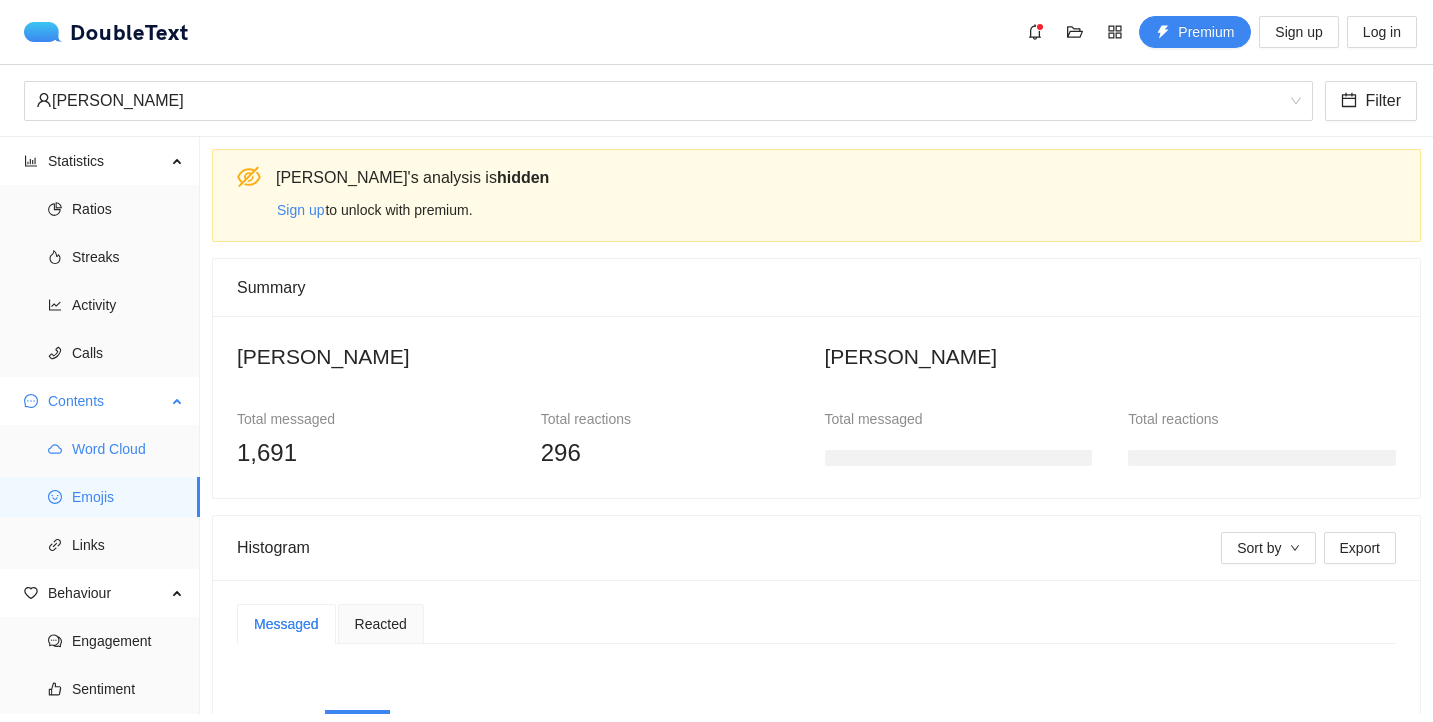 click on "Word Cloud" at bounding box center [128, 449] 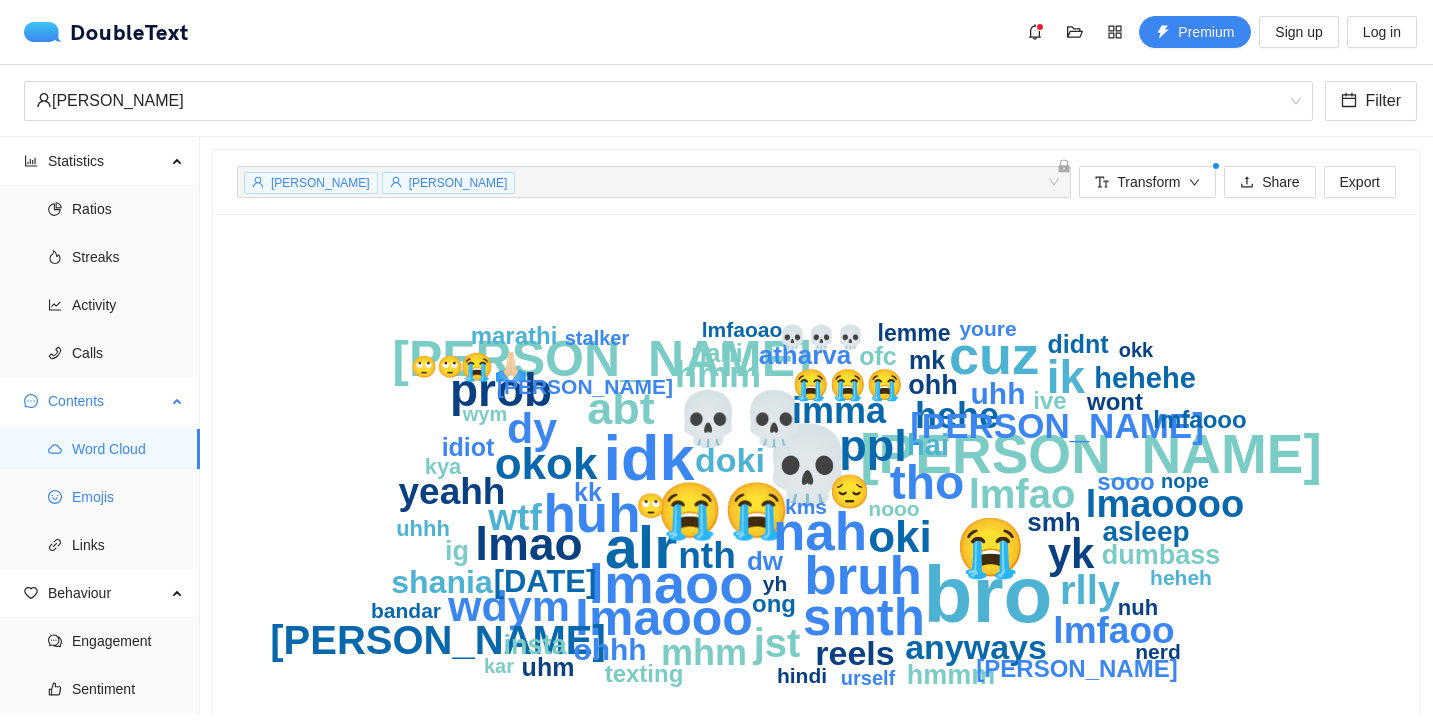 click on "Emojis" at bounding box center (128, 497) 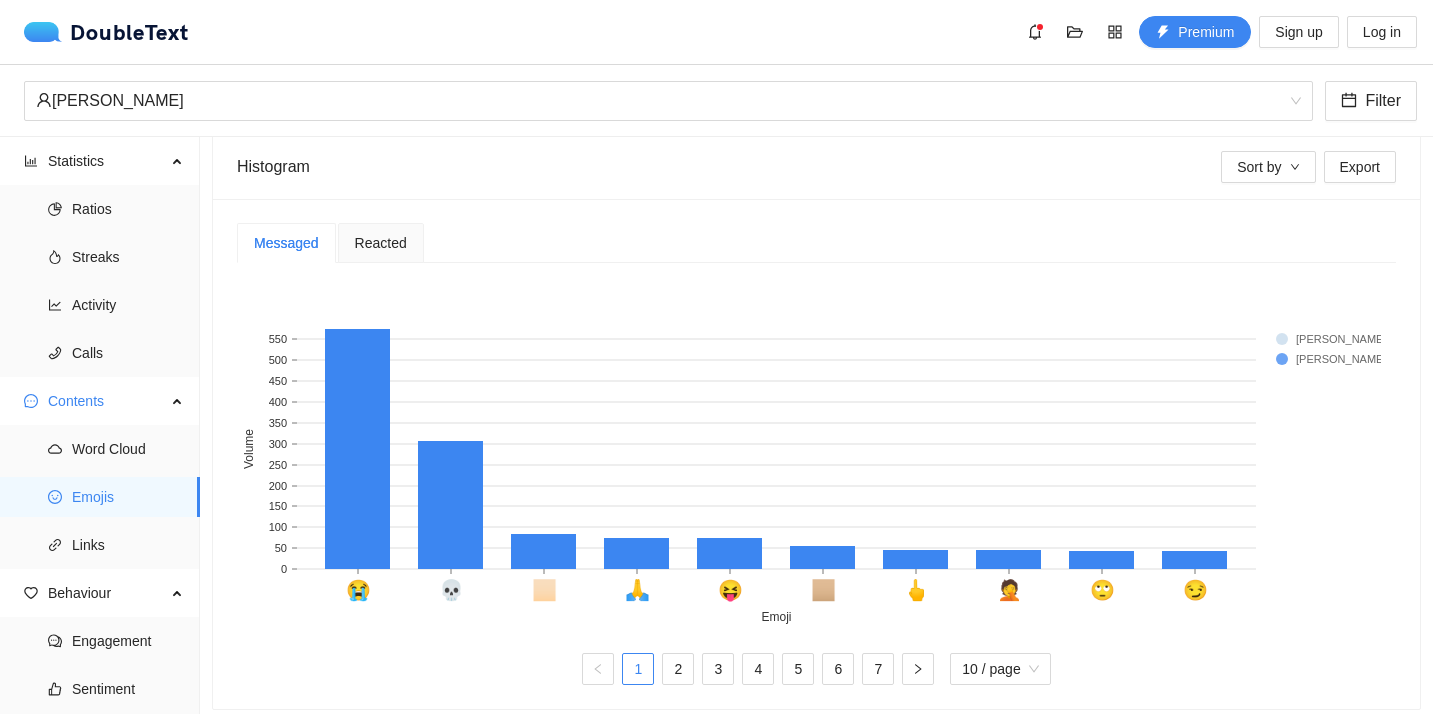scroll, scrollTop: 404, scrollLeft: 0, axis: vertical 